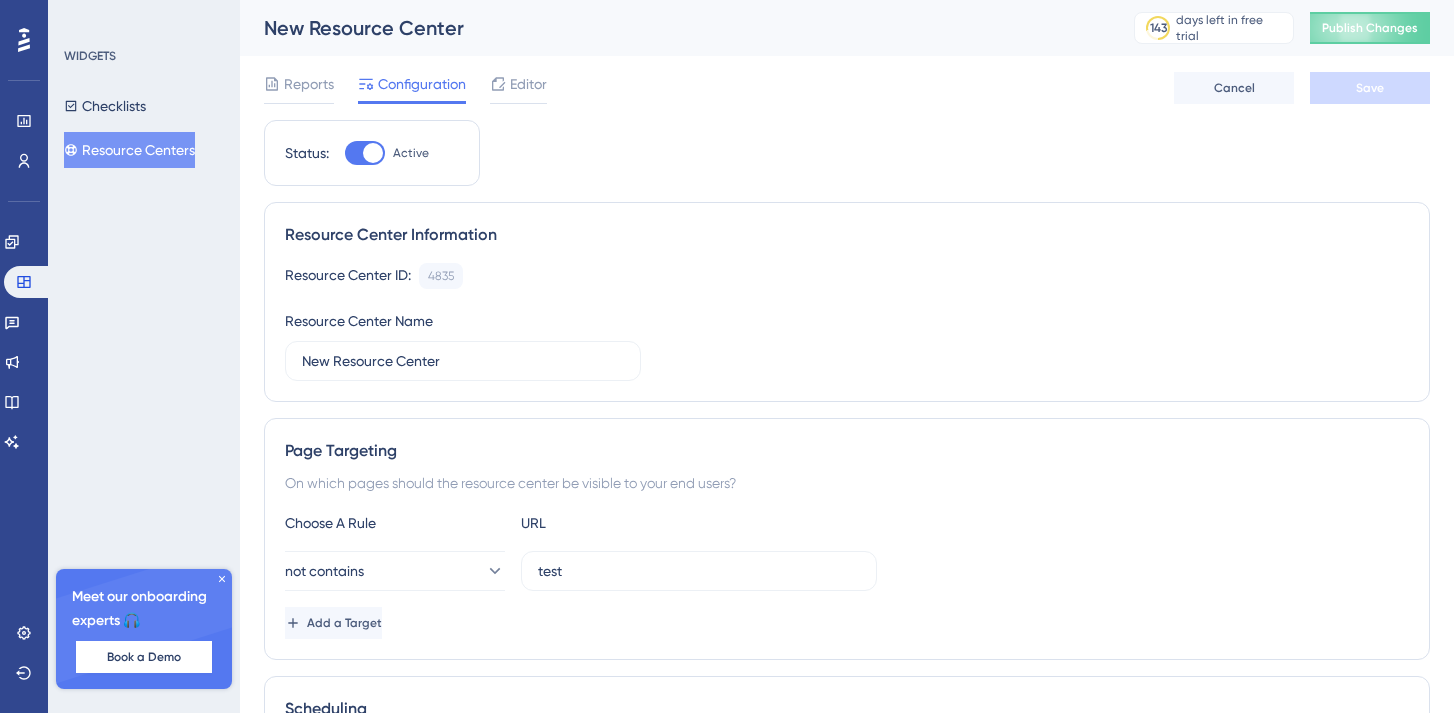 scroll, scrollTop: 0, scrollLeft: 0, axis: both 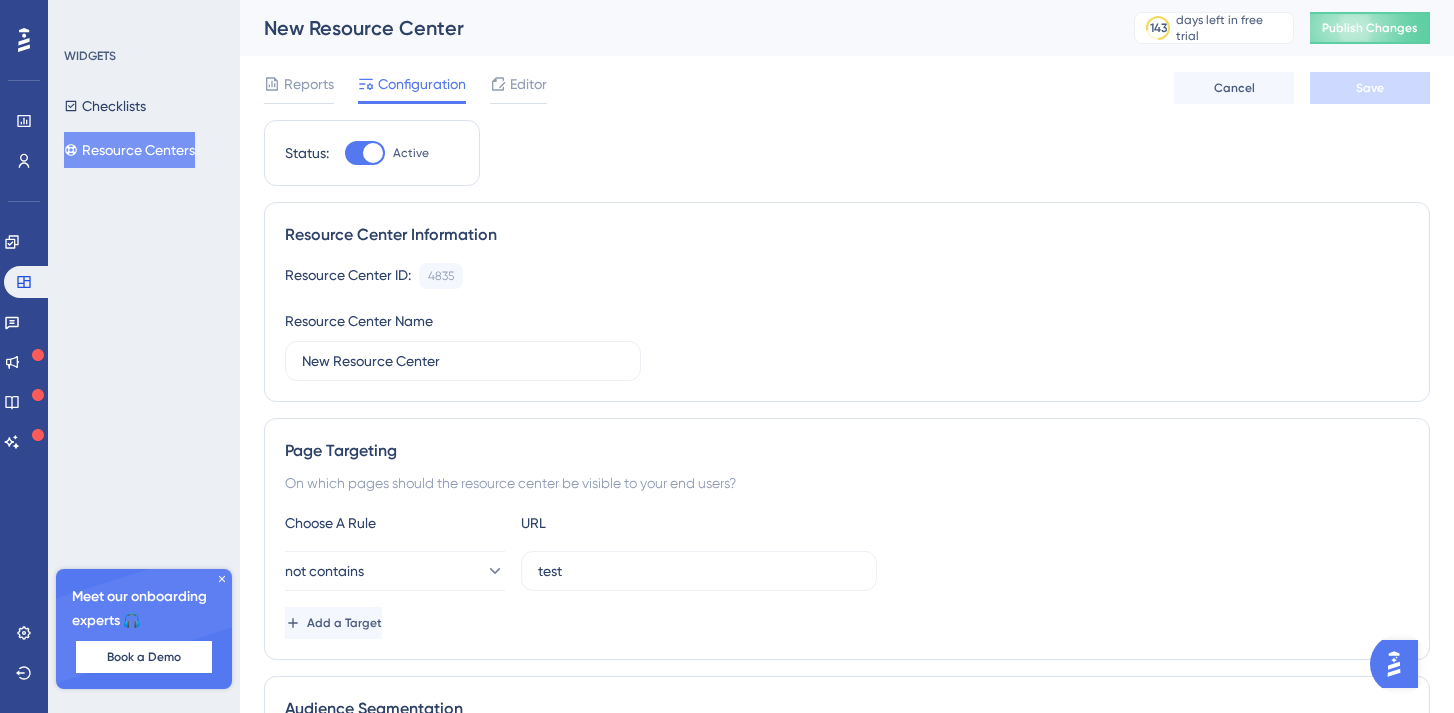 click at bounding box center (1394, 664) 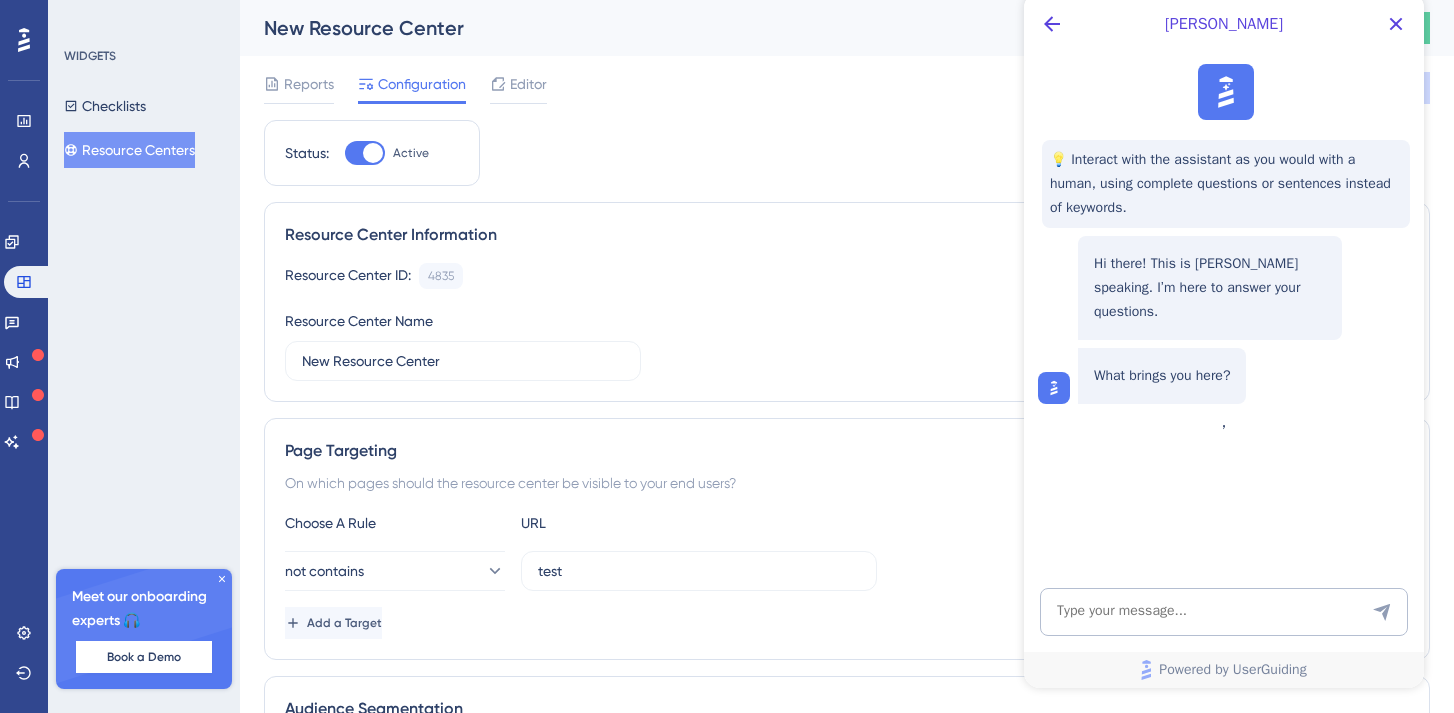scroll, scrollTop: 0, scrollLeft: 0, axis: both 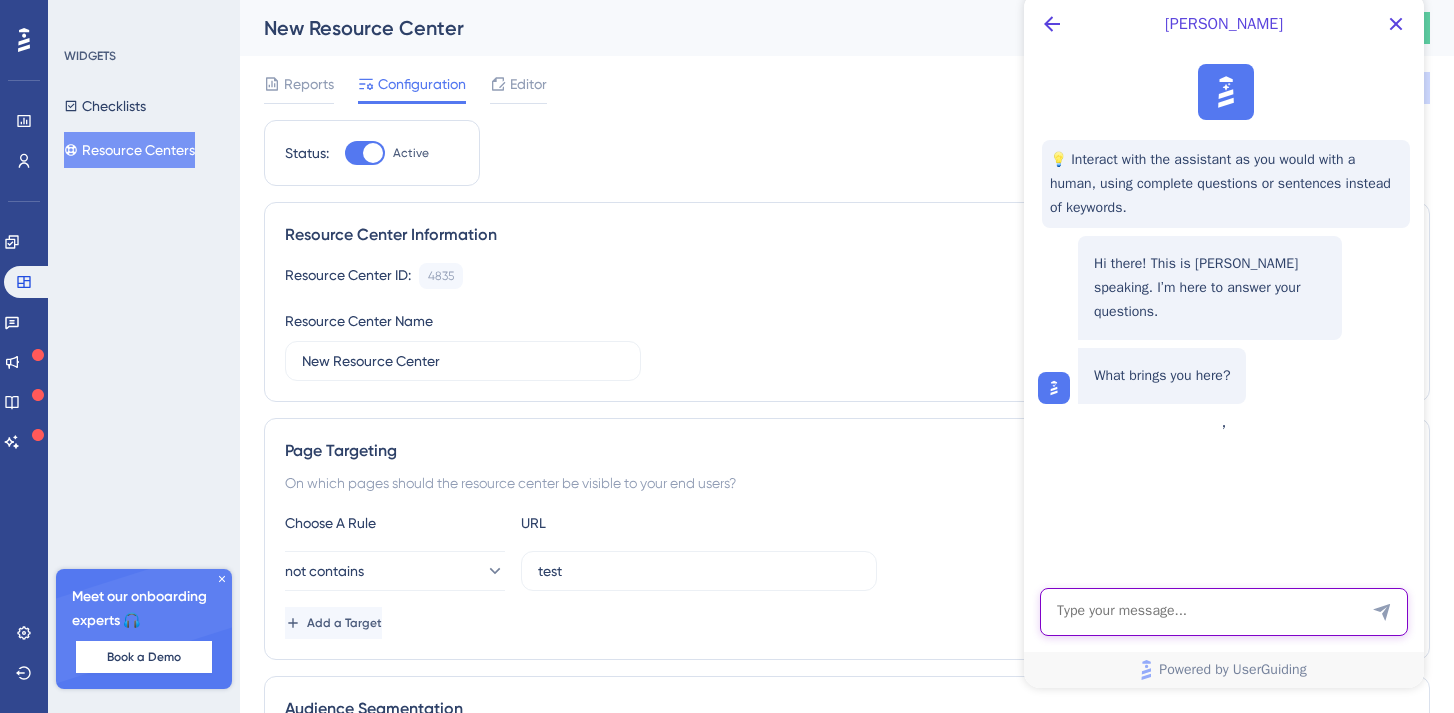 click at bounding box center [1224, 612] 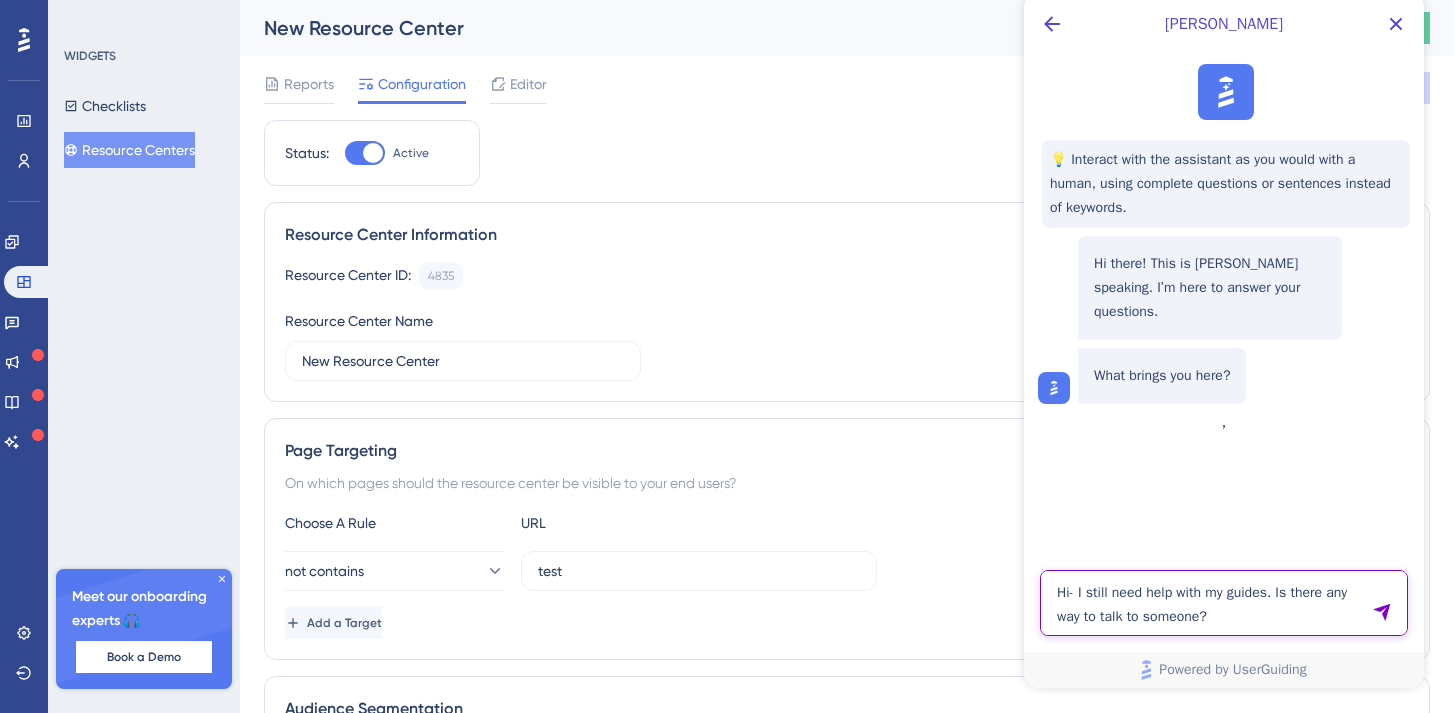 type on "Hi- I still need help with my guides. Is there any way to talk to someone?" 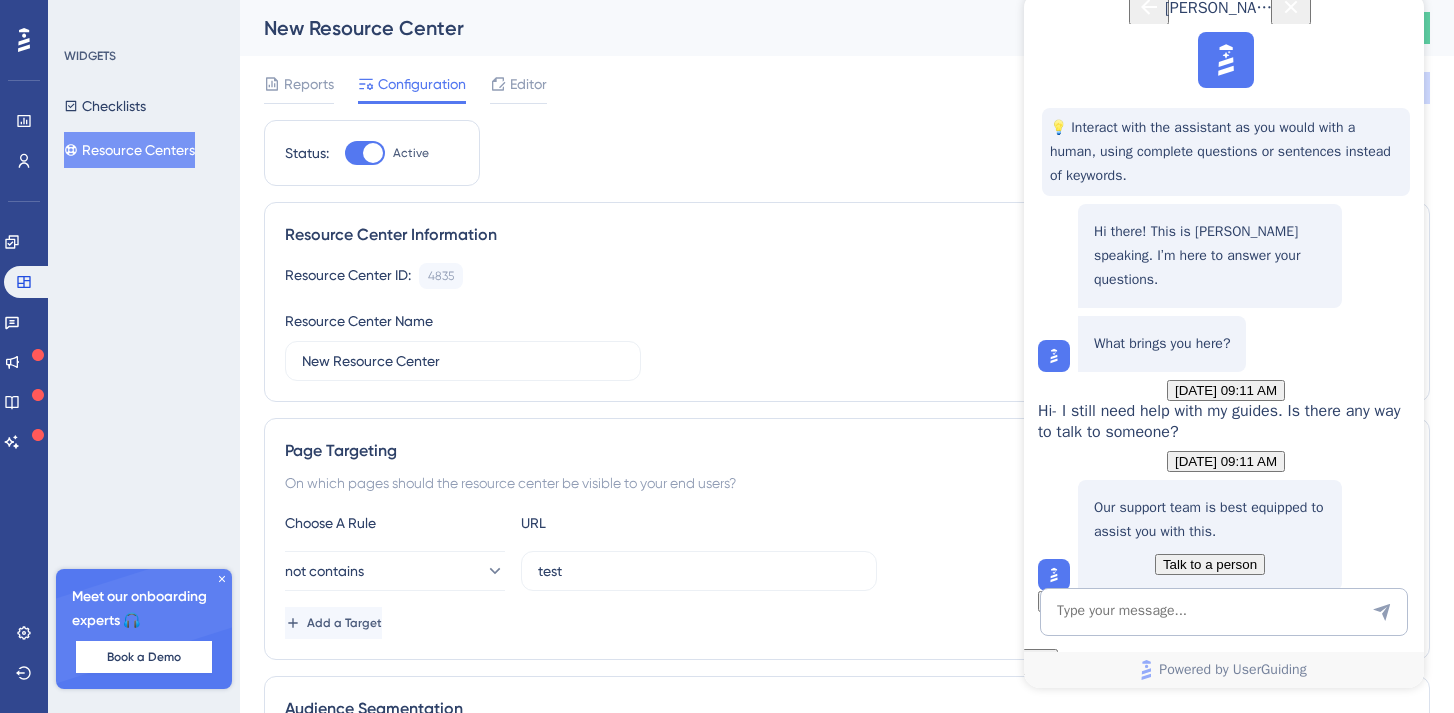 scroll, scrollTop: 202, scrollLeft: 0, axis: vertical 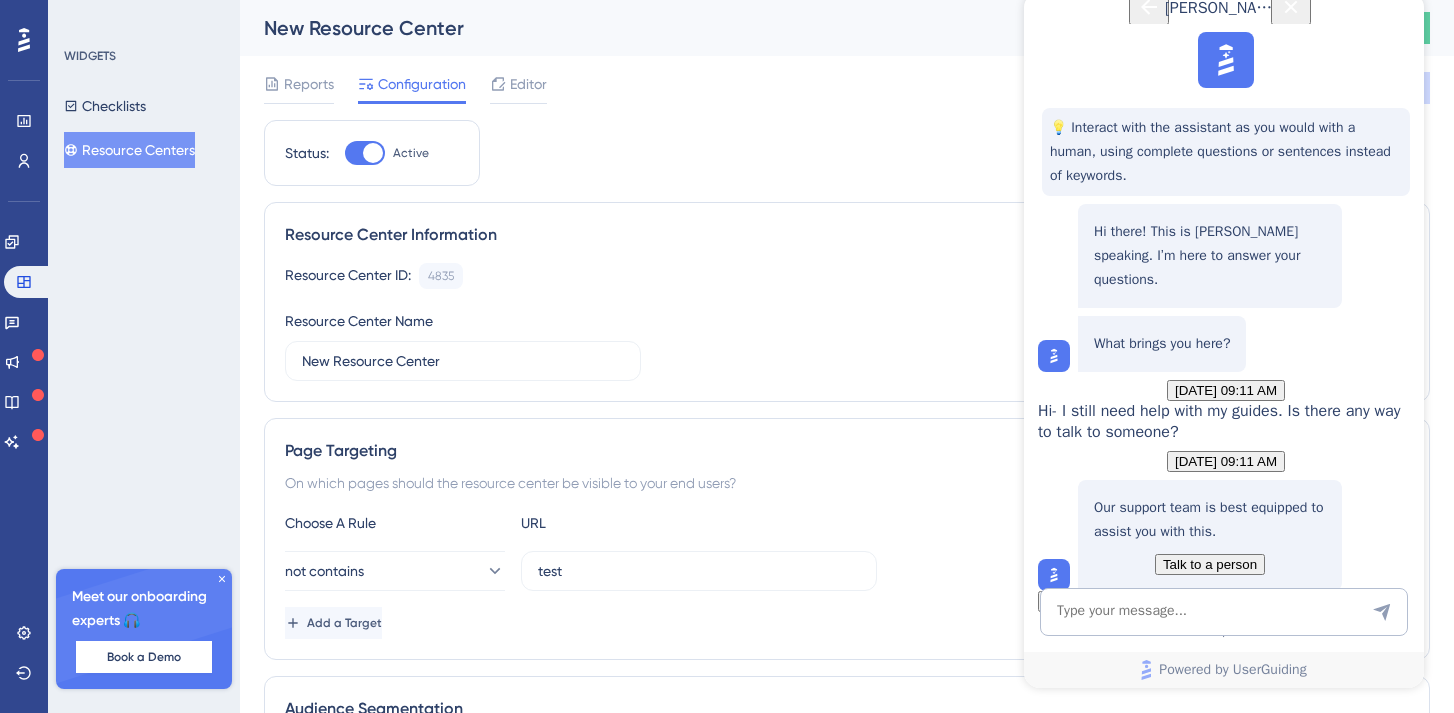 click on "Talk to a person" at bounding box center [1210, 564] 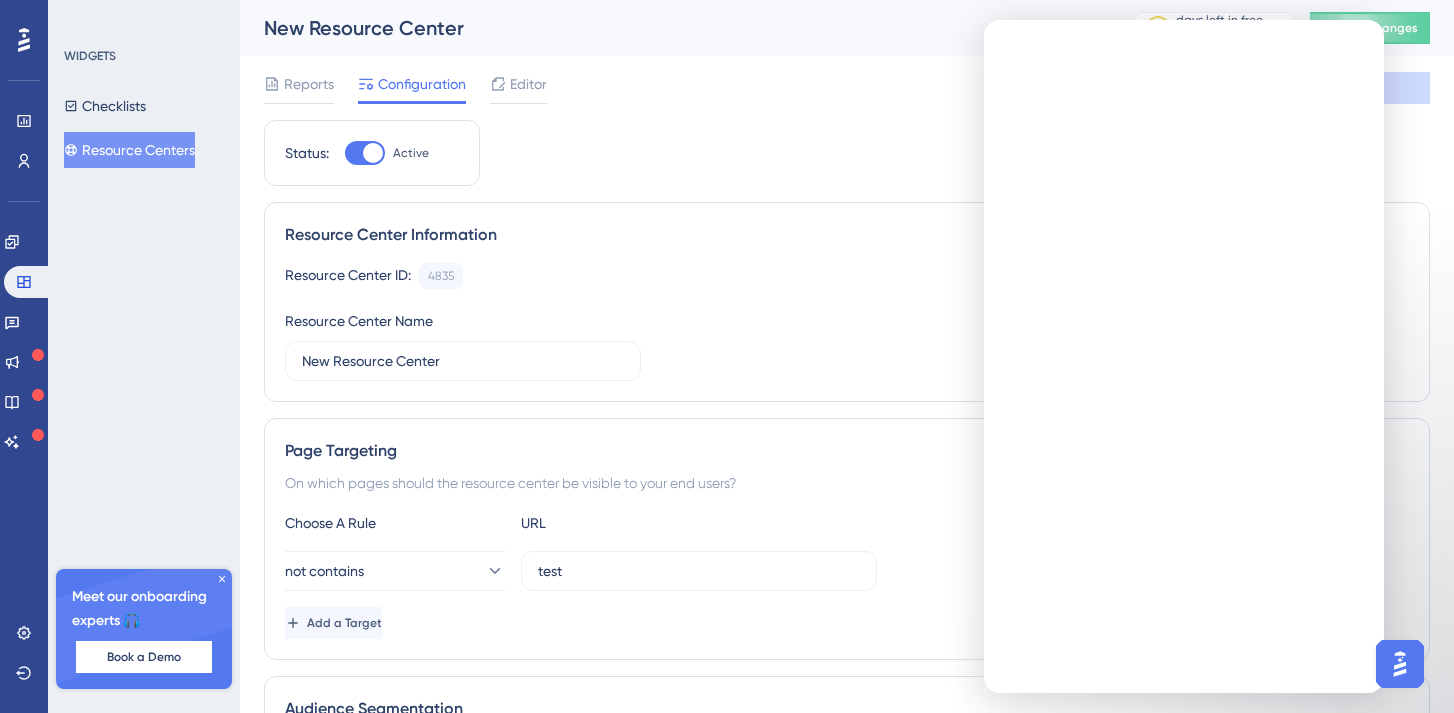 scroll, scrollTop: 0, scrollLeft: 0, axis: both 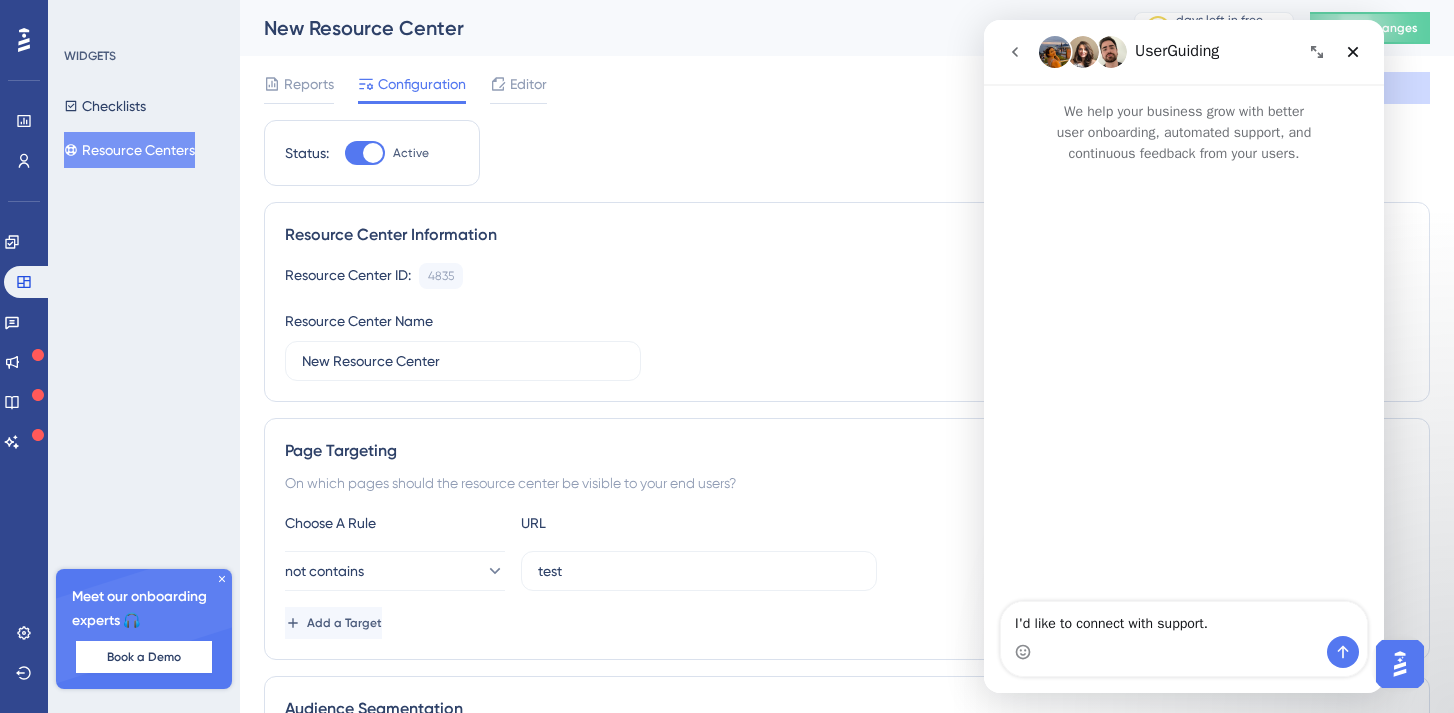 drag, startPoint x: 1231, startPoint y: 623, endPoint x: 1020, endPoint y: 617, distance: 211.0853 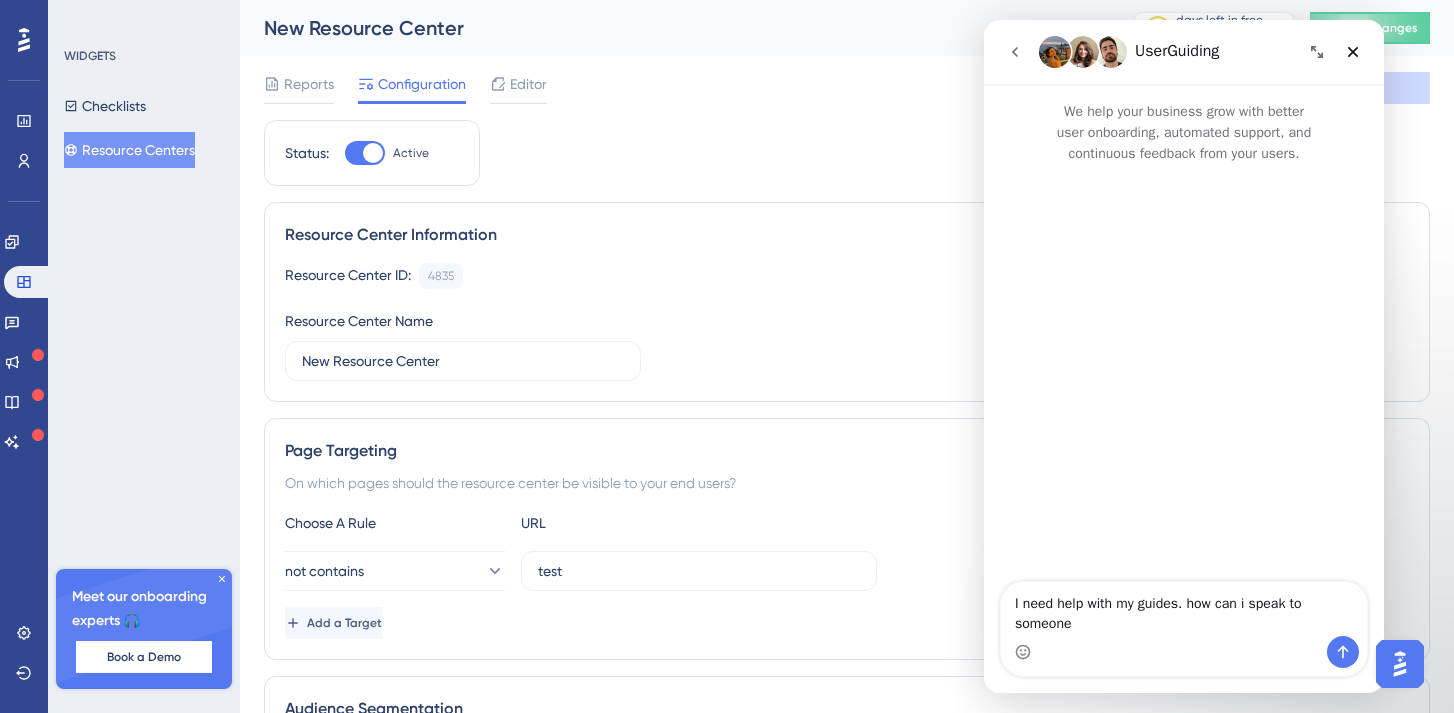 type on "I need help with my guides. how can i speak to someone?" 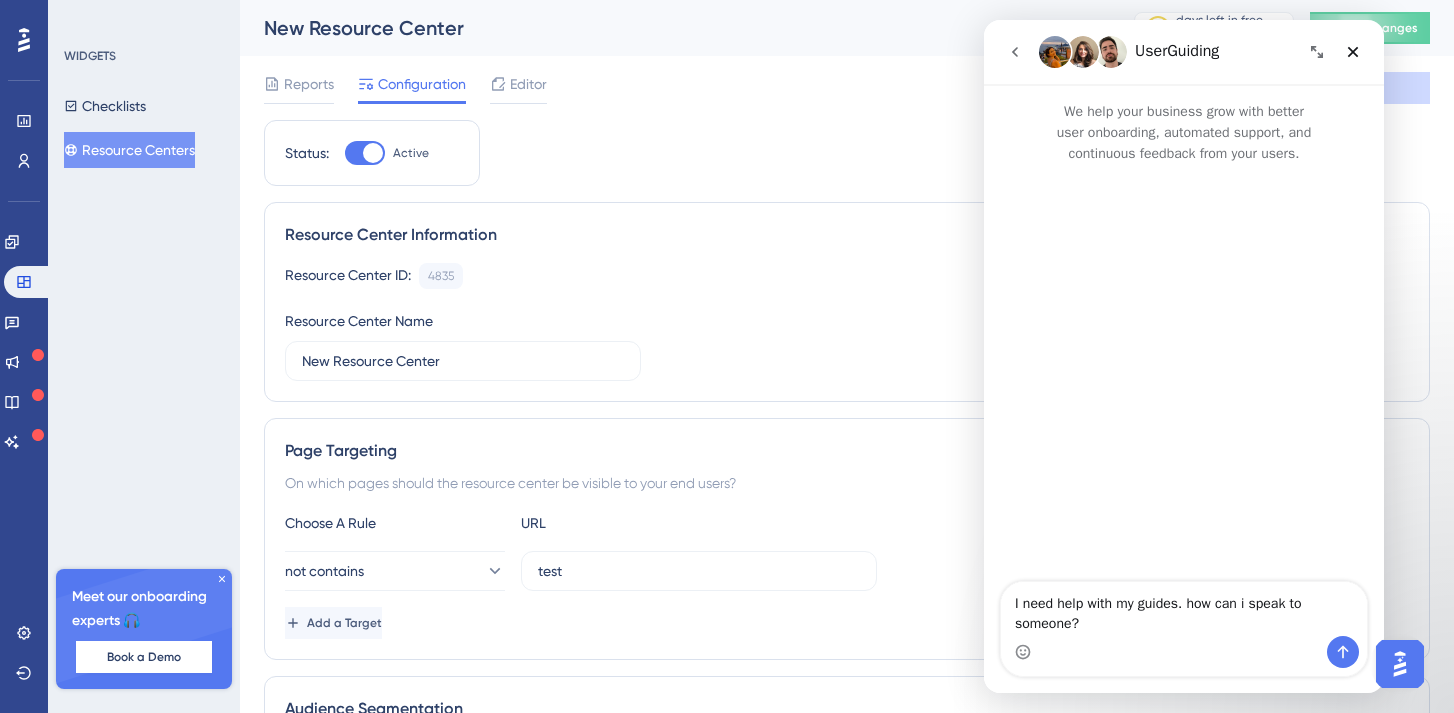 type 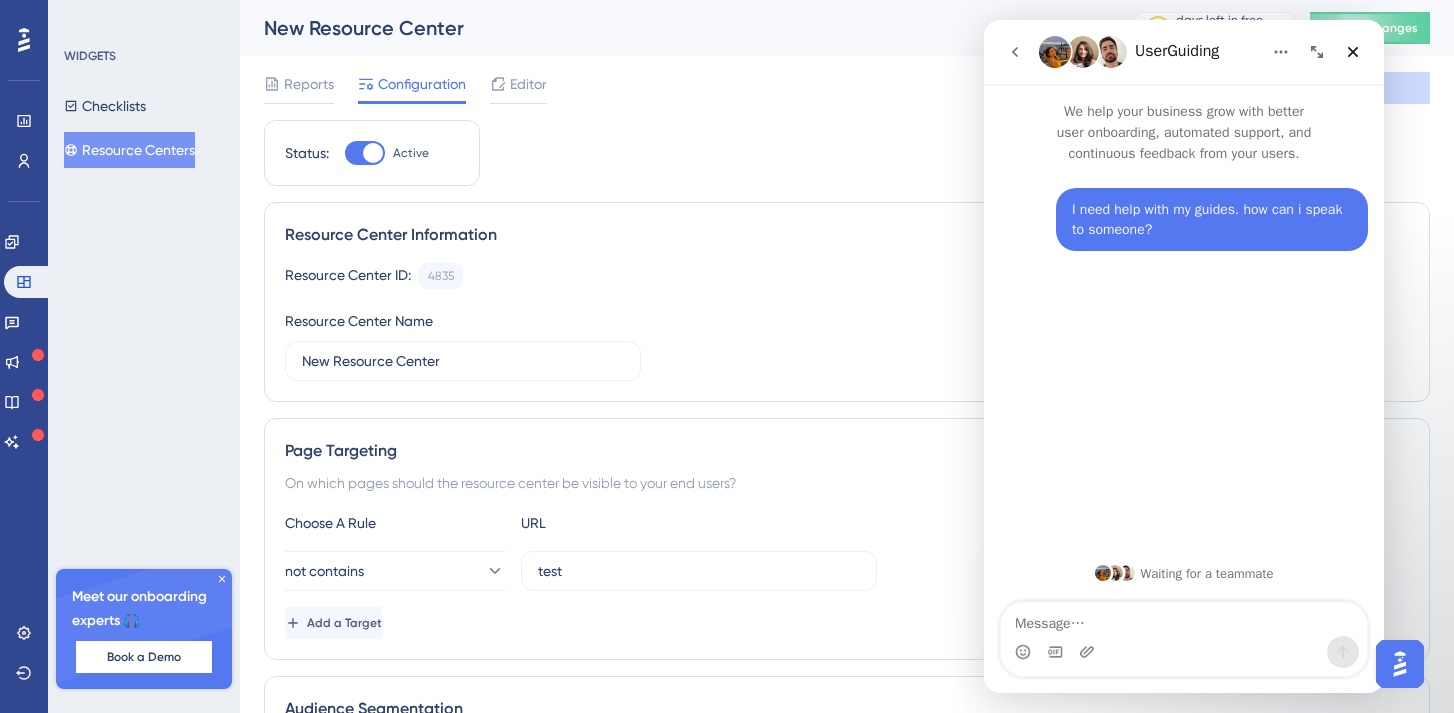 click 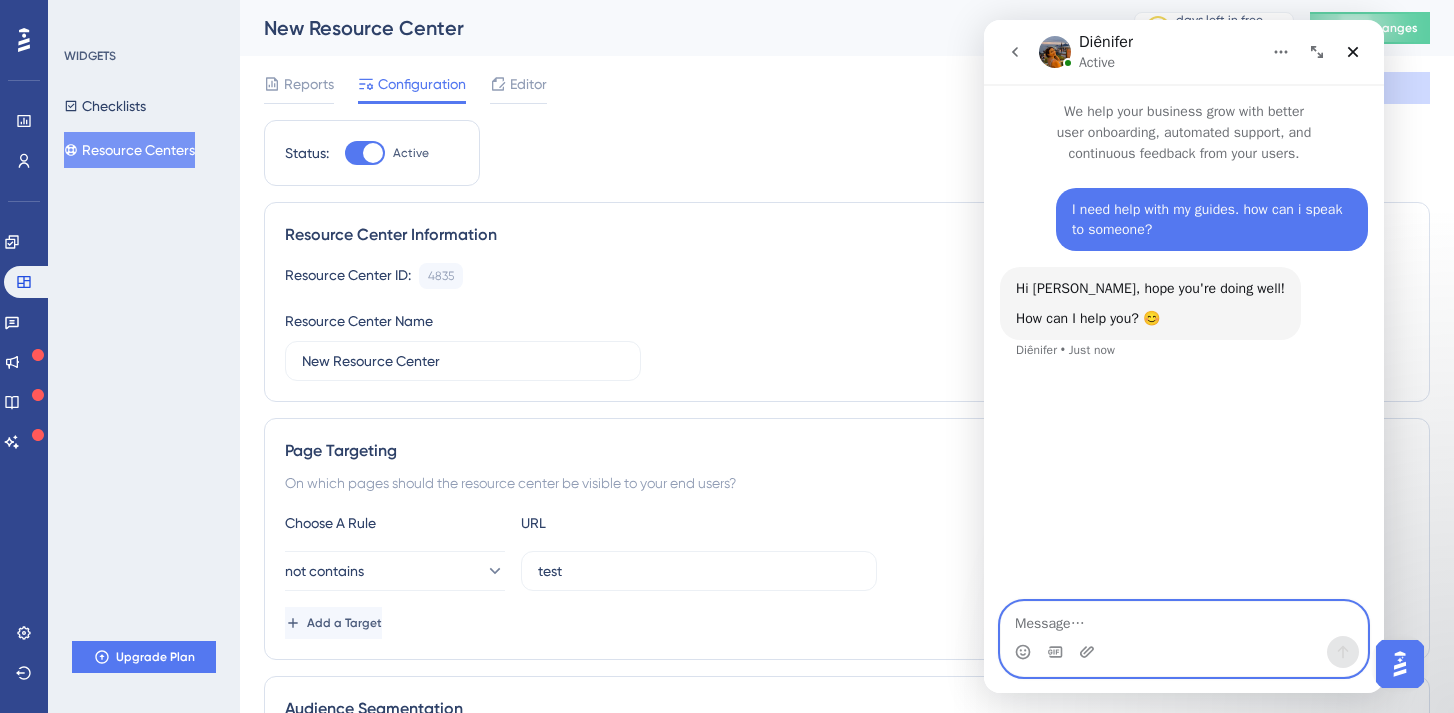 click at bounding box center (1184, 619) 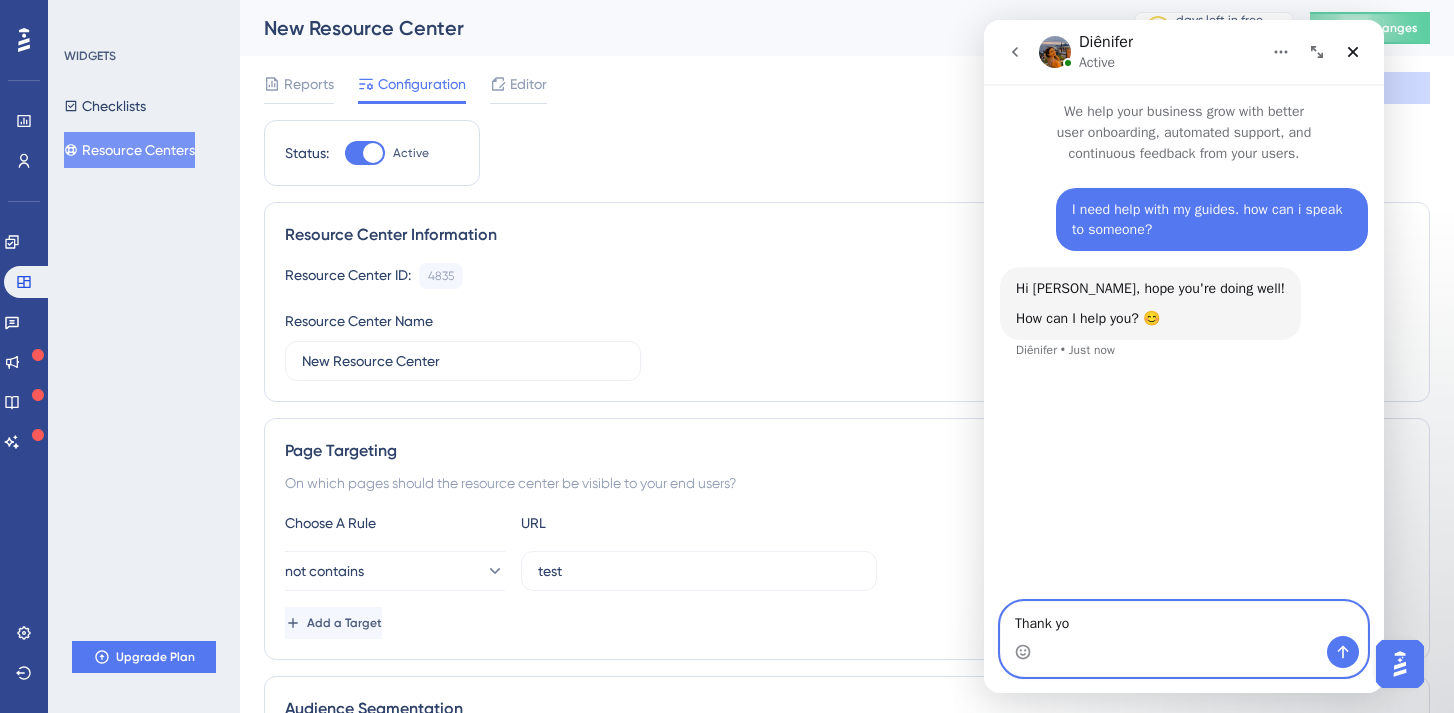 type on "Thank you" 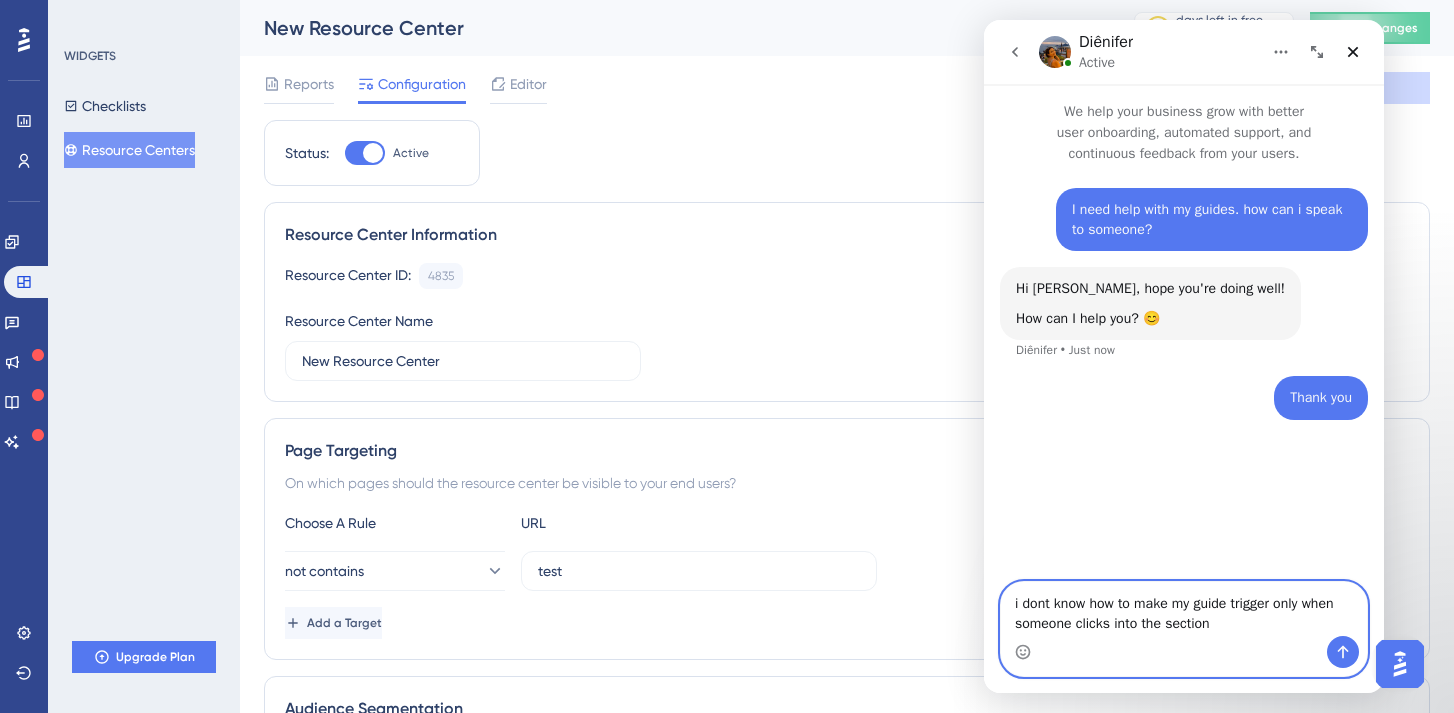 drag, startPoint x: 1230, startPoint y: 627, endPoint x: 1022, endPoint y: 595, distance: 210.44714 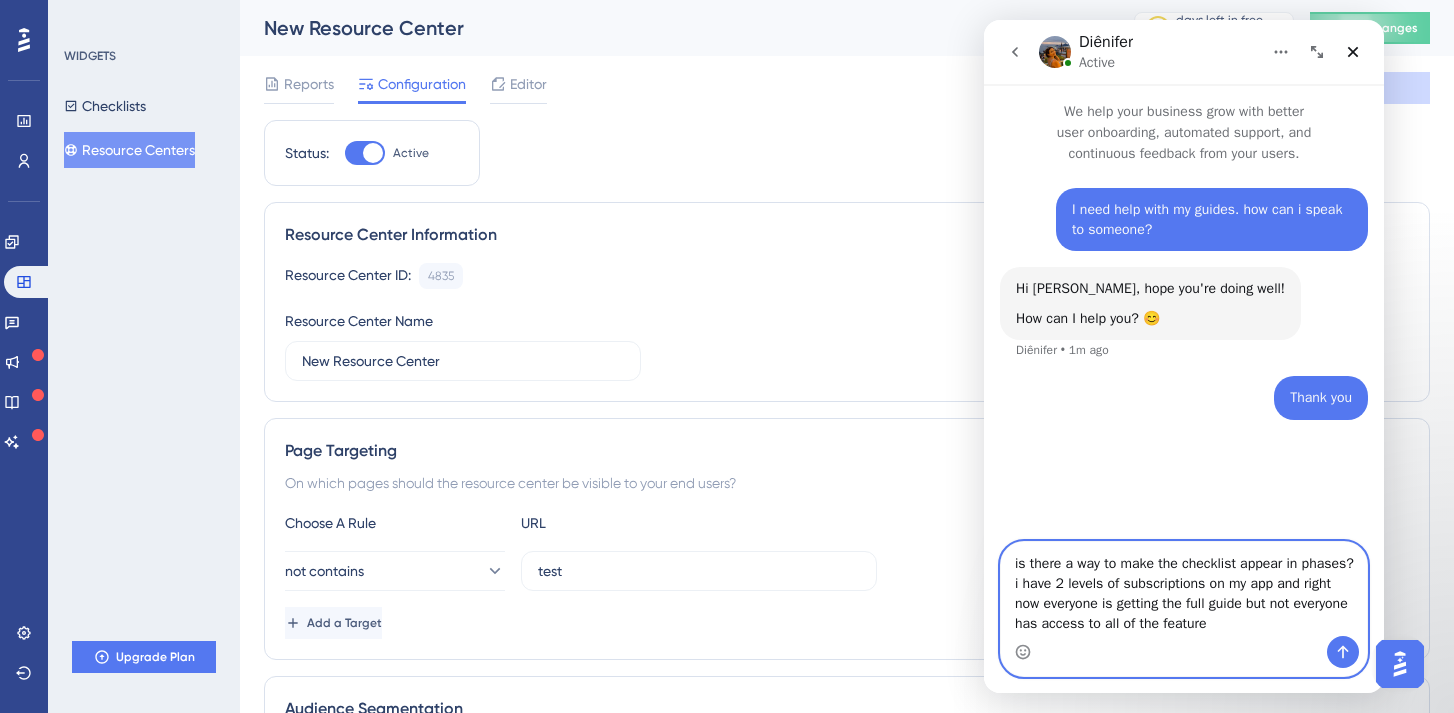 type on "is there a way to make the checklist appear in phases? i have 2 levels of subscriptions on my app and right now everyone is getting the full guide but not everyone has access to all of the features" 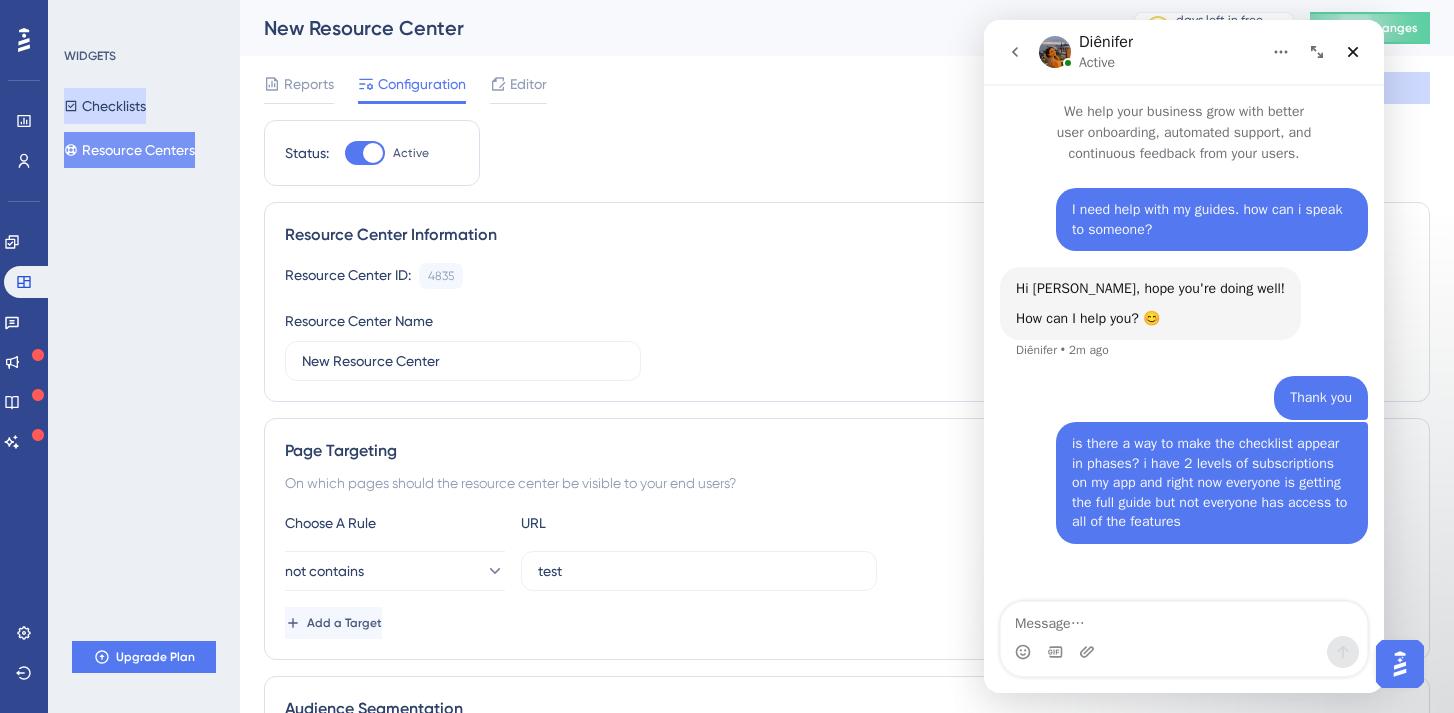click on "Checklists" at bounding box center (105, 106) 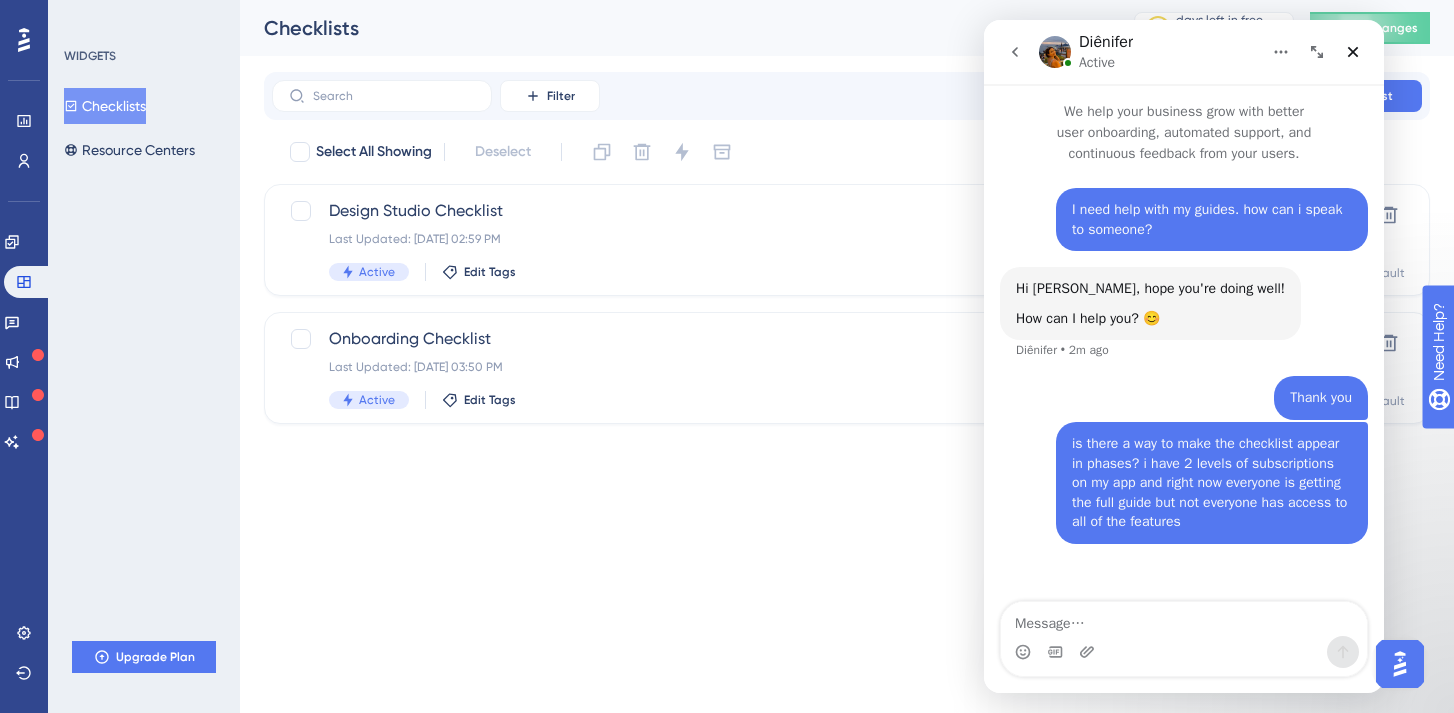 scroll, scrollTop: 0, scrollLeft: 0, axis: both 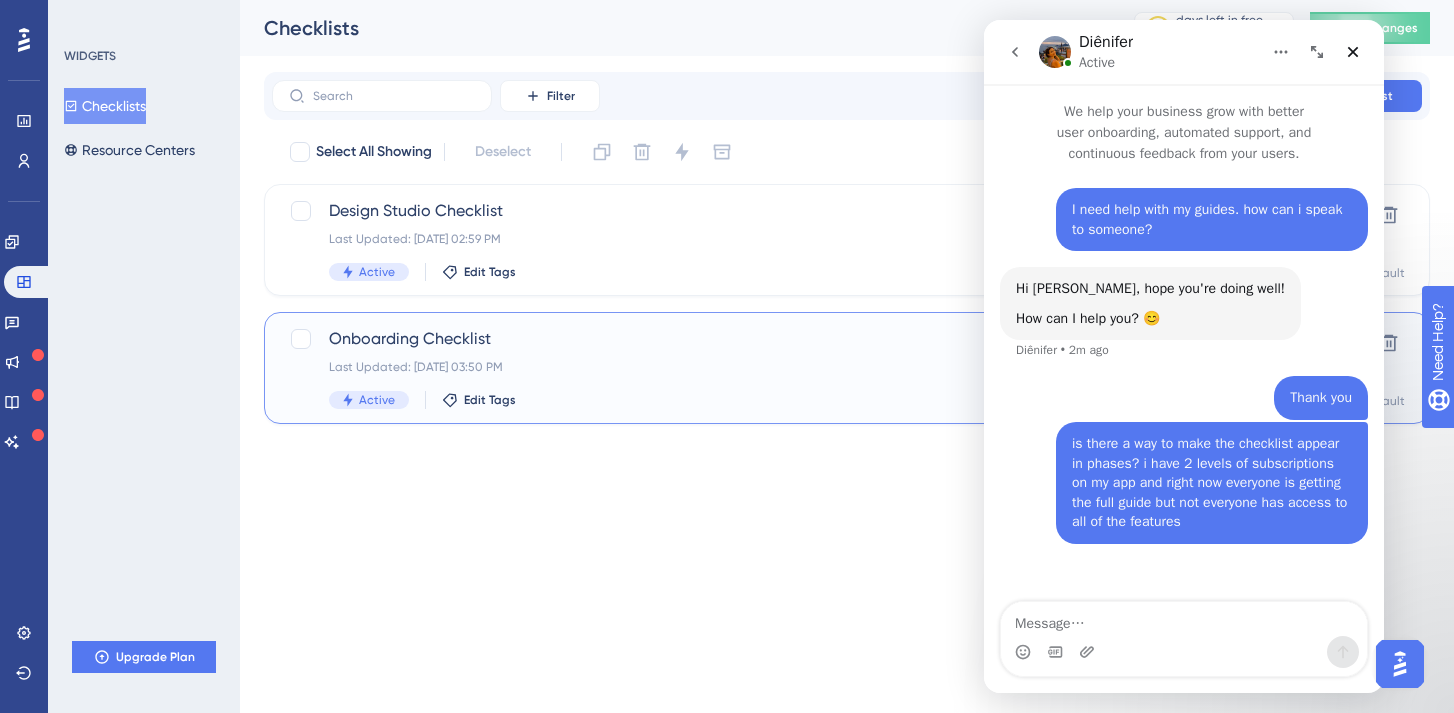 click on "Onboarding Checklist" at bounding box center (767, 339) 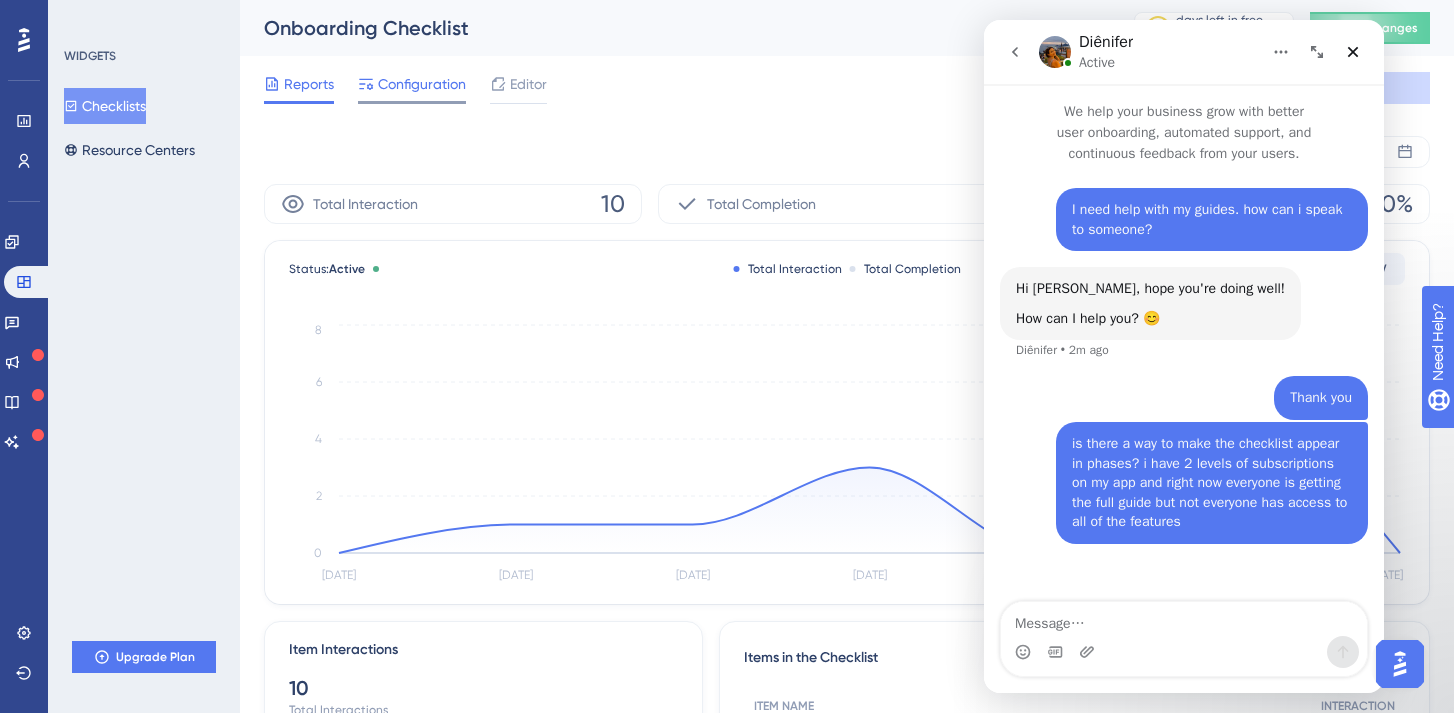 click on "Configuration" at bounding box center (422, 84) 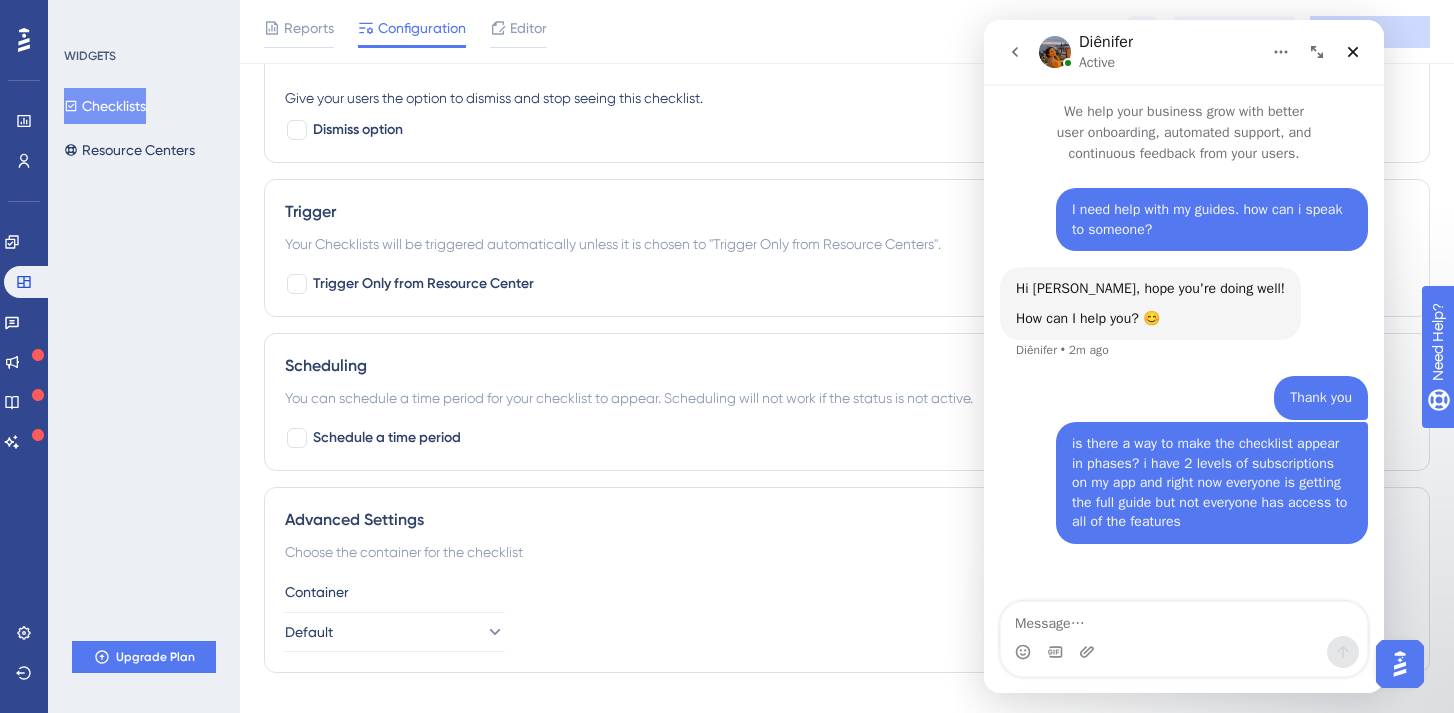 scroll, scrollTop: 1021, scrollLeft: 0, axis: vertical 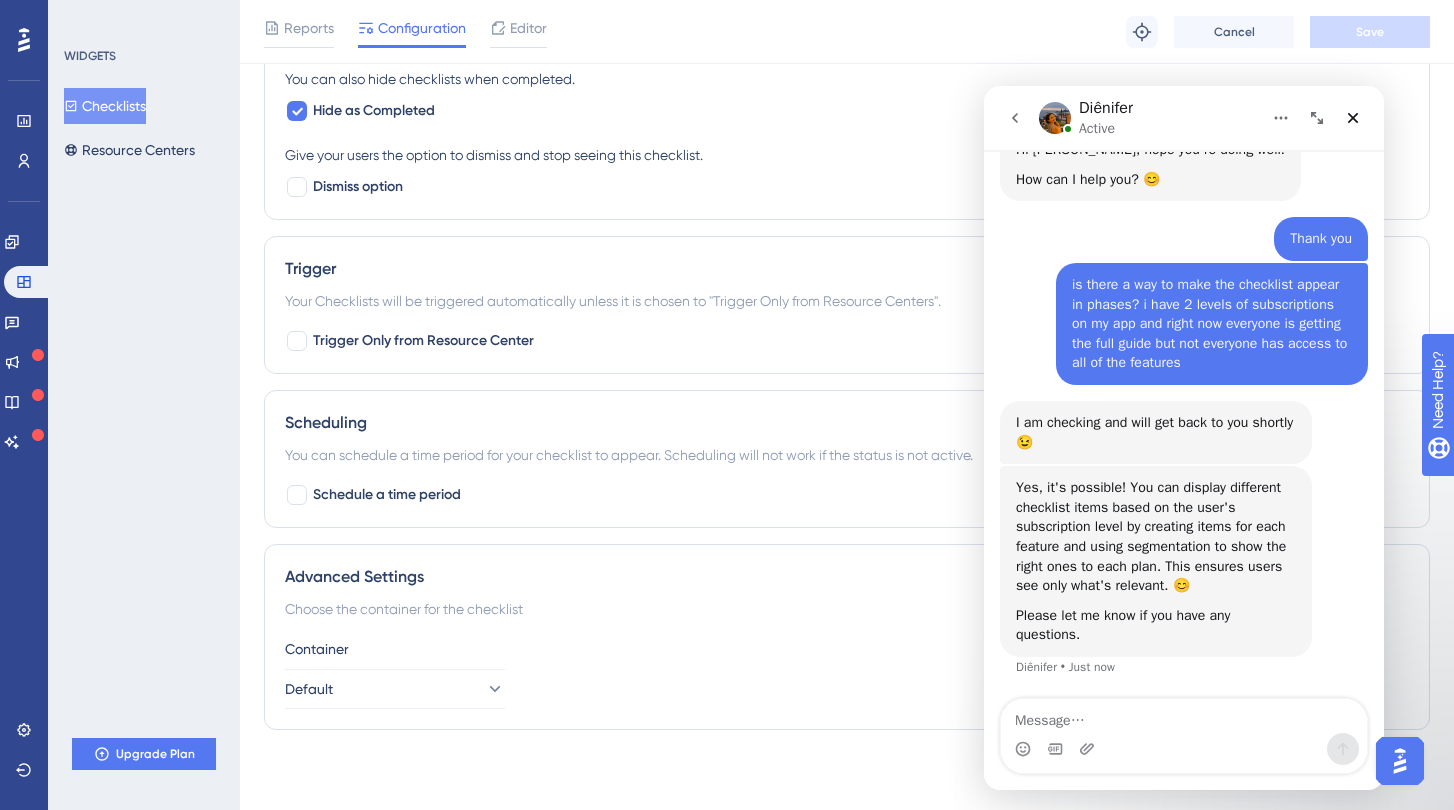 drag, startPoint x: 1257, startPoint y: 547, endPoint x: 1263, endPoint y: 564, distance: 18.027756 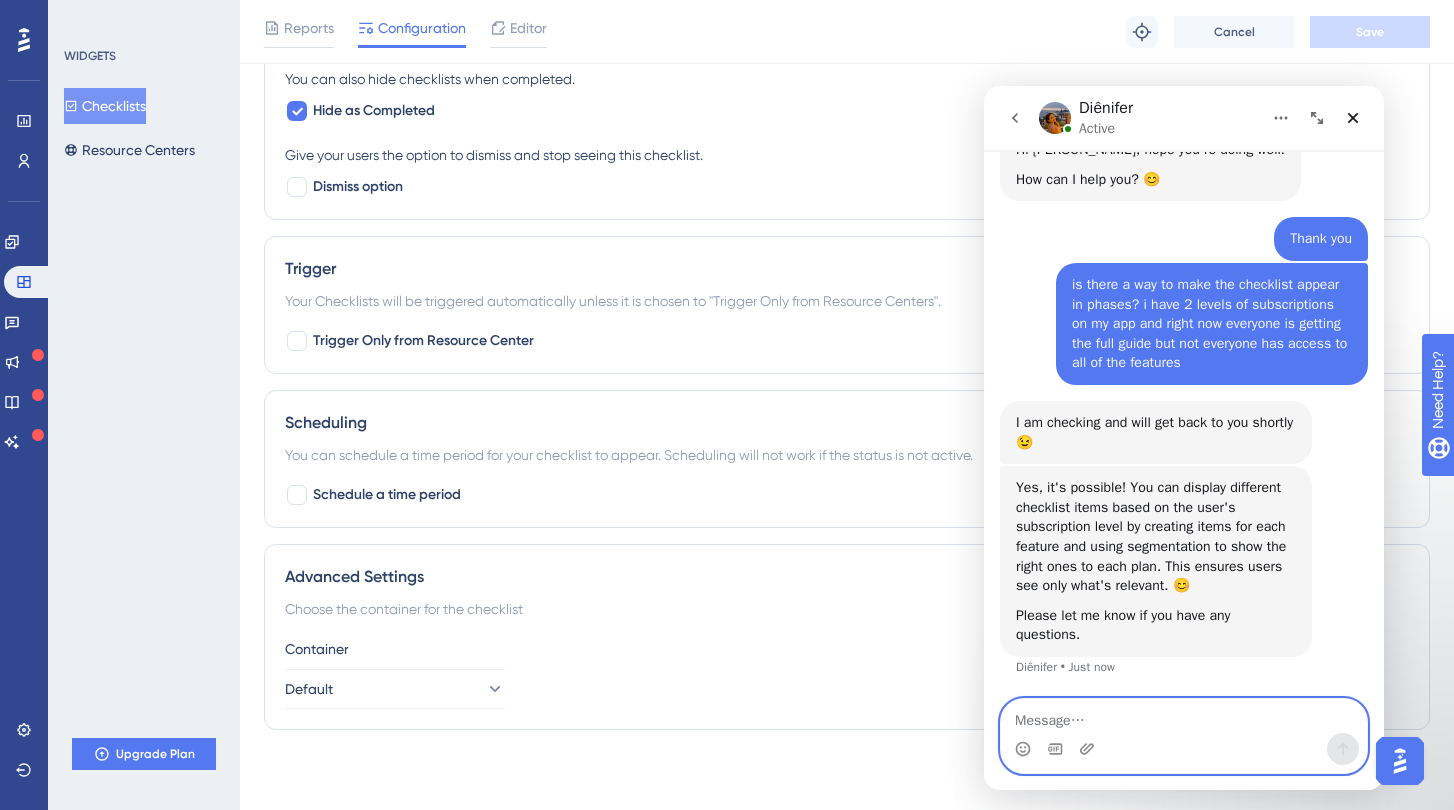 click at bounding box center [1184, 716] 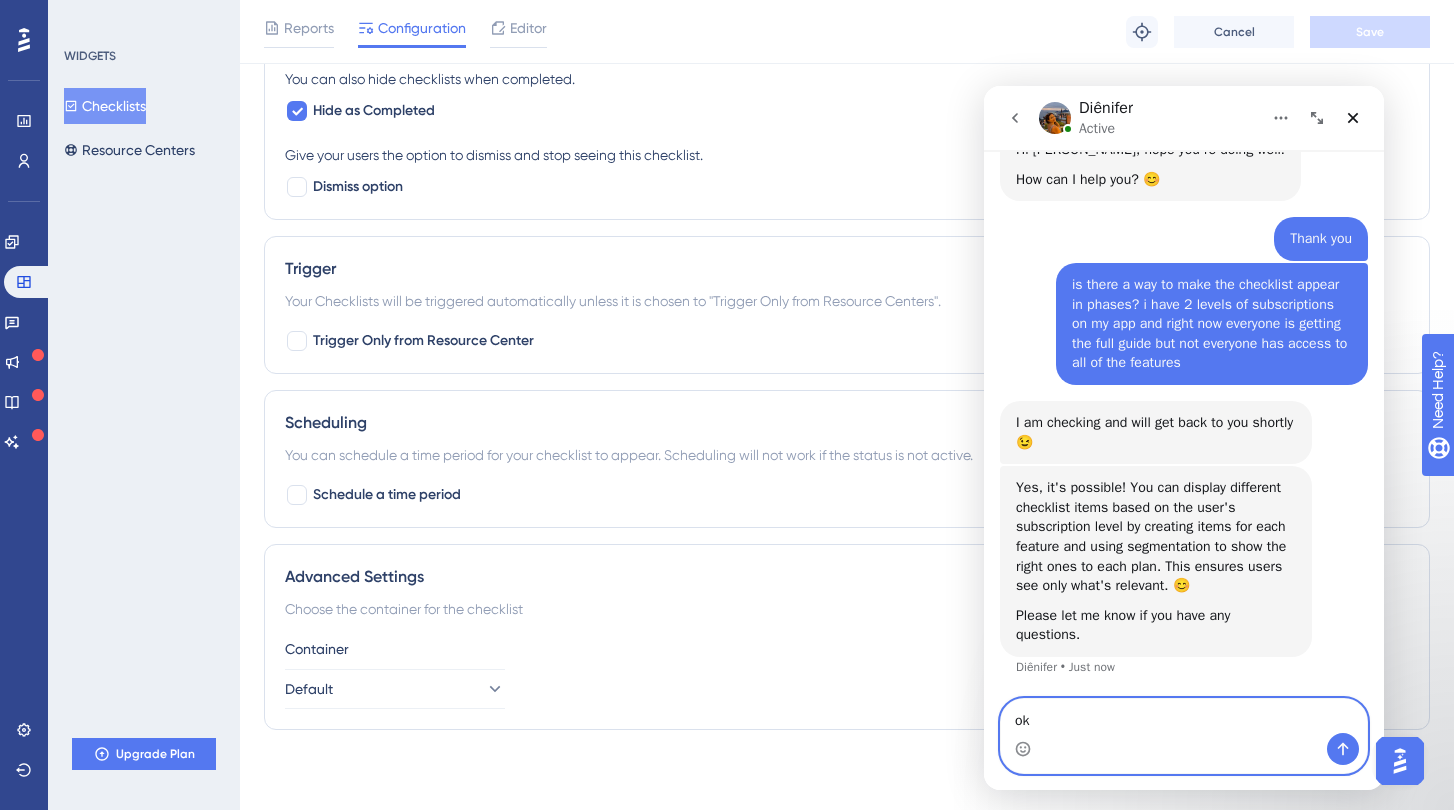 type on "o" 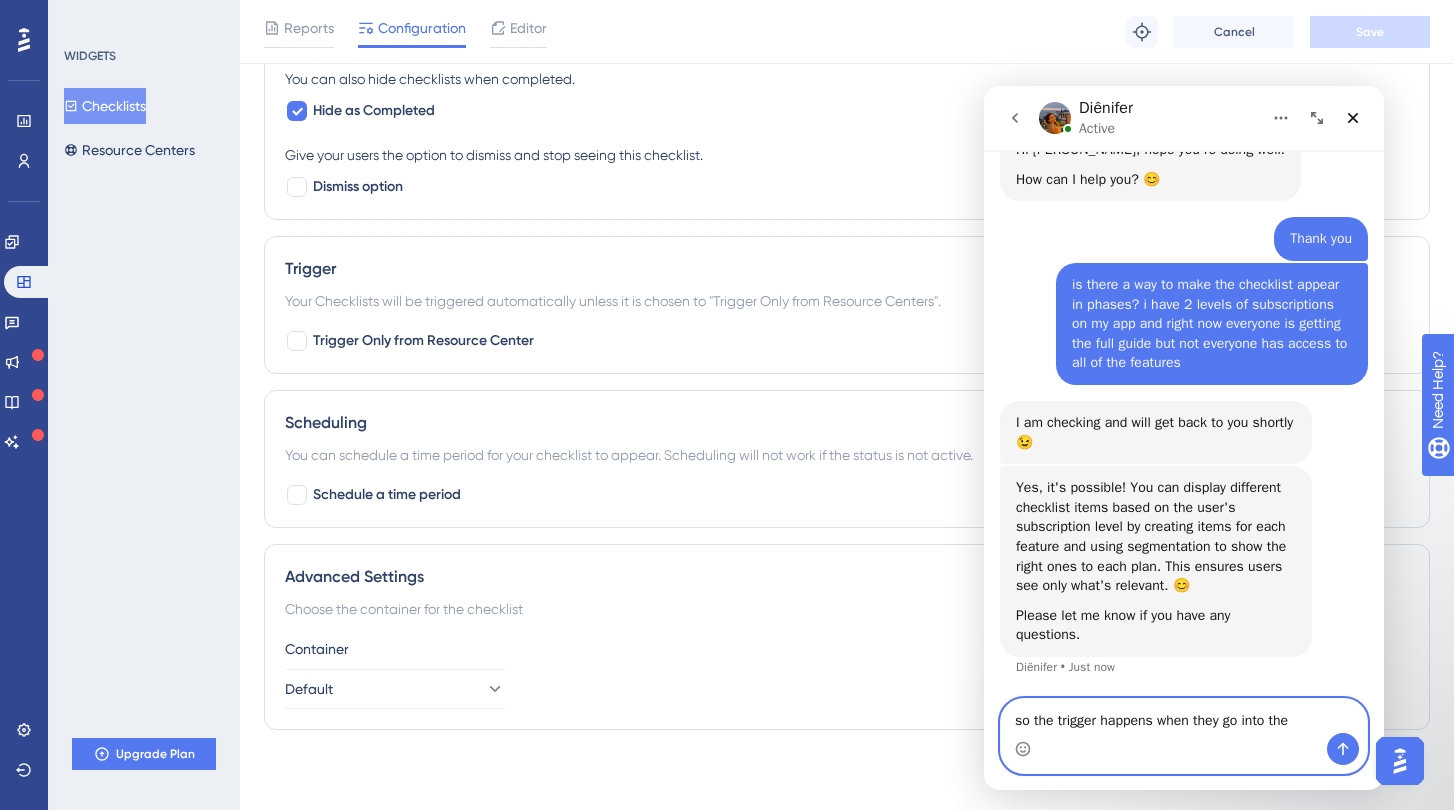 drag, startPoint x: 1305, startPoint y: 721, endPoint x: 1005, endPoint y: 683, distance: 302.3971 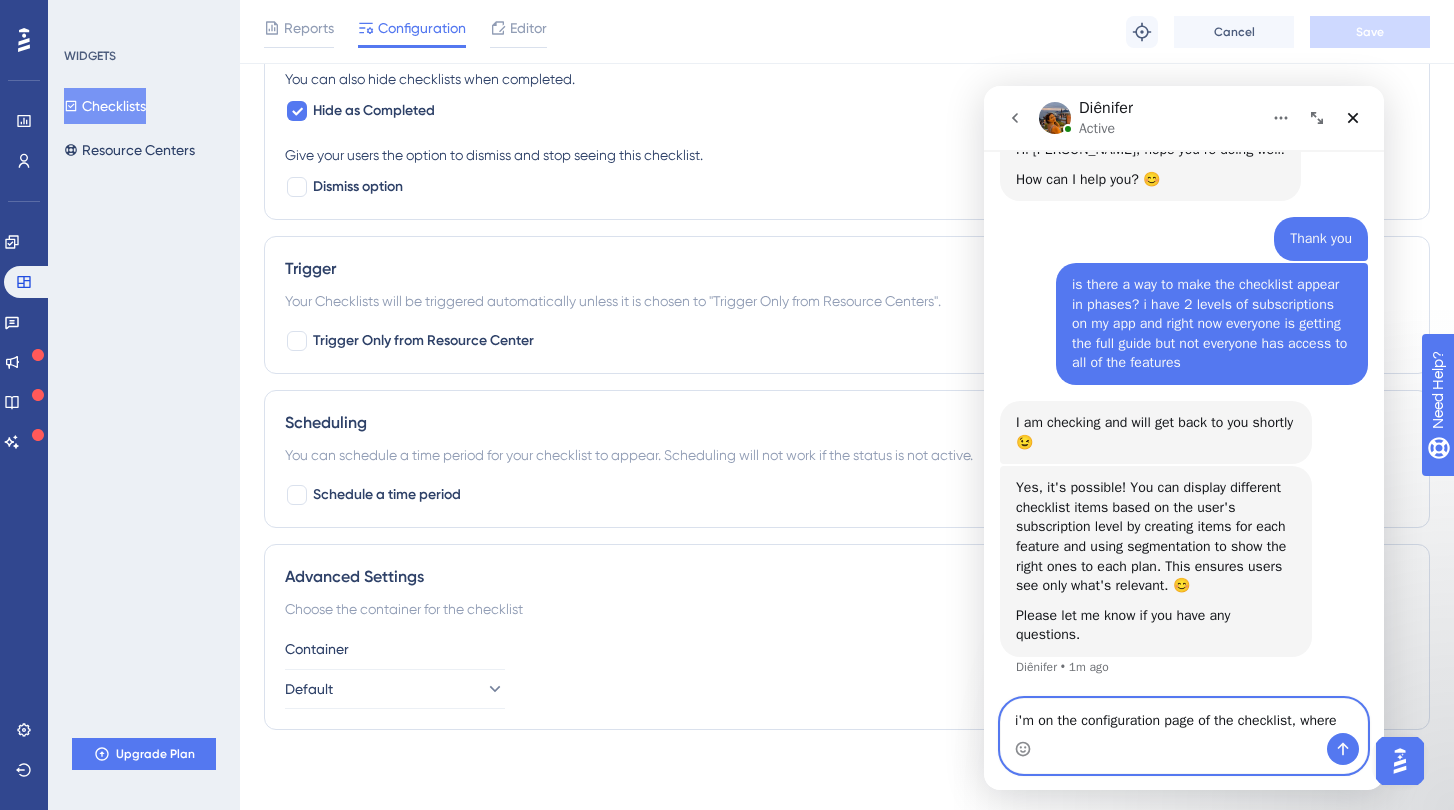 scroll, scrollTop: 225, scrollLeft: 0, axis: vertical 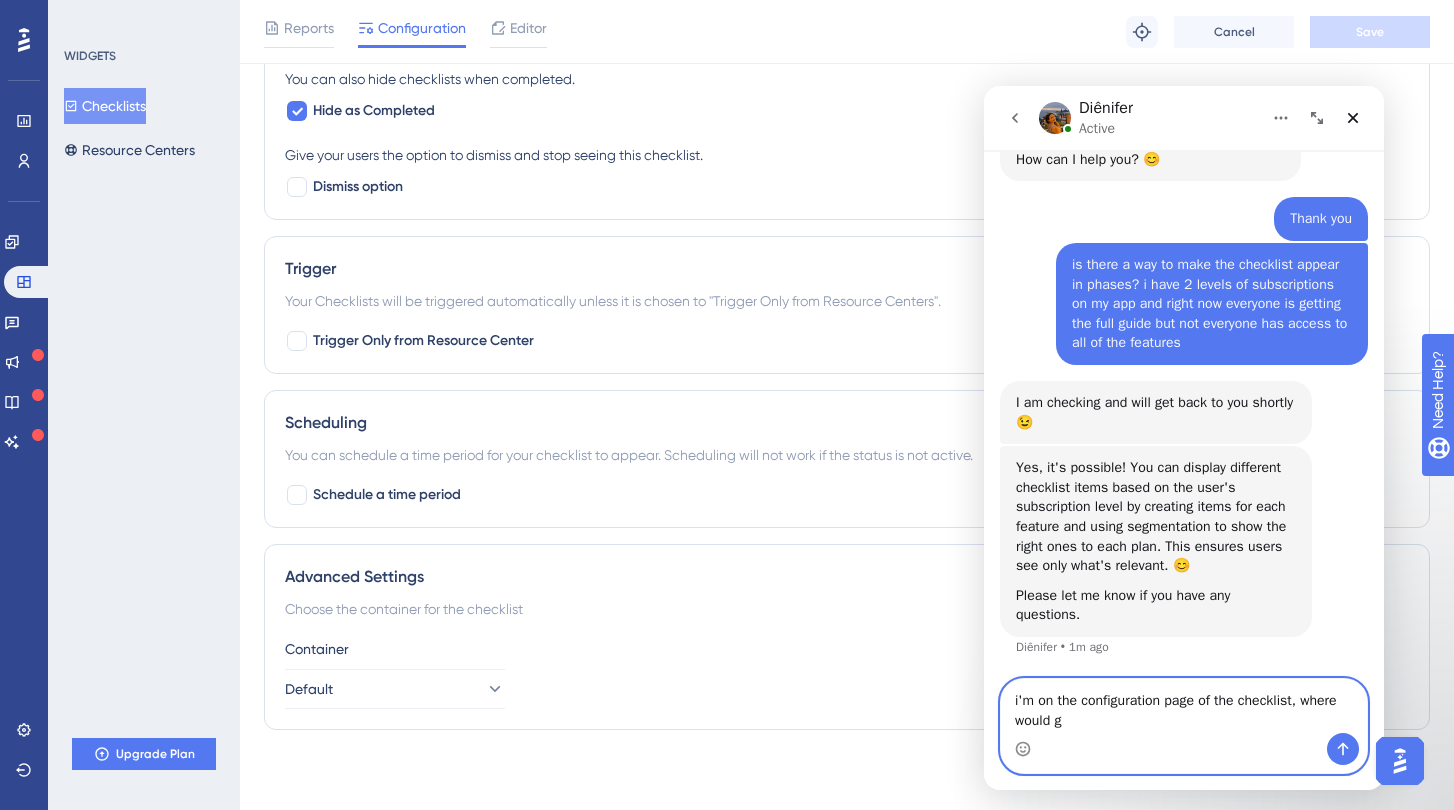 type on "i'm on the configuration page of the checklist, where would go" 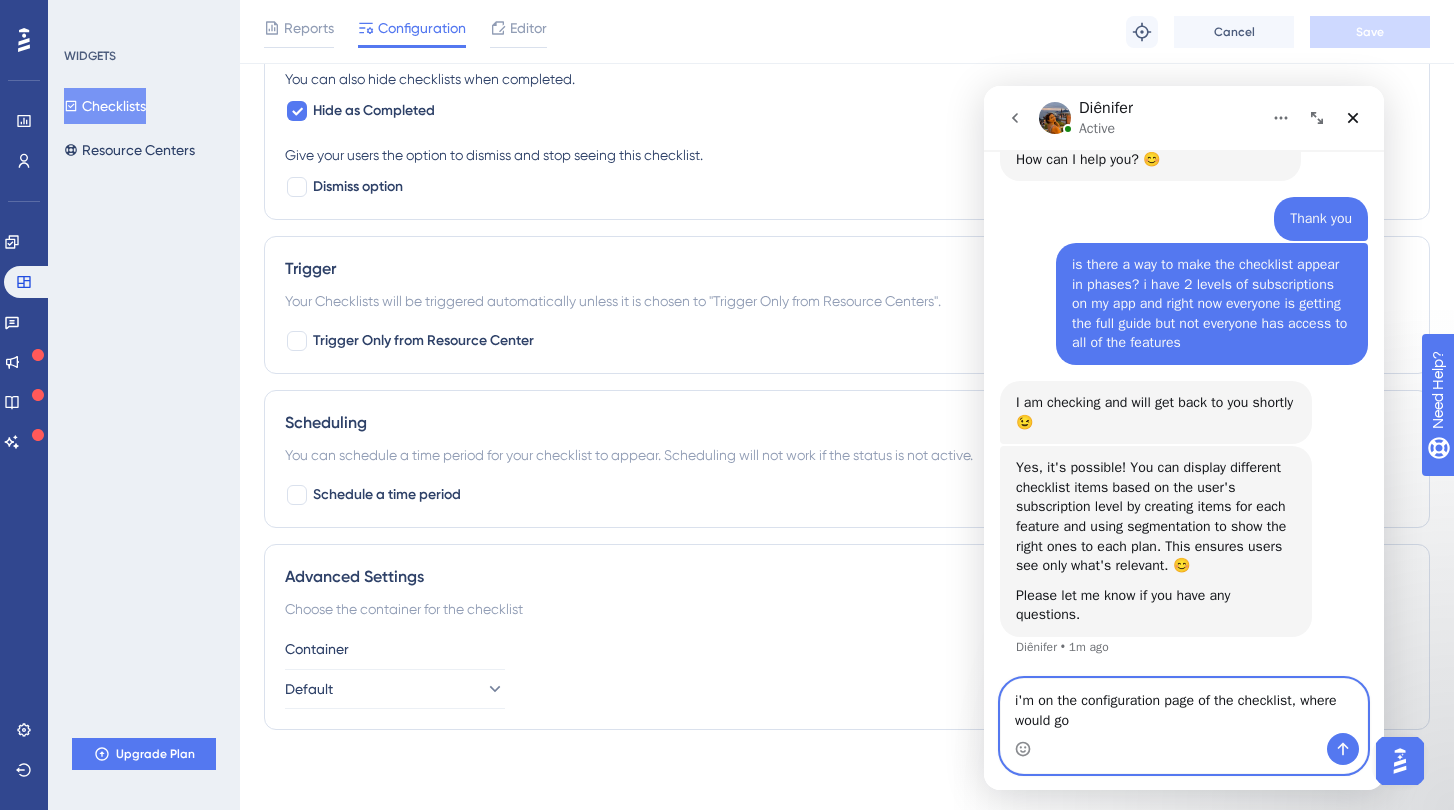 type 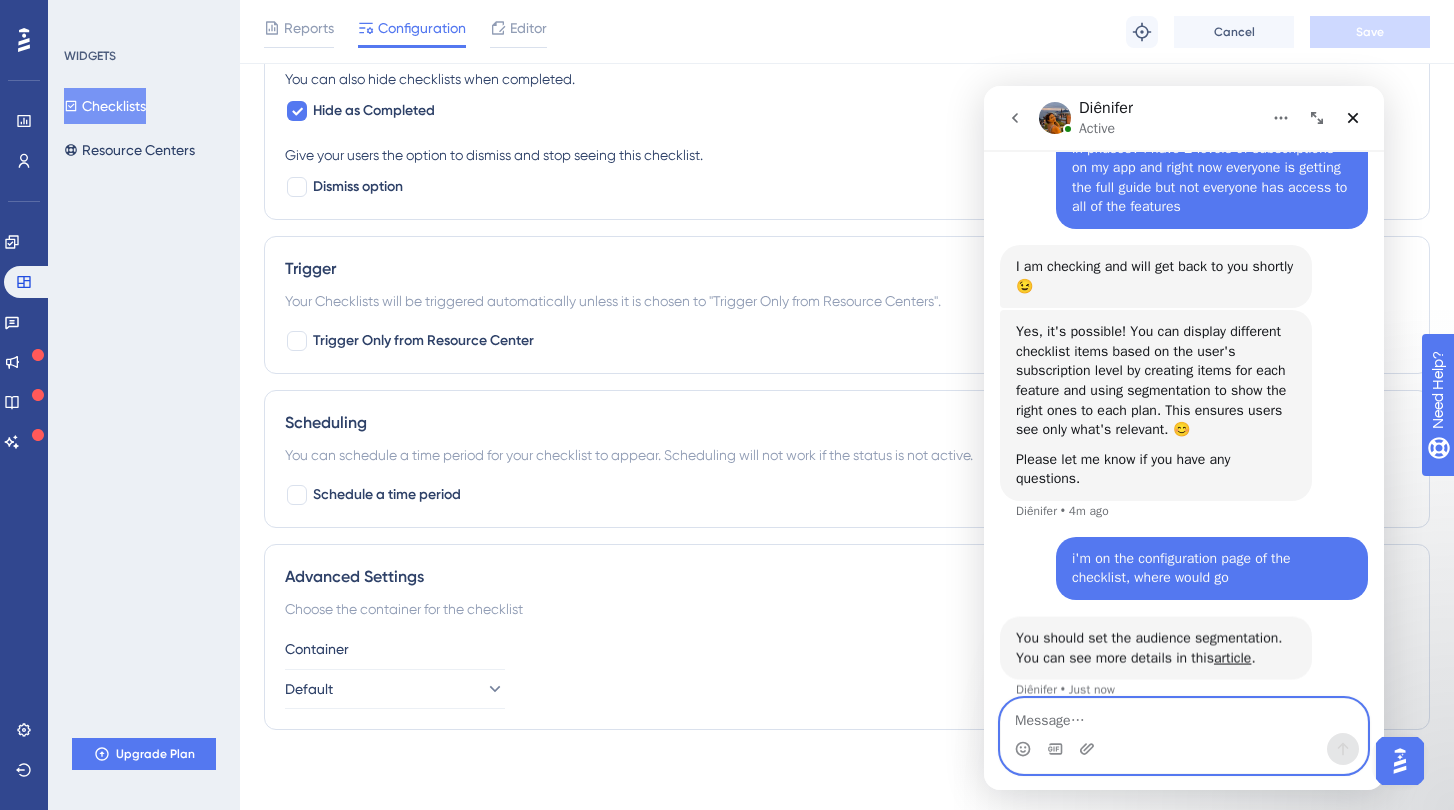 scroll, scrollTop: 383, scrollLeft: 0, axis: vertical 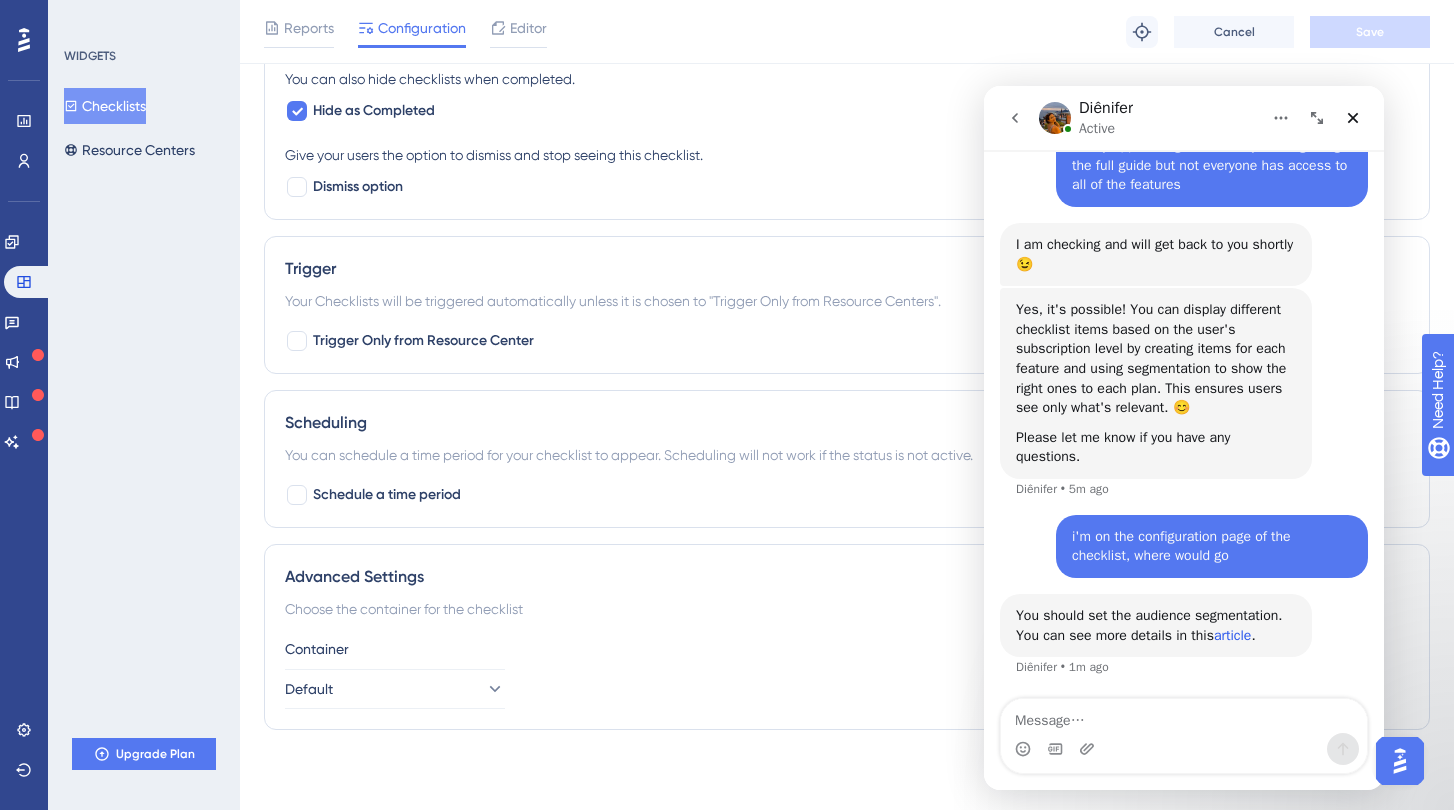 click on "article" at bounding box center (1232, 635) 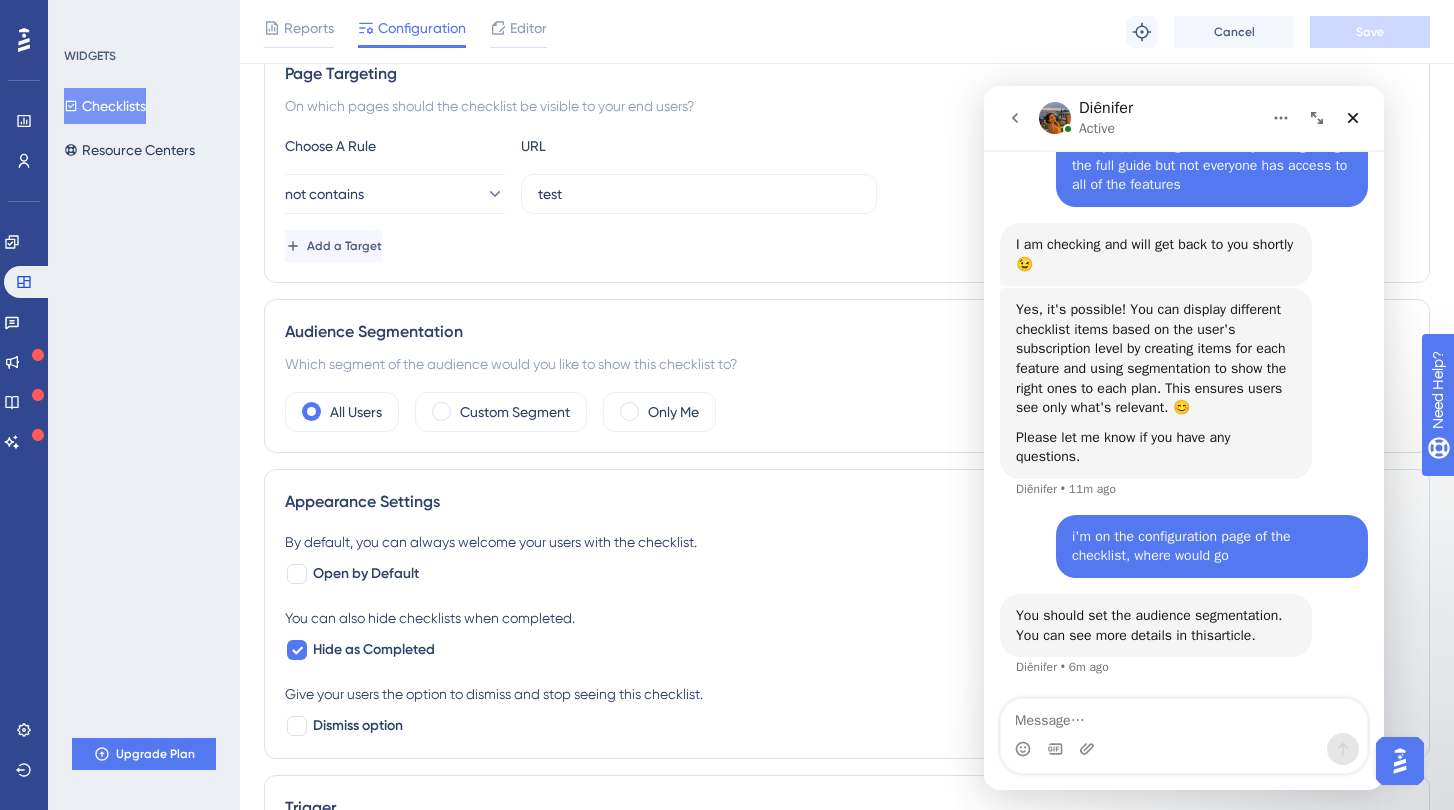 scroll, scrollTop: 382, scrollLeft: 0, axis: vertical 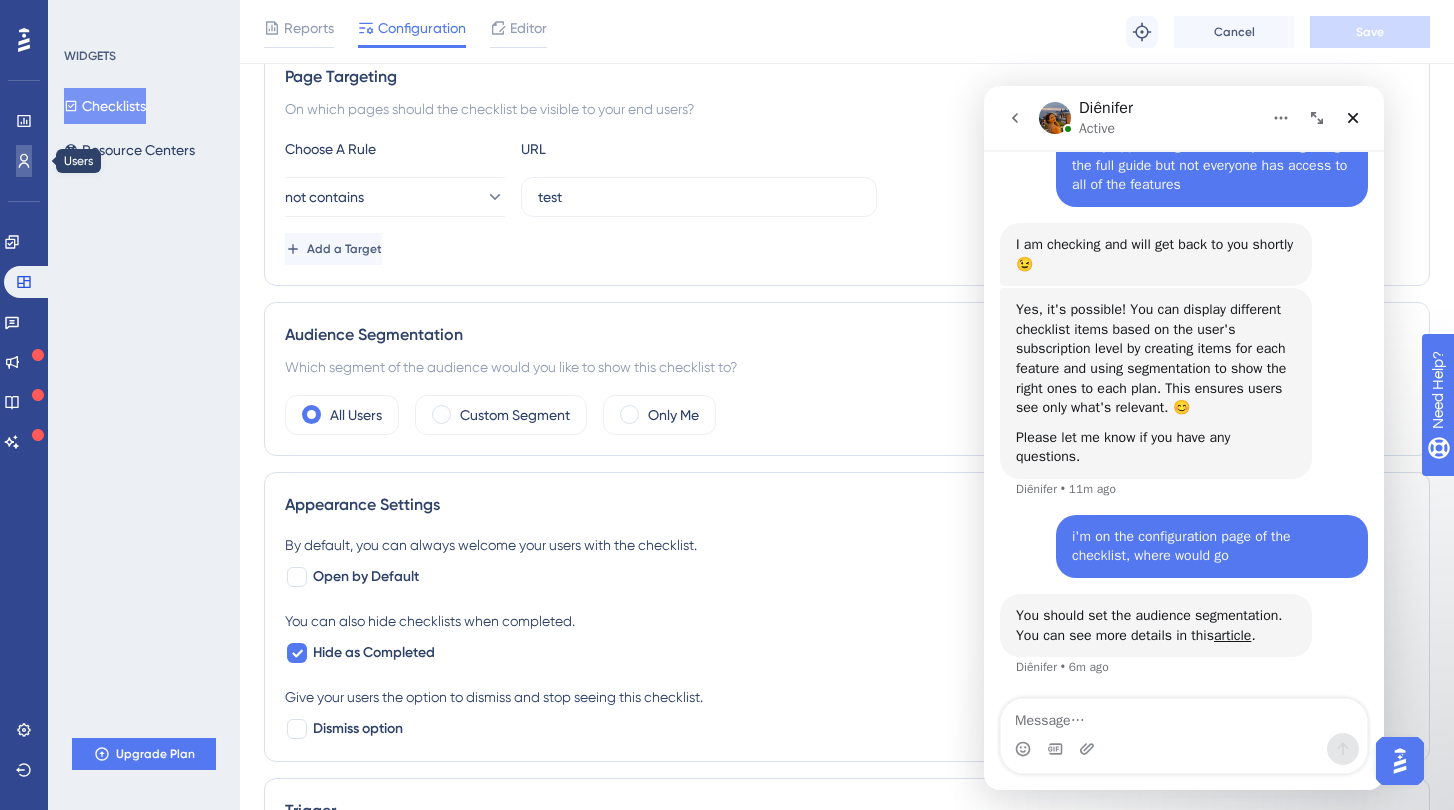 click 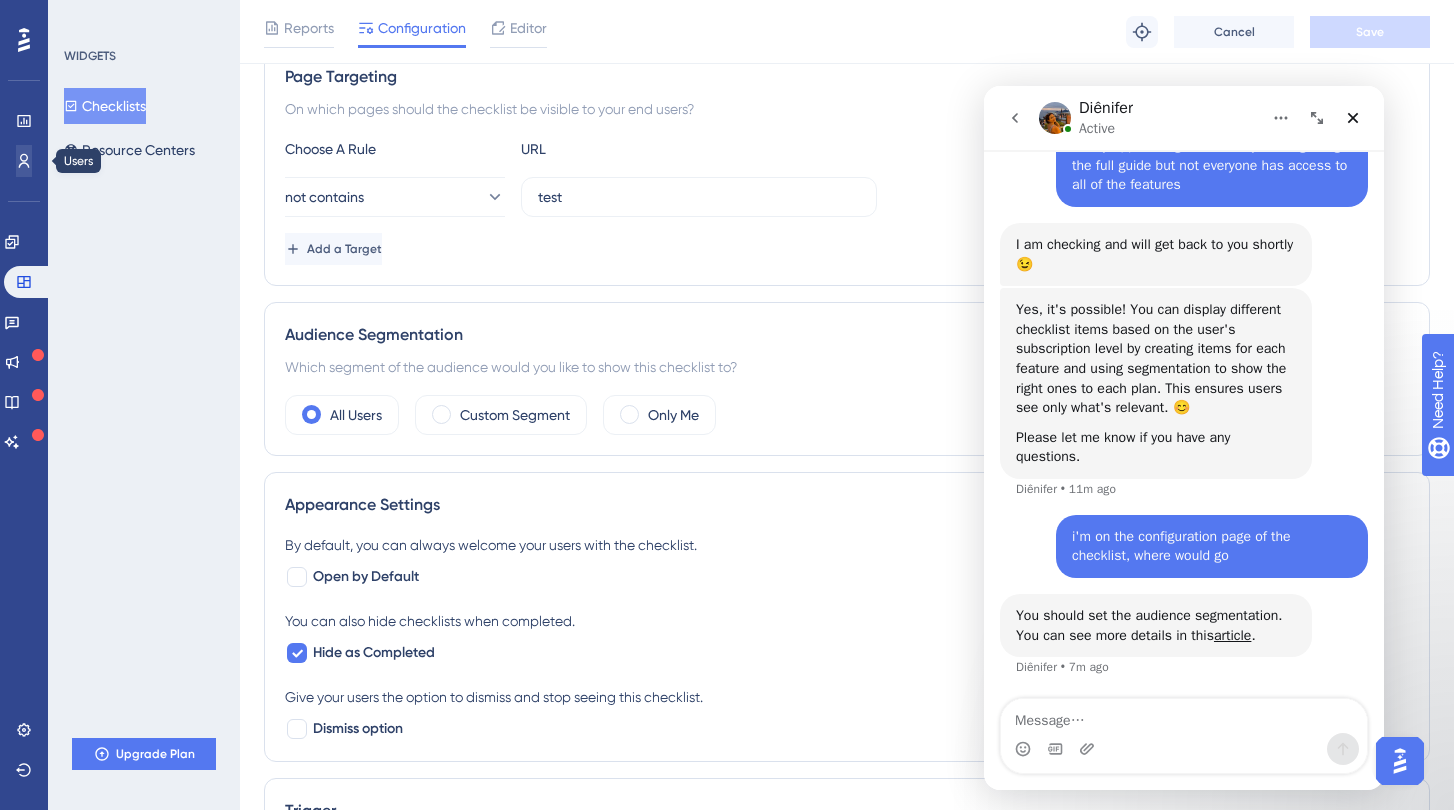 scroll, scrollTop: 0, scrollLeft: 0, axis: both 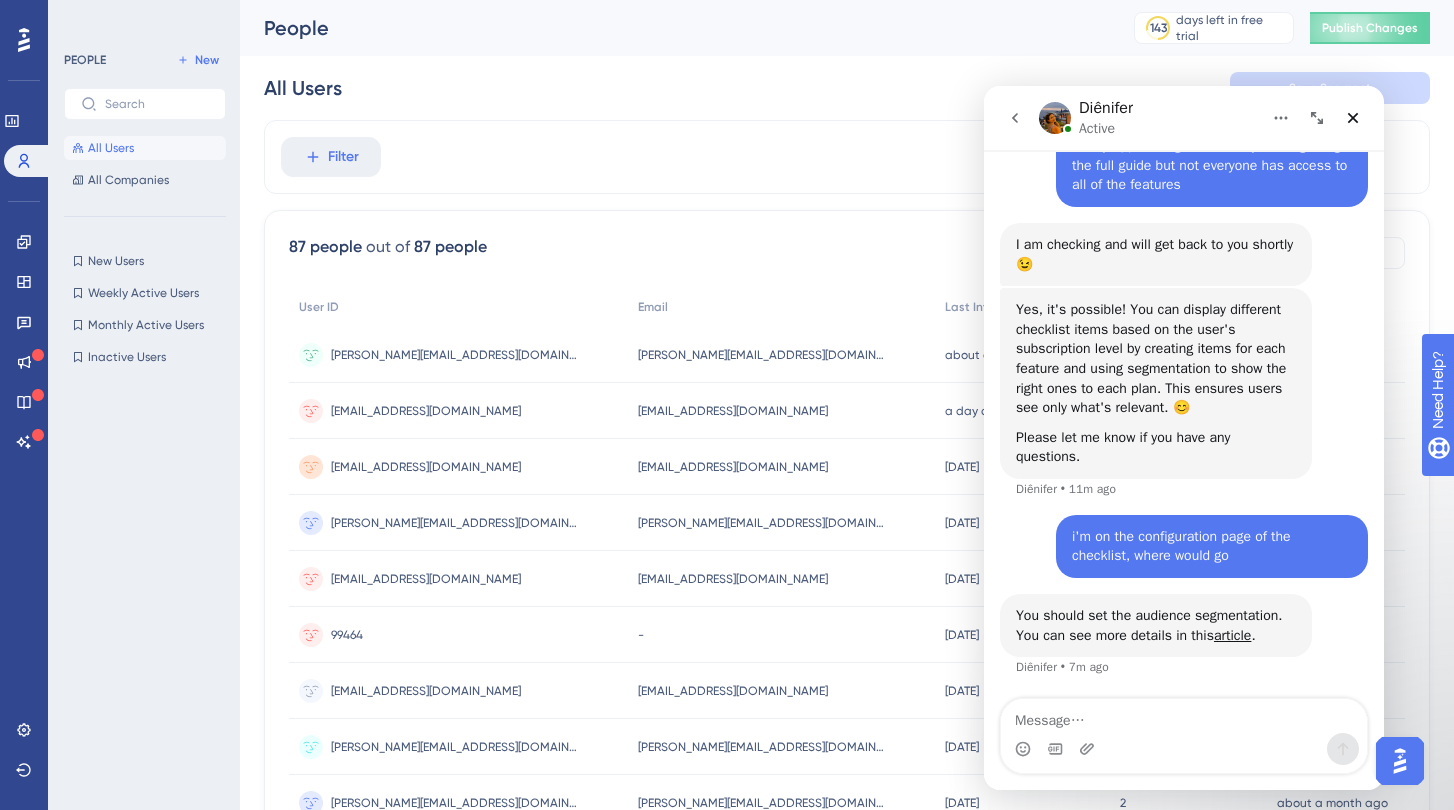 click on "Filter" at bounding box center [847, 157] 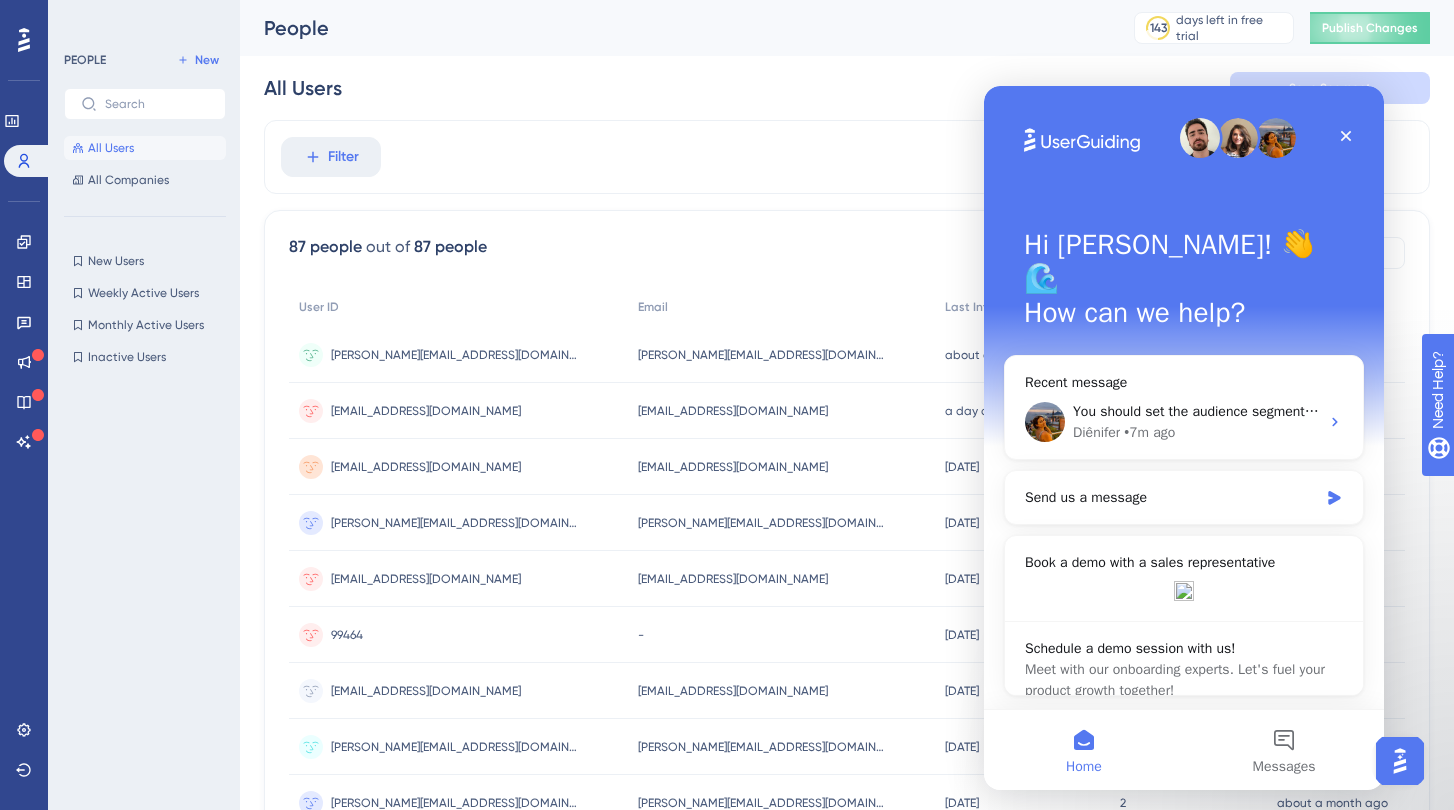 scroll, scrollTop: 0, scrollLeft: 0, axis: both 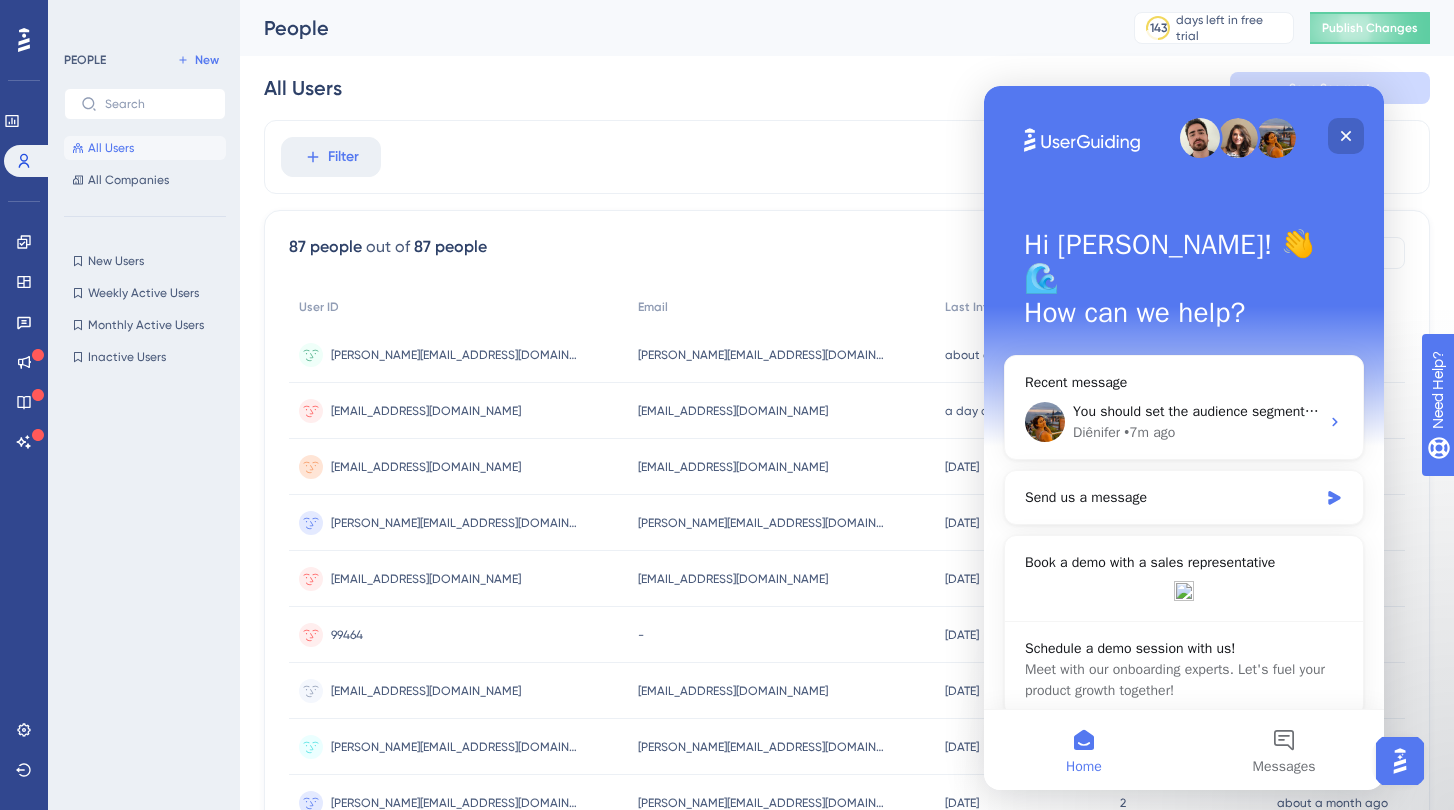 click 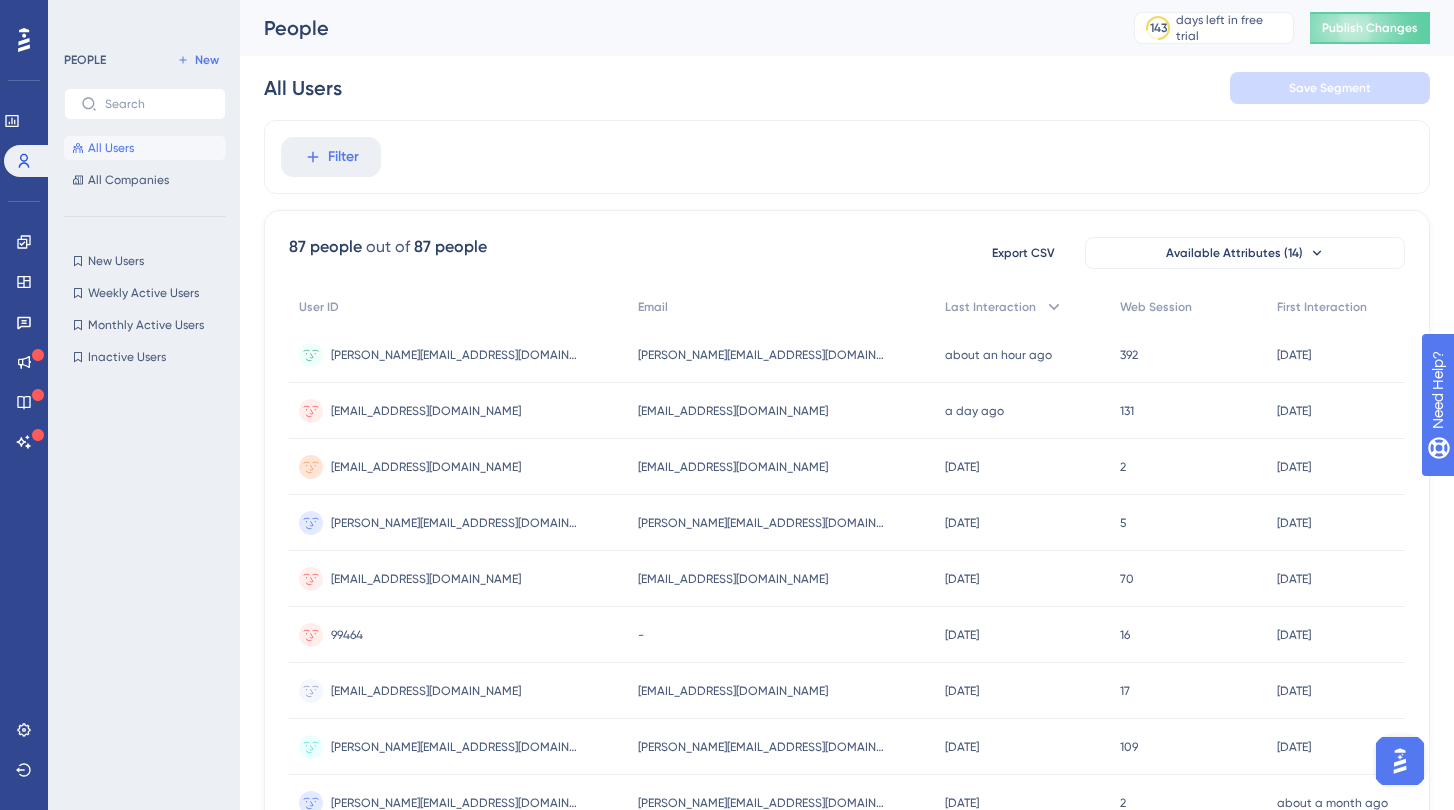 scroll, scrollTop: 0, scrollLeft: 0, axis: both 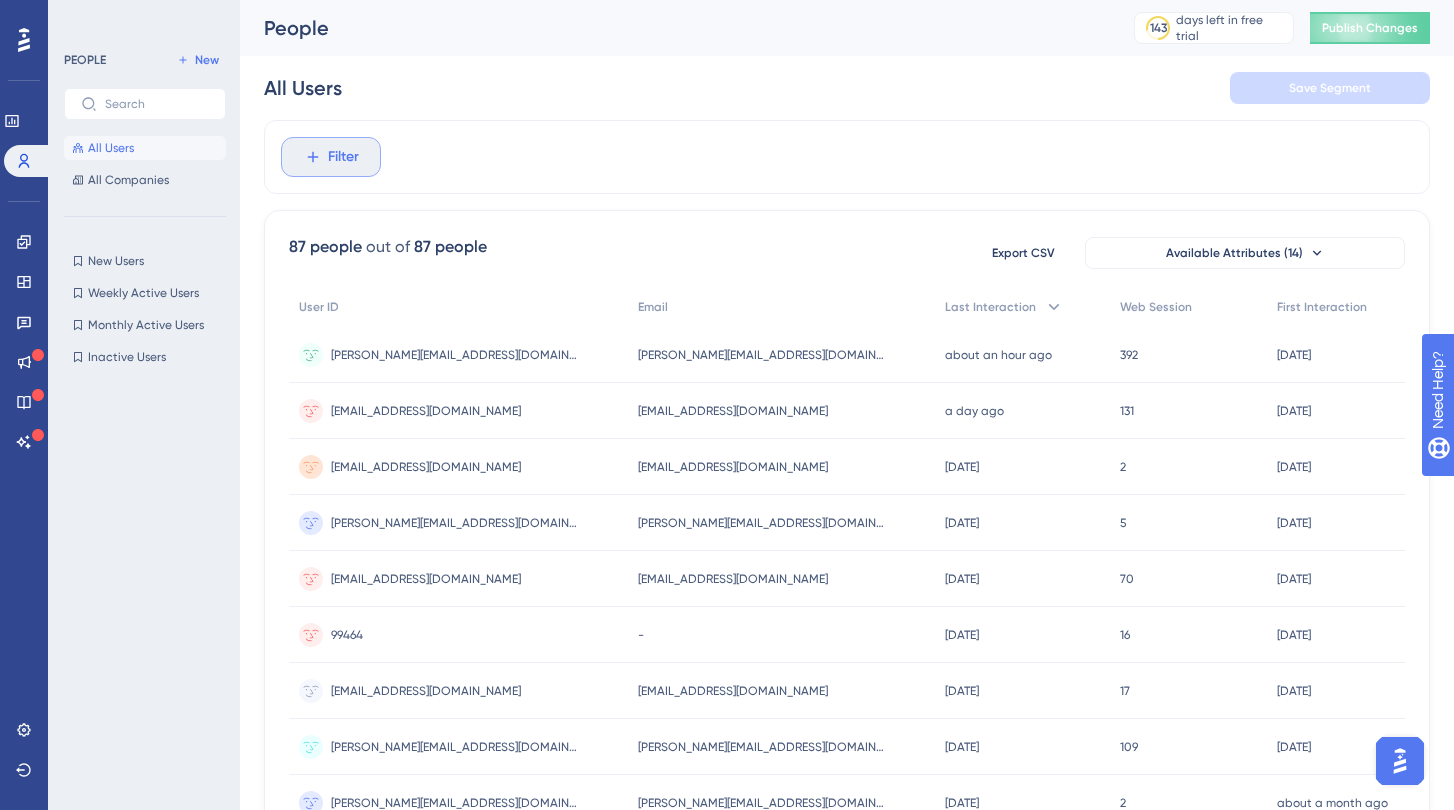 click on "Filter" at bounding box center (343, 157) 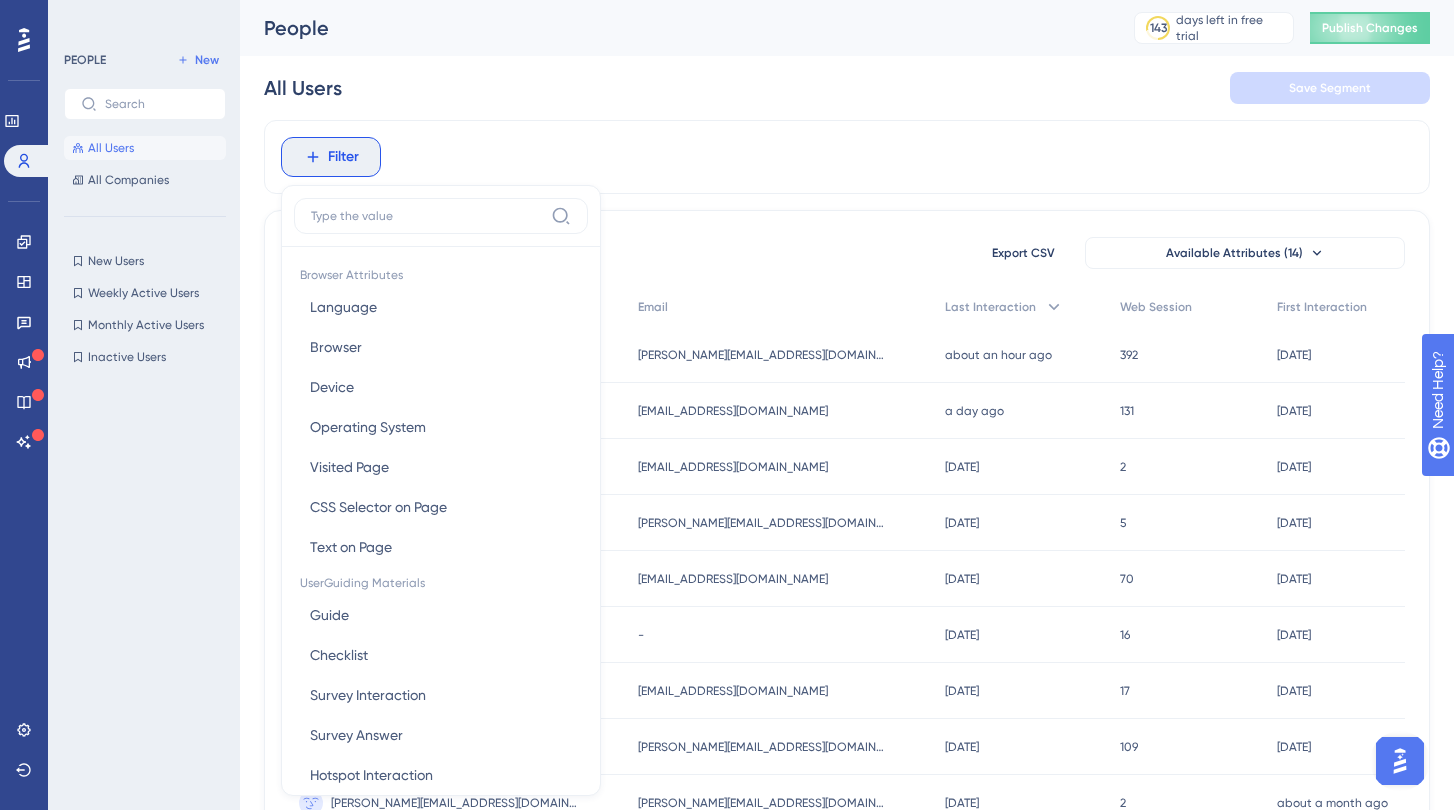 scroll, scrollTop: 85, scrollLeft: 0, axis: vertical 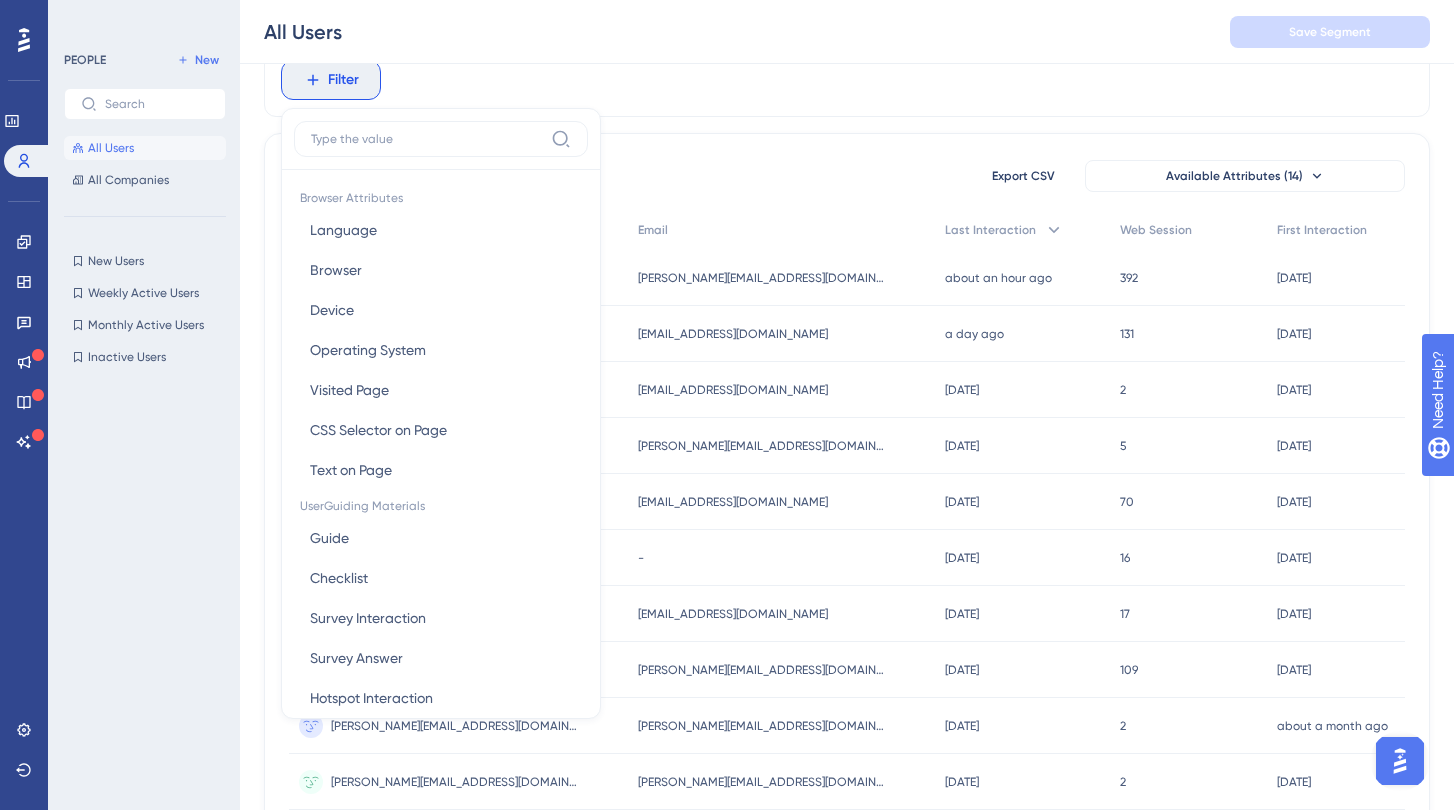 click on "Filter Browser Attributes Language Language Browser Browser Device Device Operating System Operating System Visited Page Visited Page CSS Selector on Page CSS Selector on Page Text on Page Text on Page UserGuiding Materials Guide Guide Checklist Checklist Survey Interaction Survey Interaction Survey Answer Survey Answer Hotspot Interaction Hotspot Interaction Custom Button Interaction Custom Button Interaction Goal Goal AI Assistant AI Assistant Resource Center Interaction Resource Center Interaction Resource Center Tab Resource Center Tab Product Updates Product Updates Product Updates Post Product Updates Post Knowledge Base Knowledge Base Knowledge Base Article Knowledge Base Article User Attributes User ID User ID Web Session Web Session First Interaction First Interaction Last Interaction Last Interaction auth0Id auth0Id businessType businessType companyKey companyKey Email Email friendlyName friendlyName Name Name Company Attributes Company ID Company ID Company Name Company Name" at bounding box center (847, 80) 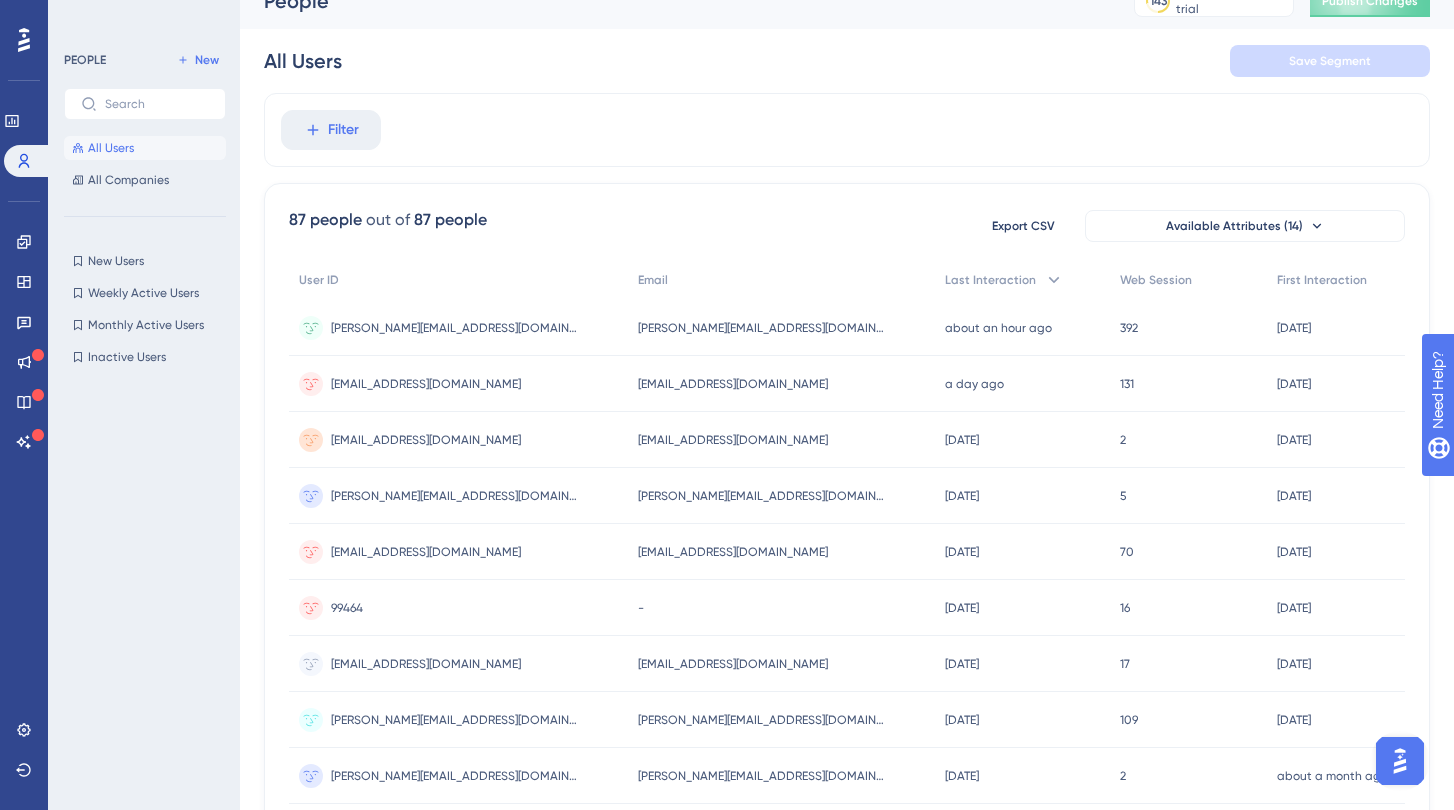 scroll, scrollTop: 19, scrollLeft: 0, axis: vertical 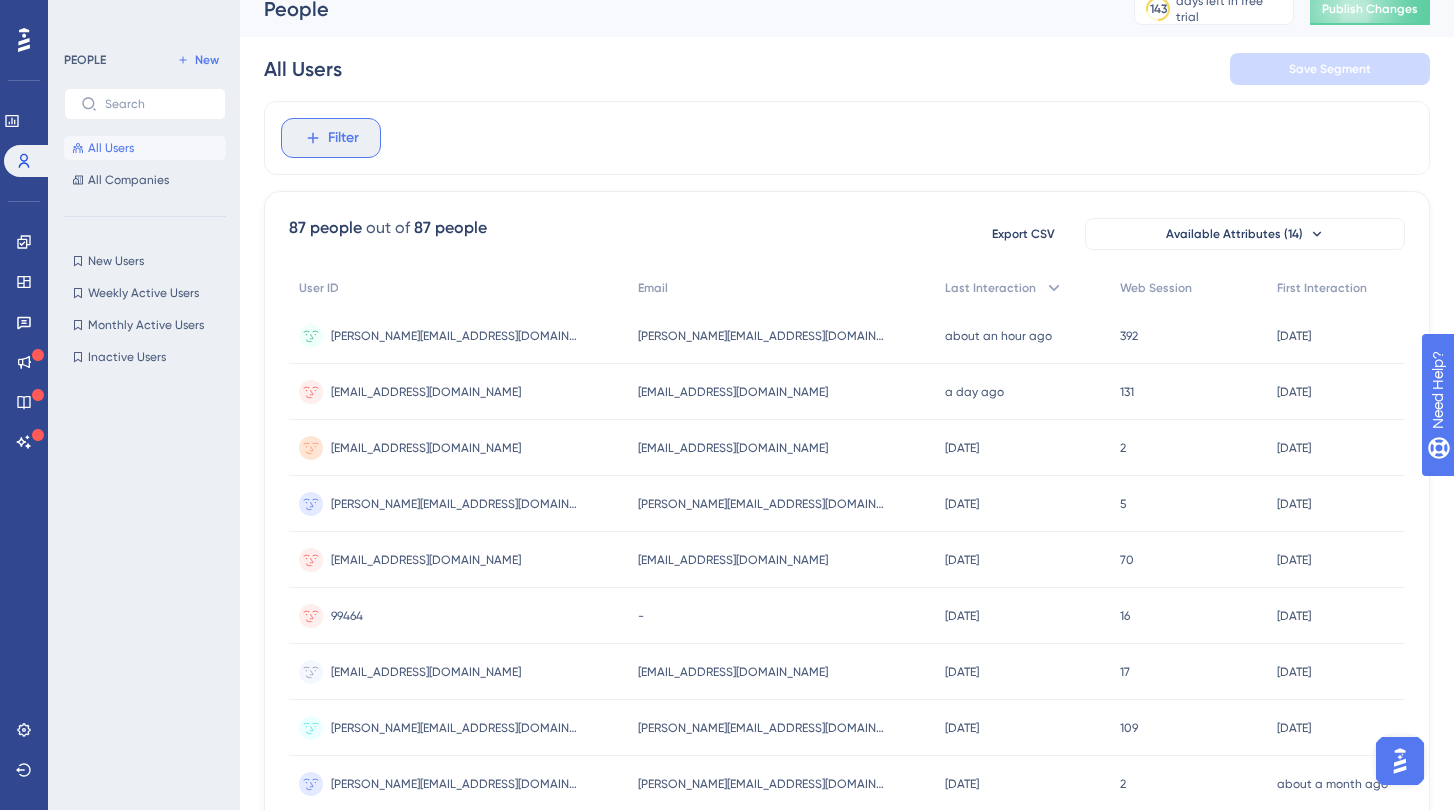 click 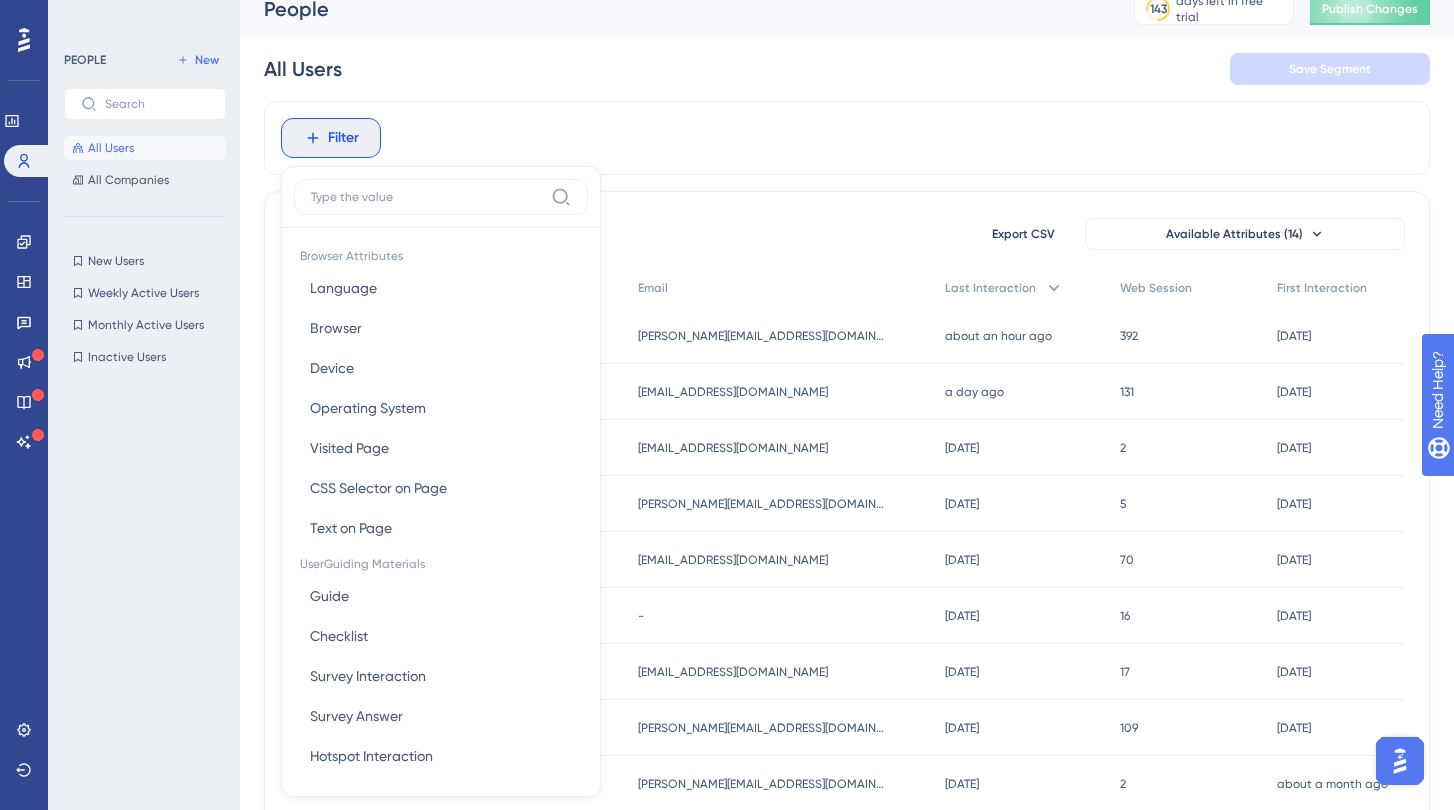 scroll, scrollTop: 95, scrollLeft: 0, axis: vertical 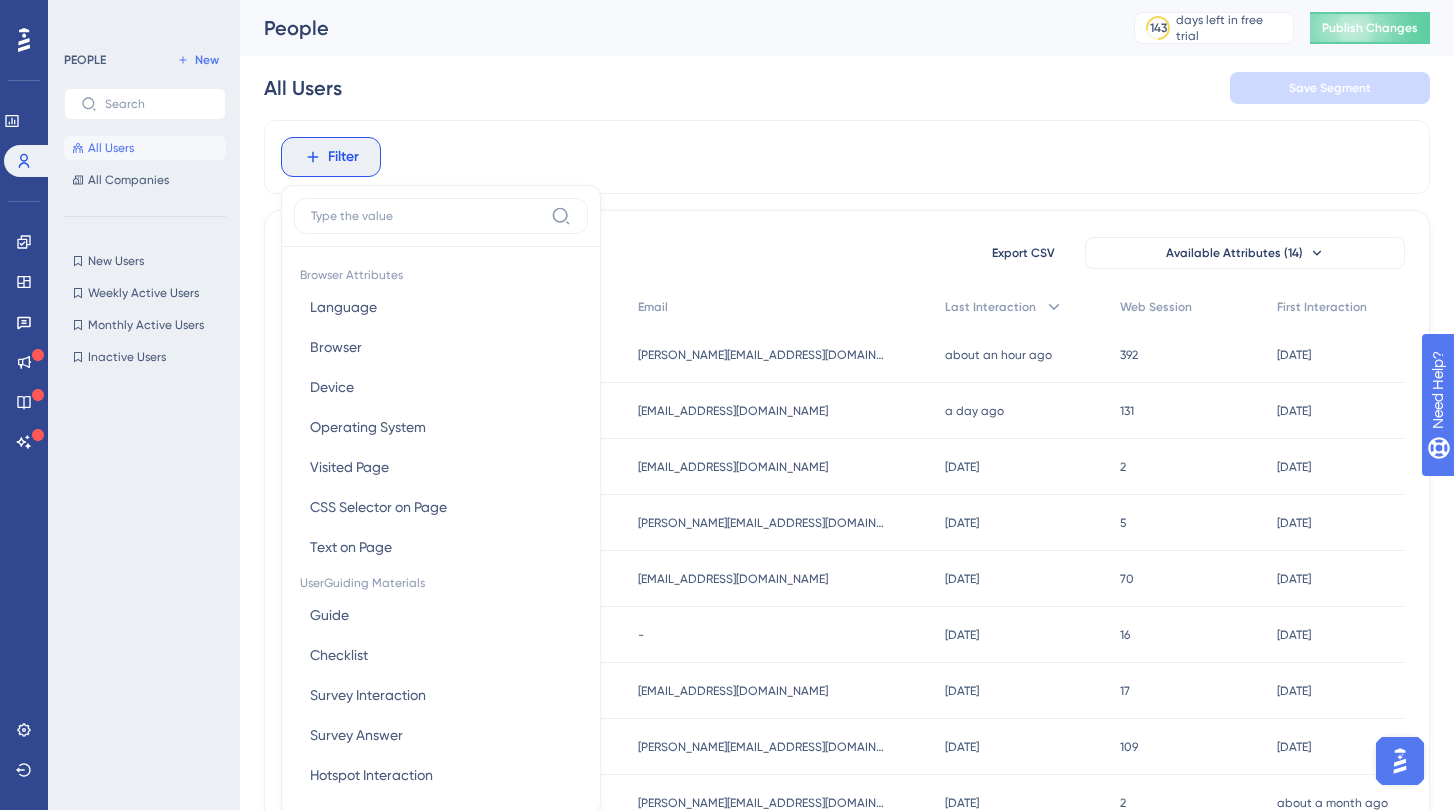 click on "Filter" at bounding box center [343, 157] 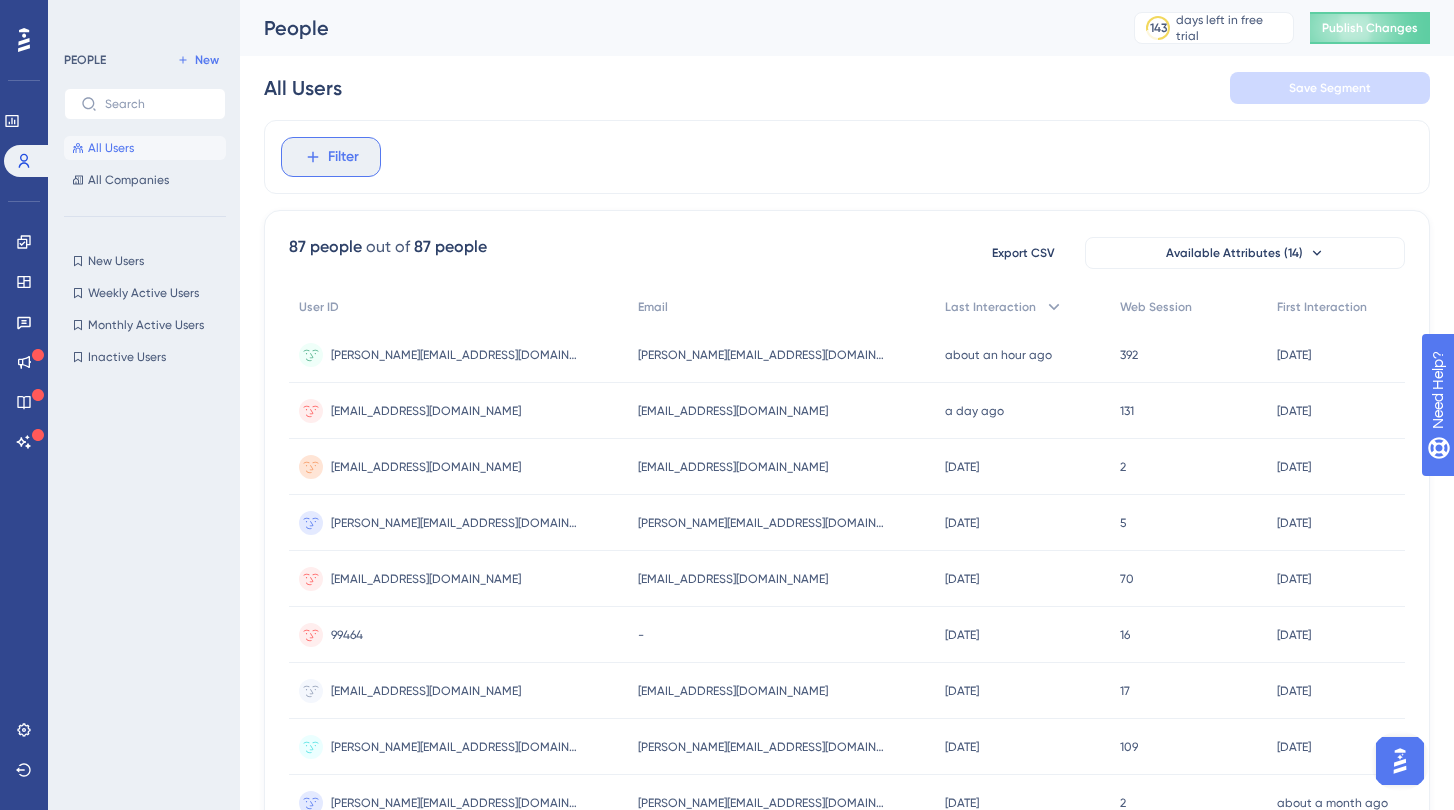 click on "Filter" at bounding box center (343, 157) 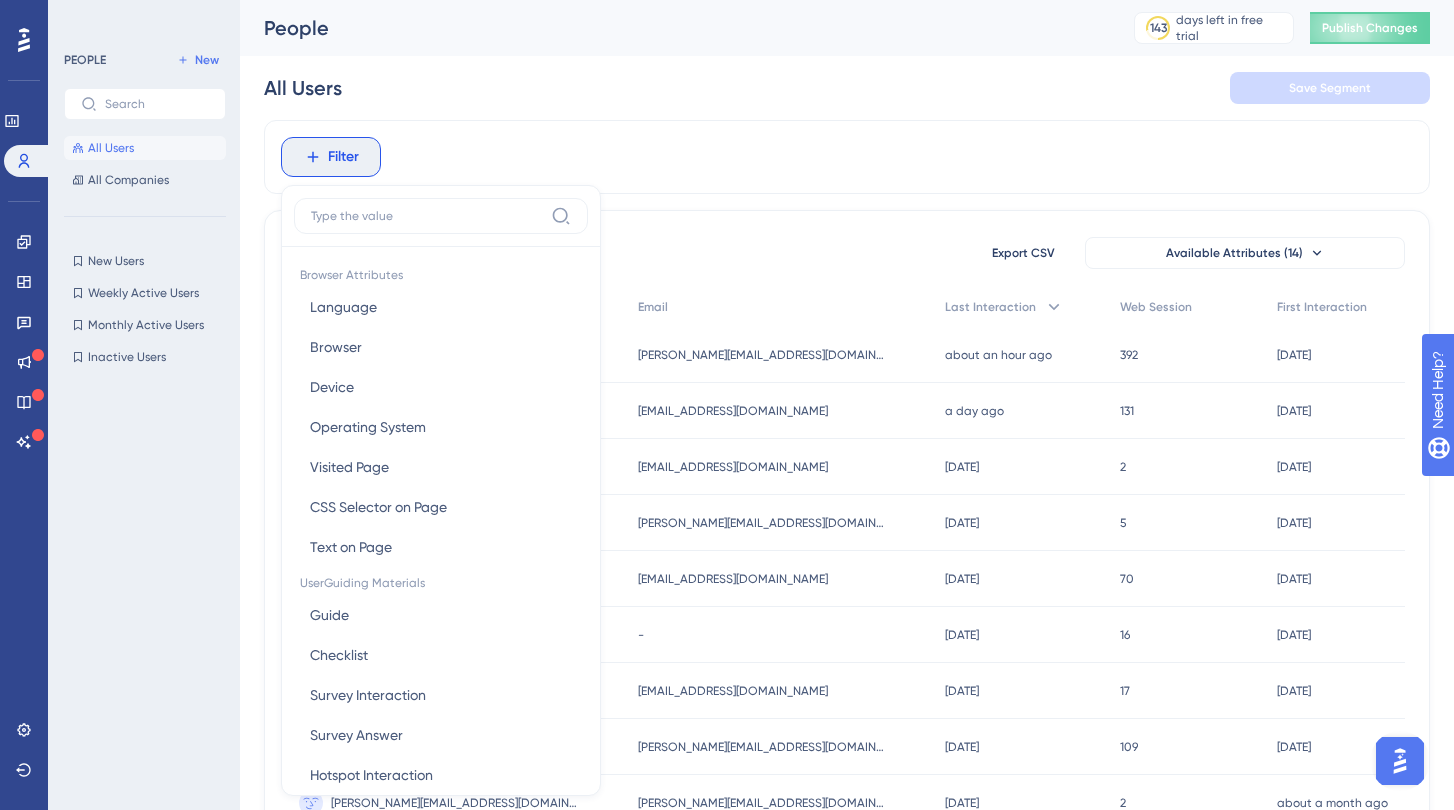 scroll, scrollTop: 85, scrollLeft: 0, axis: vertical 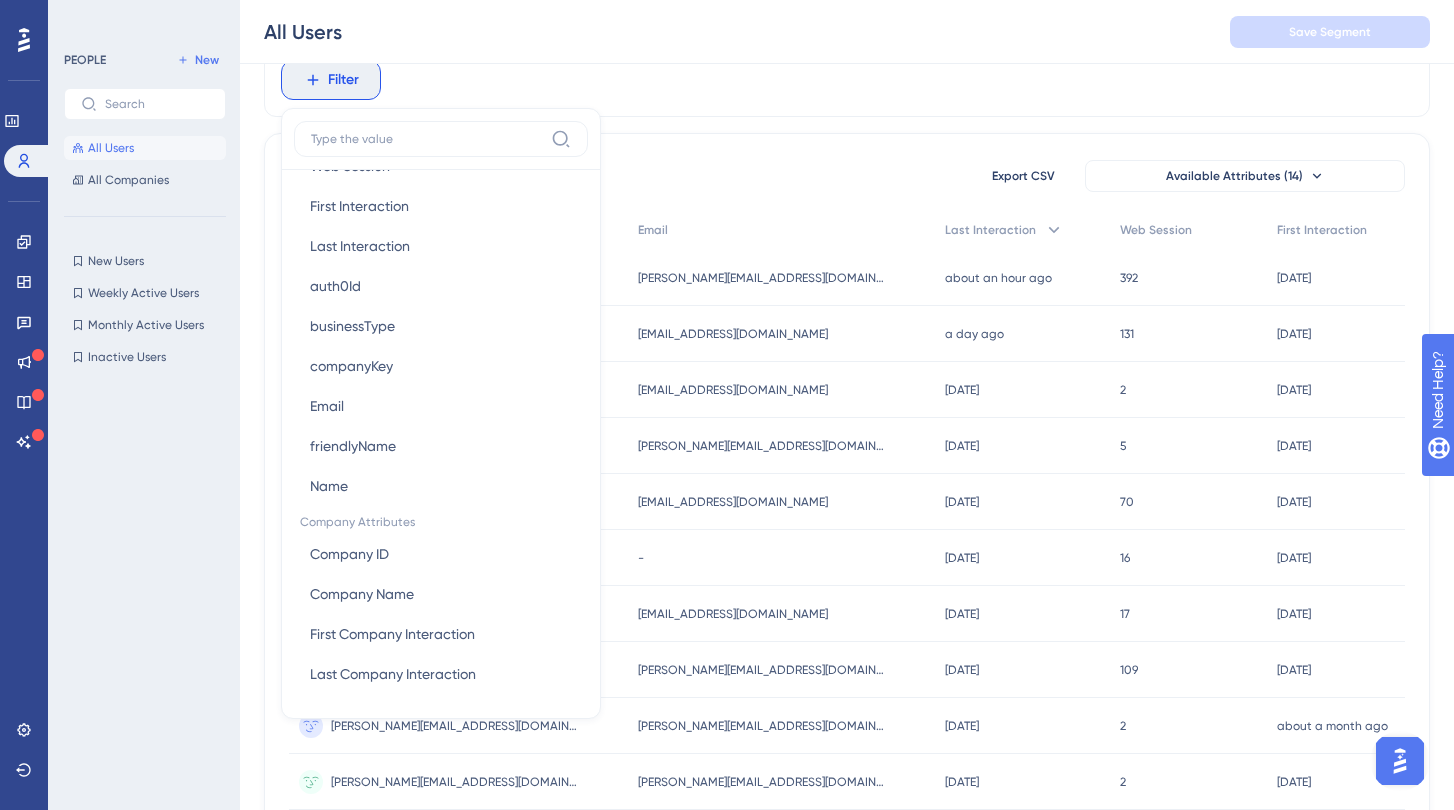 click on "Filter Browser Attributes Language Language Browser Browser Device Device Operating System Operating System Visited Page Visited Page CSS Selector on Page CSS Selector on Page Text on Page Text on Page UserGuiding Materials Guide Guide Checklist Checklist Survey Interaction Survey Interaction Survey Answer Survey Answer Hotspot Interaction Hotspot Interaction Custom Button Interaction Custom Button Interaction Goal Goal AI Assistant AI Assistant Resource Center Interaction Resource Center Interaction Resource Center Tab Resource Center Tab Product Updates Product Updates Product Updates Post Product Updates Post Knowledge Base Knowledge Base Knowledge Base Article Knowledge Base Article User Attributes User ID User ID Web Session Web Session First Interaction First Interaction Last Interaction Last Interaction auth0Id auth0Id businessType businessType companyKey companyKey Email Email friendlyName friendlyName Name Name Company Attributes Company ID Company ID Company Name Company Name" at bounding box center [847, 80] 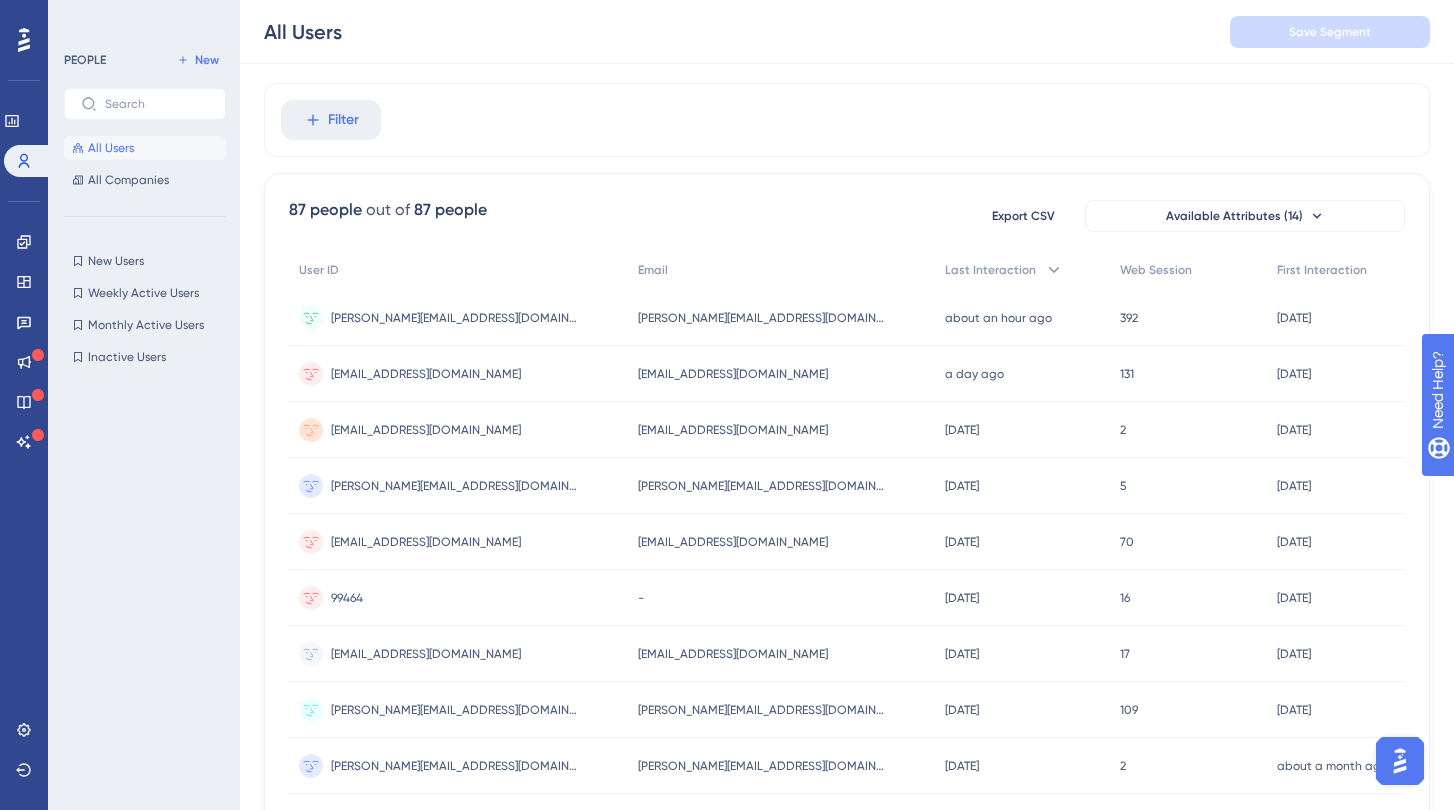 scroll, scrollTop: 0, scrollLeft: 0, axis: both 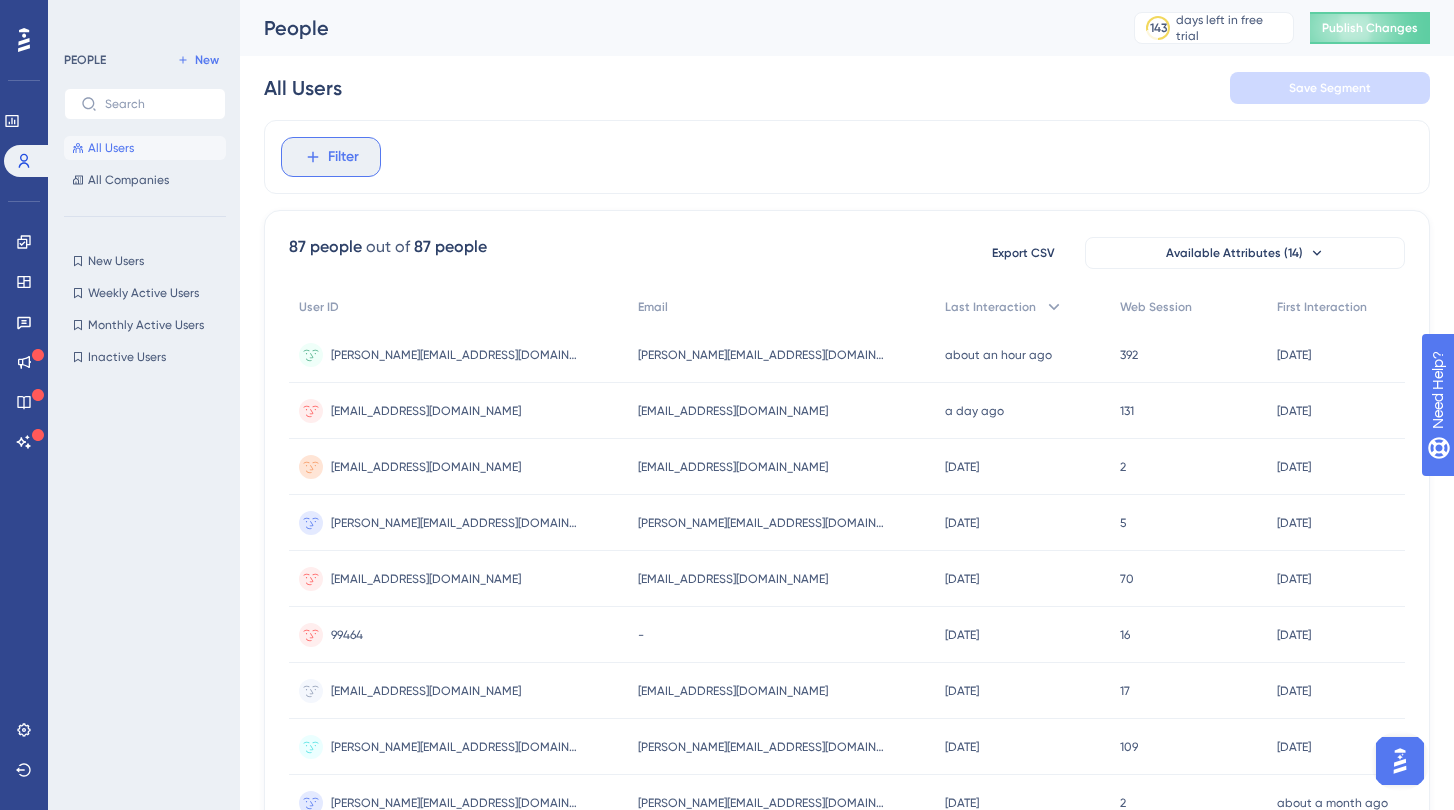 click on "Filter" at bounding box center (343, 157) 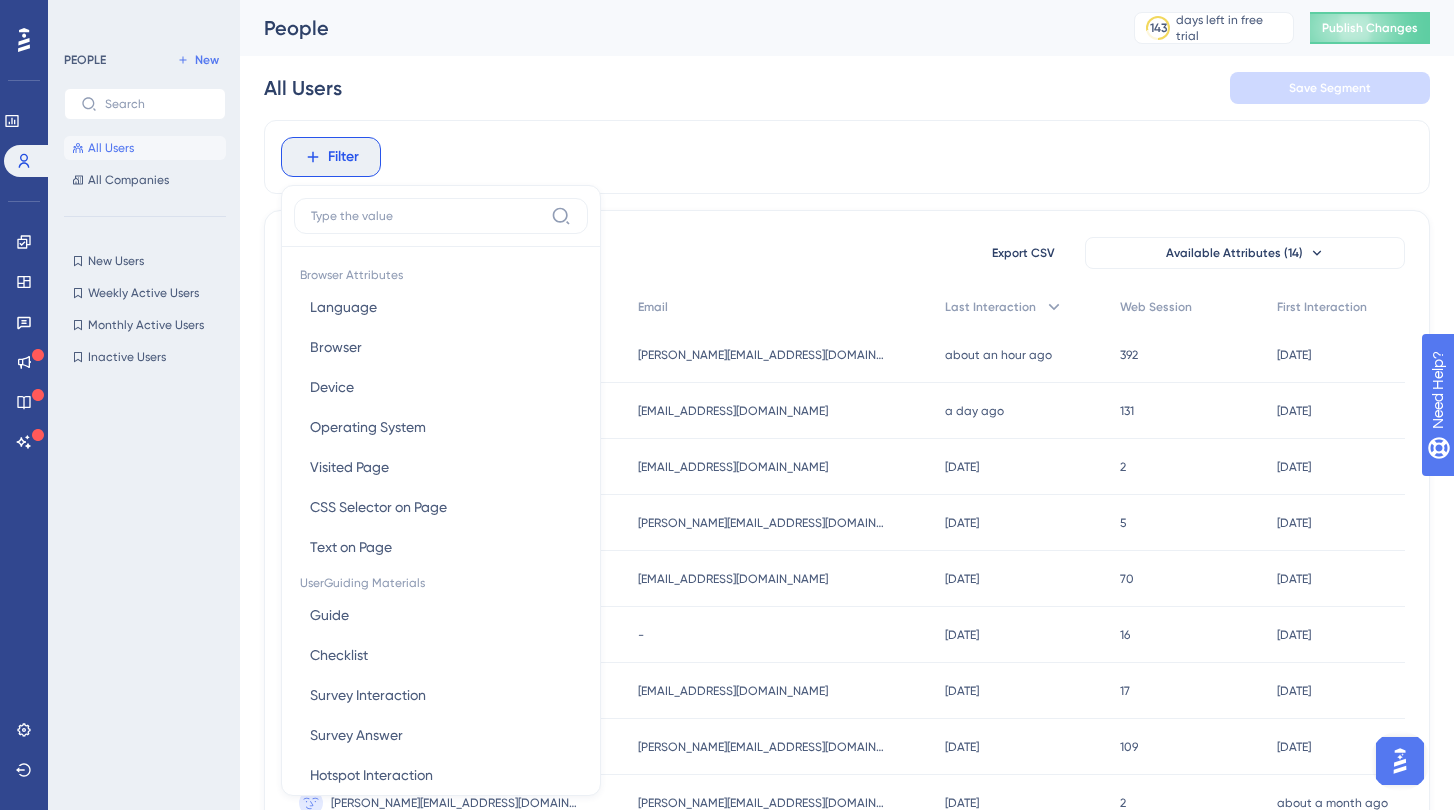 scroll, scrollTop: 85, scrollLeft: 0, axis: vertical 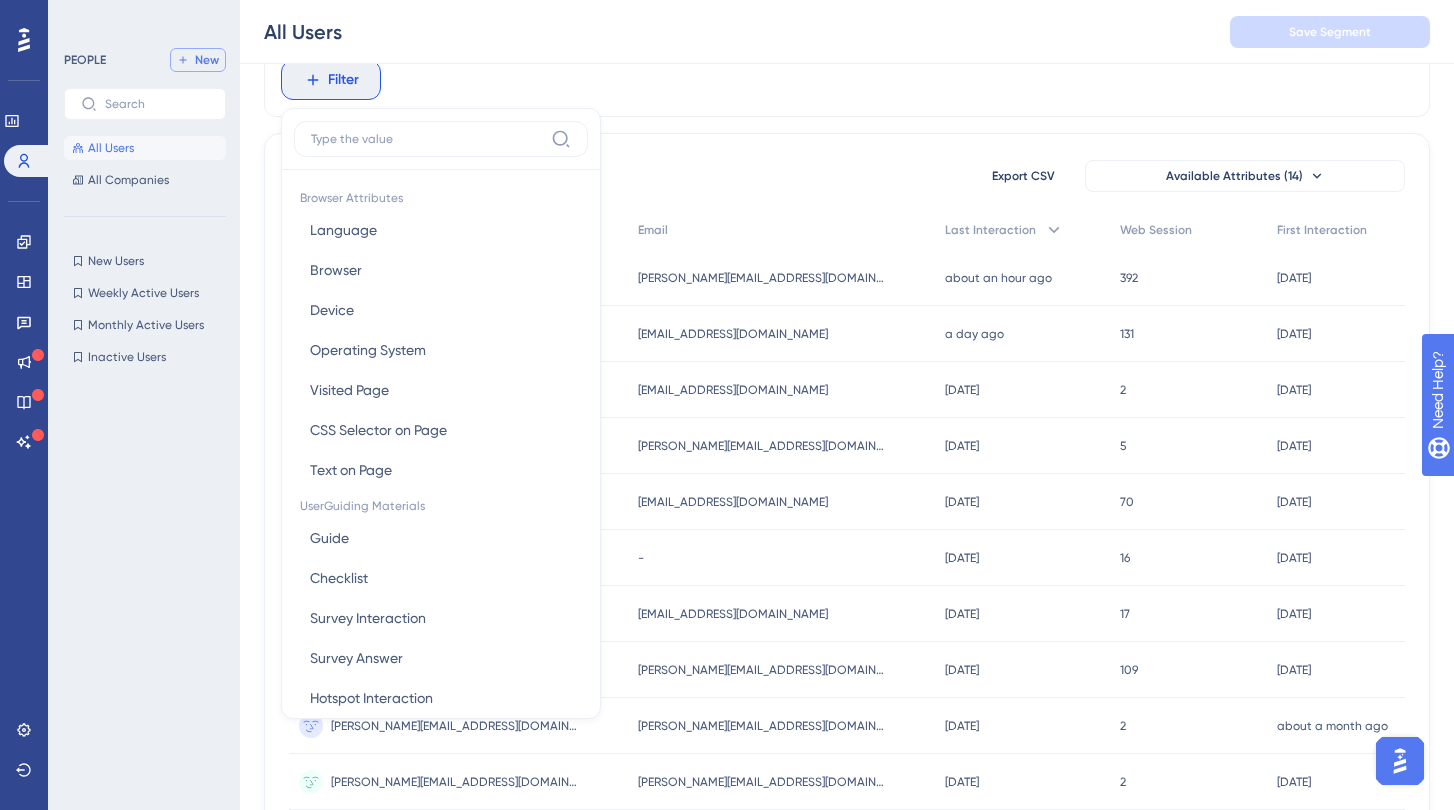 click on "New" at bounding box center (198, 60) 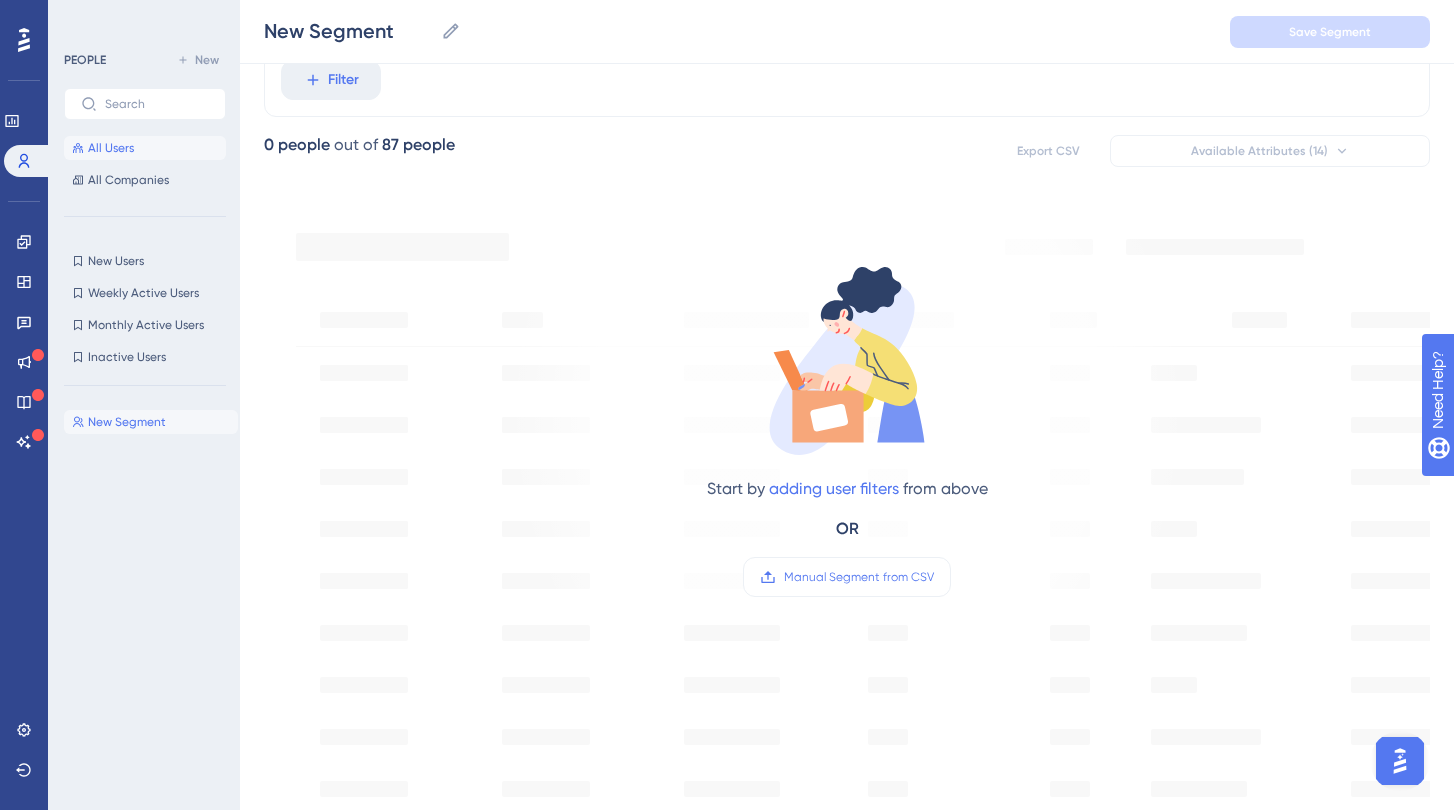 click on "All Users" at bounding box center (145, 148) 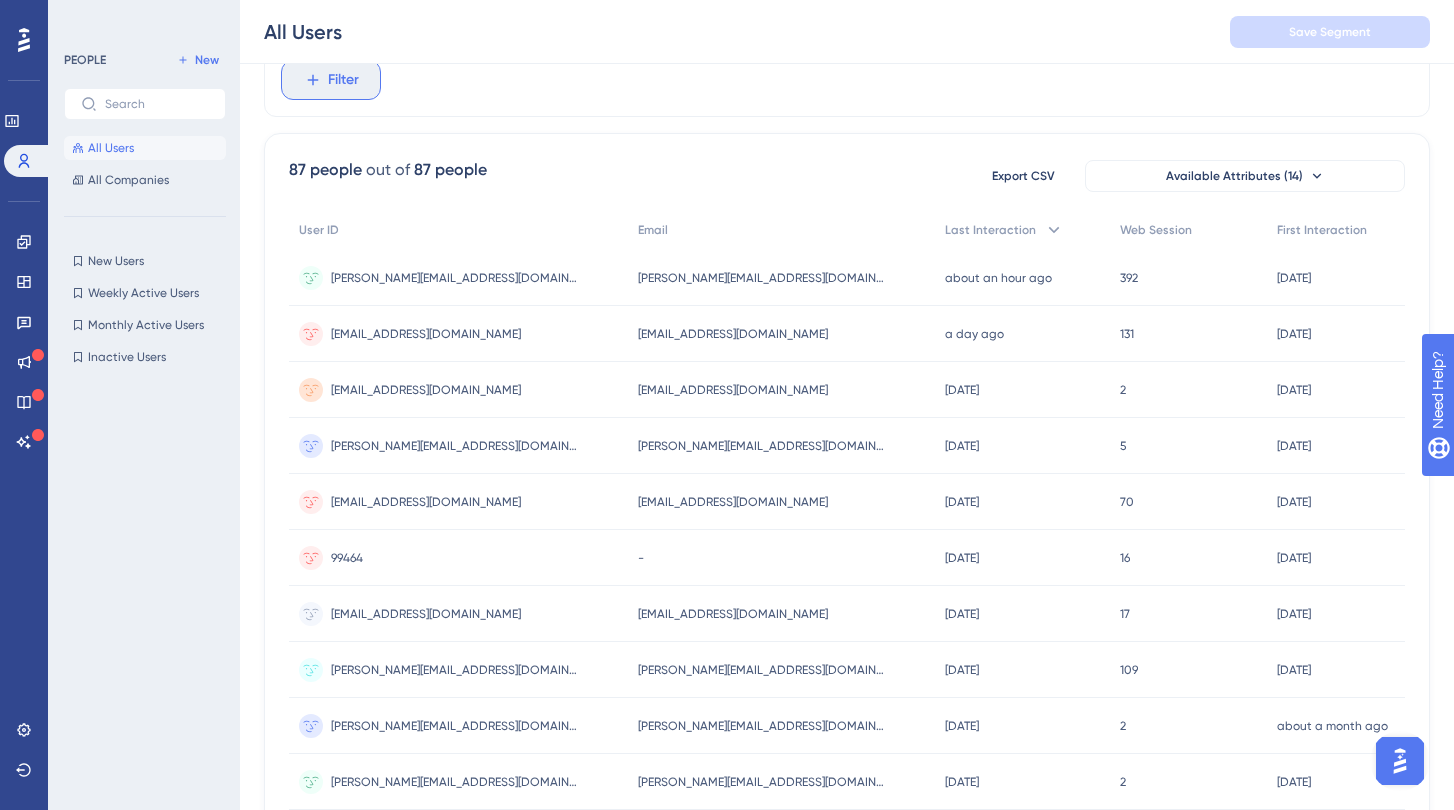 click on "Filter" at bounding box center (343, 80) 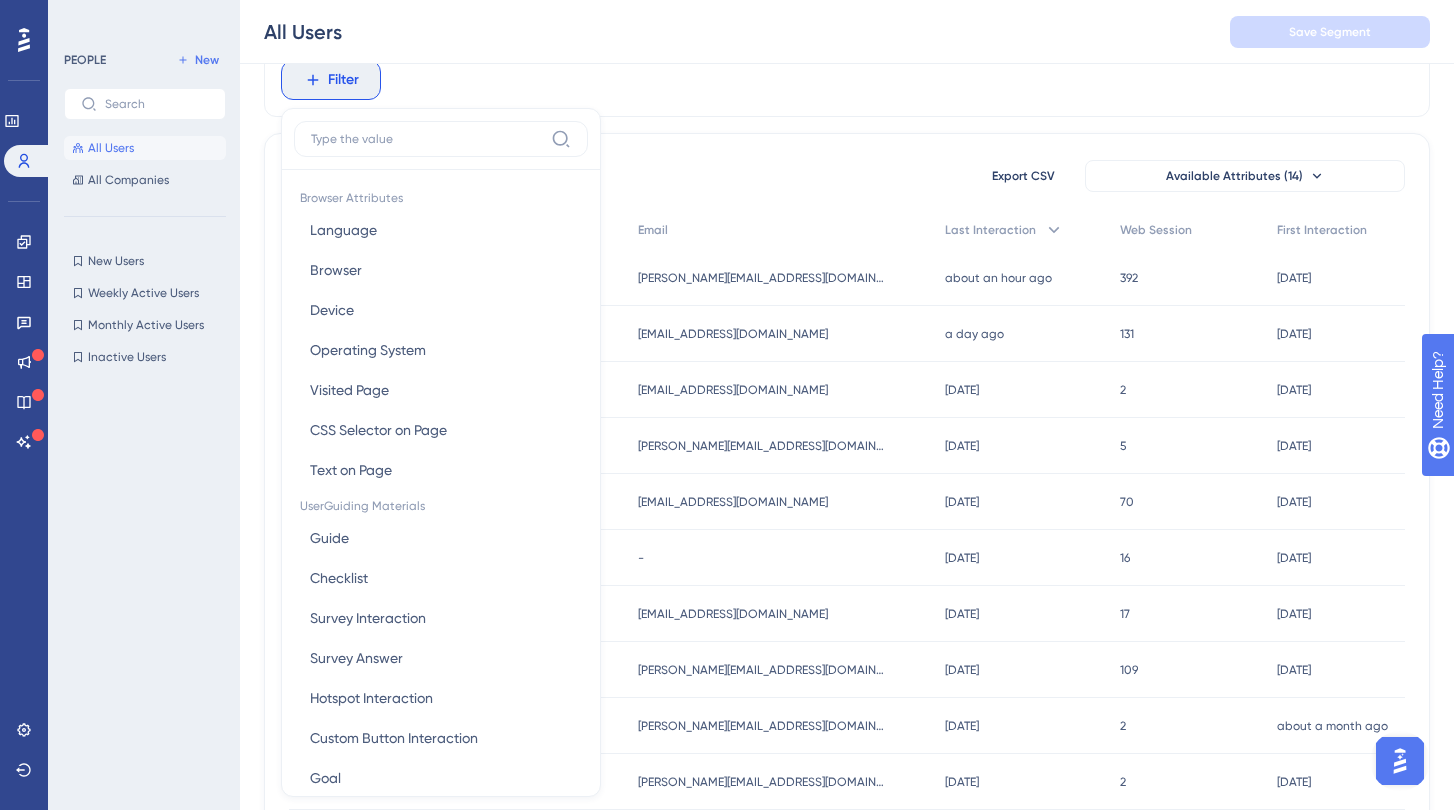scroll, scrollTop: 132, scrollLeft: 0, axis: vertical 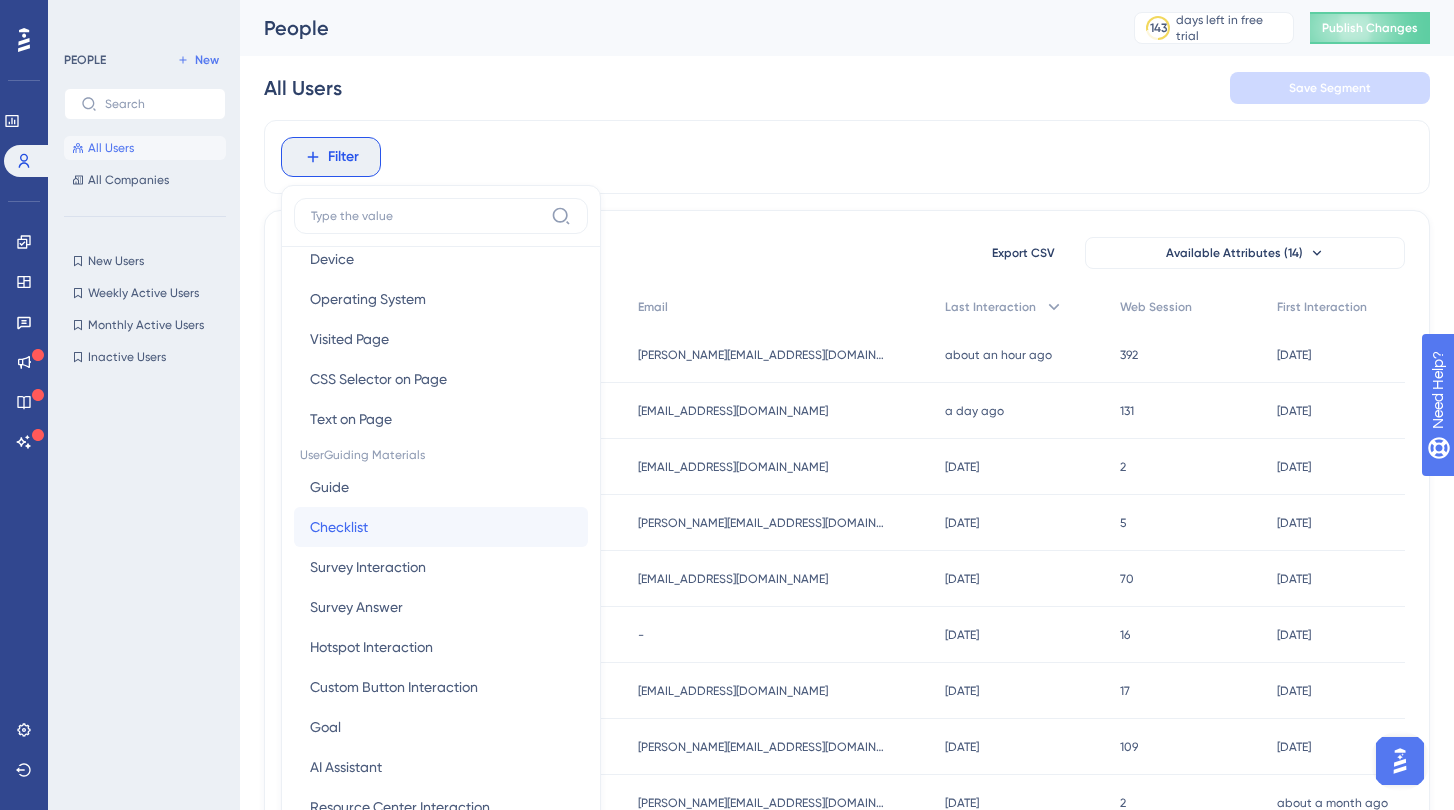 click on "Checklist Checklist" at bounding box center (441, 527) 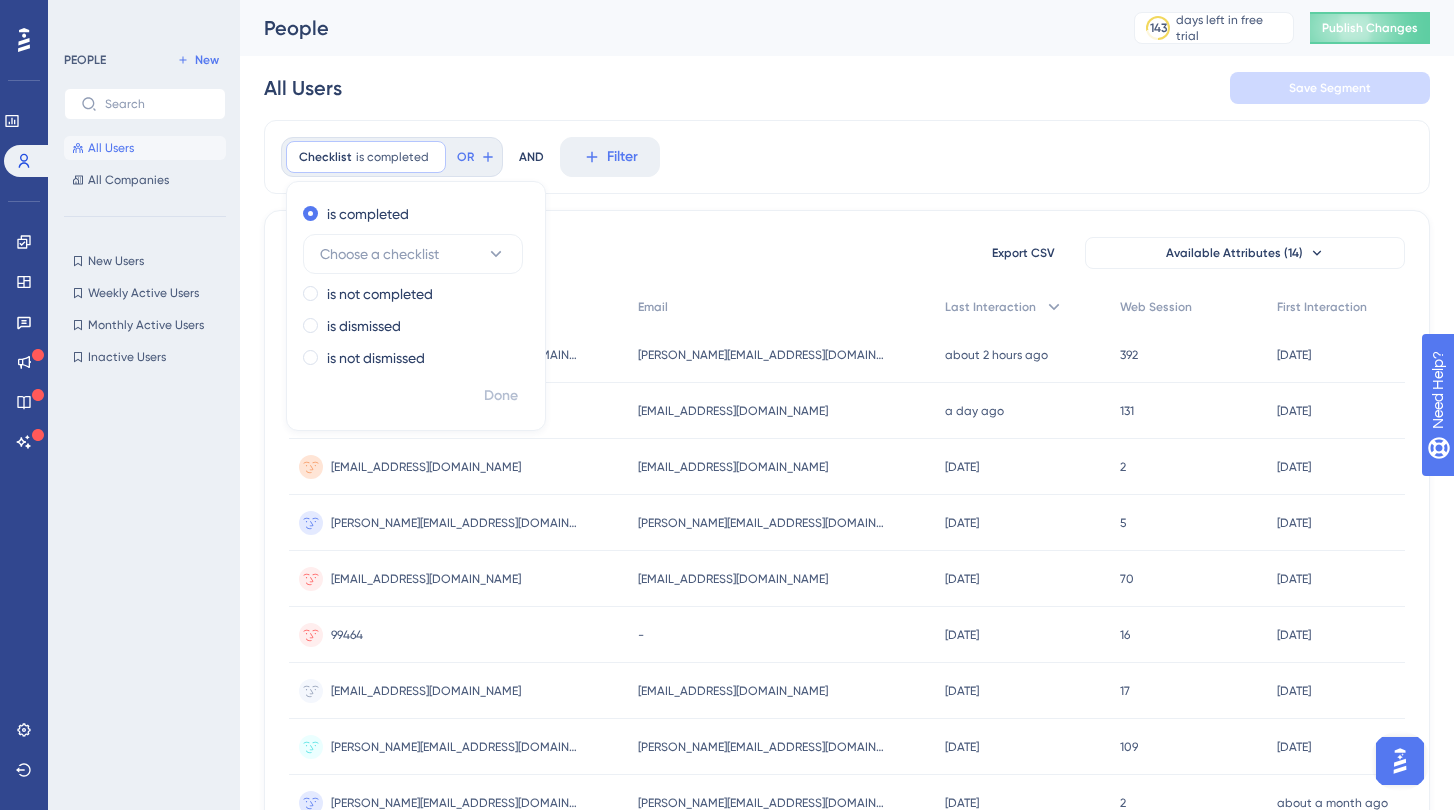 click on "Checklist is completed Remove is completed Choose a checklist is not completed is dismissed is not dismissed Done OR AND Filter" at bounding box center (847, 157) 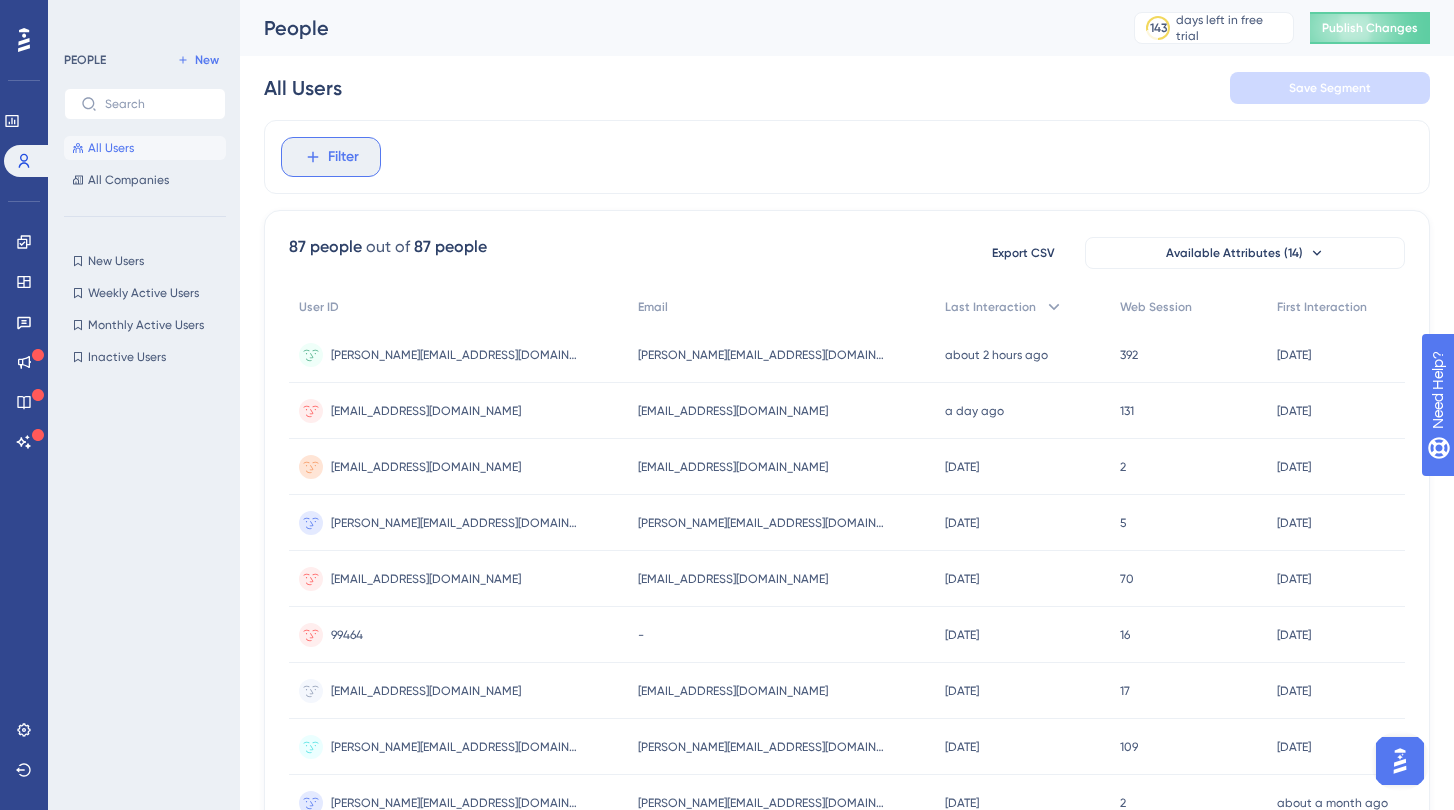 click on "Filter" at bounding box center (331, 157) 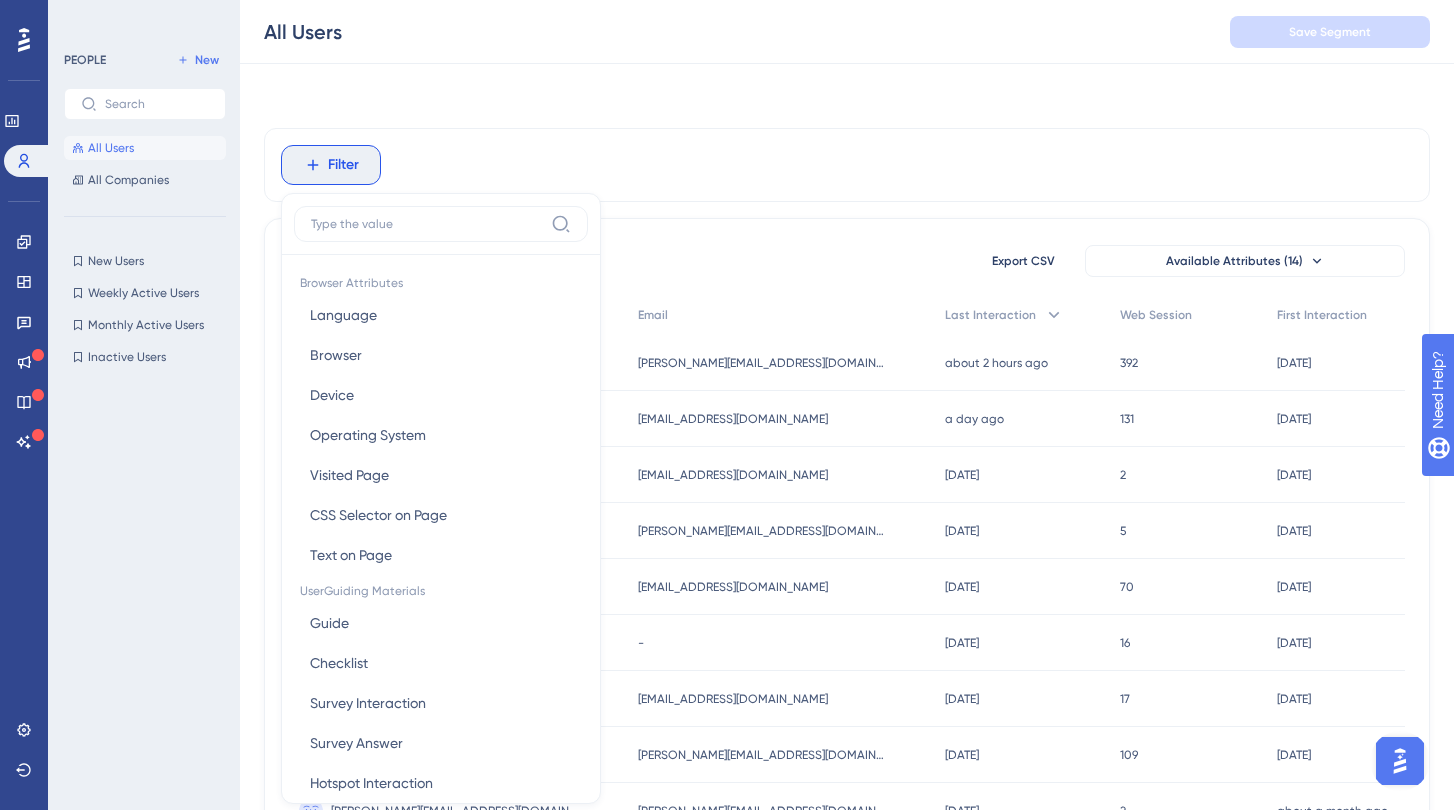 scroll, scrollTop: 85, scrollLeft: 0, axis: vertical 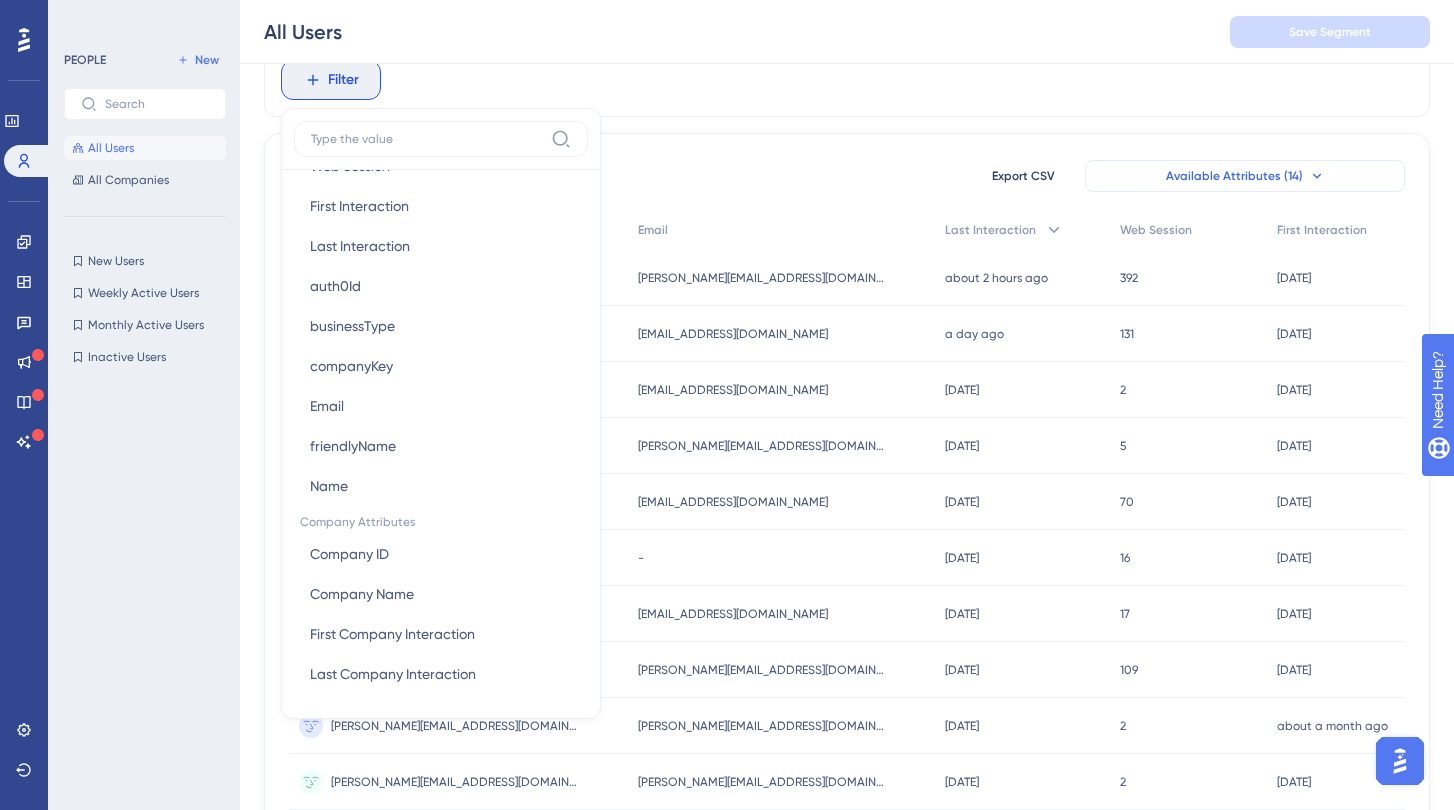 click on "Available Attributes (14)" at bounding box center [1234, 176] 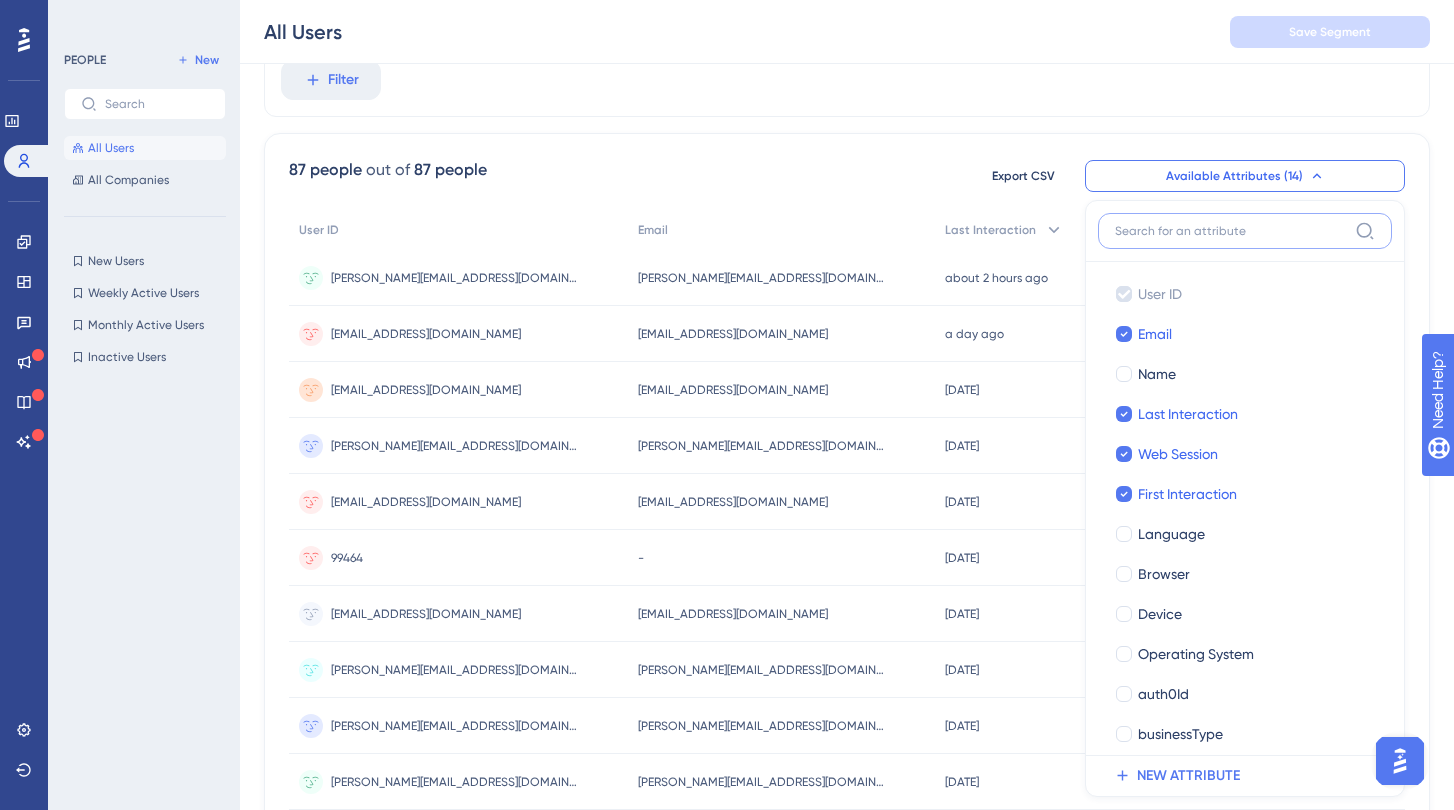 scroll, scrollTop: 178, scrollLeft: 0, axis: vertical 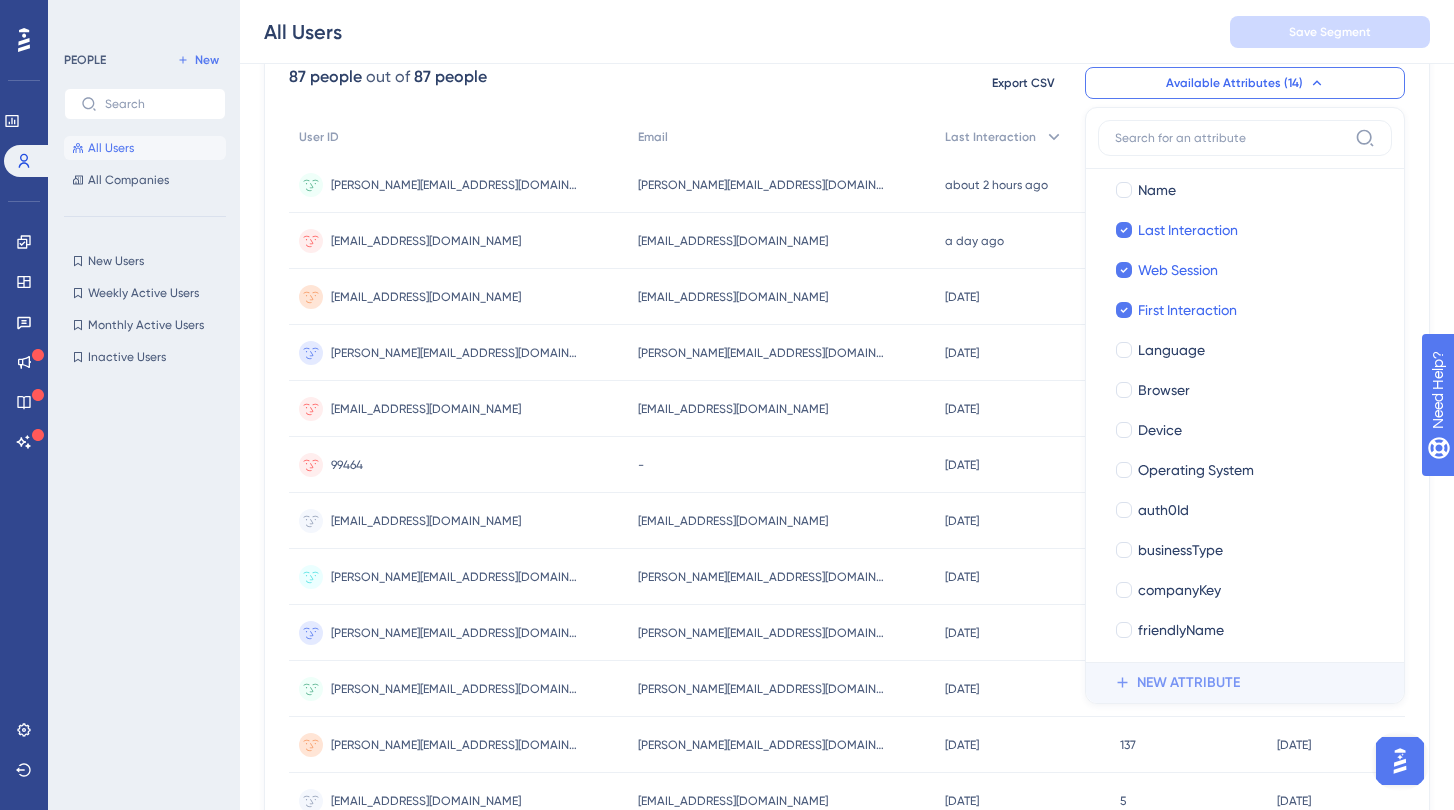 click on "NEW ATTRIBUTE" at bounding box center [1188, 683] 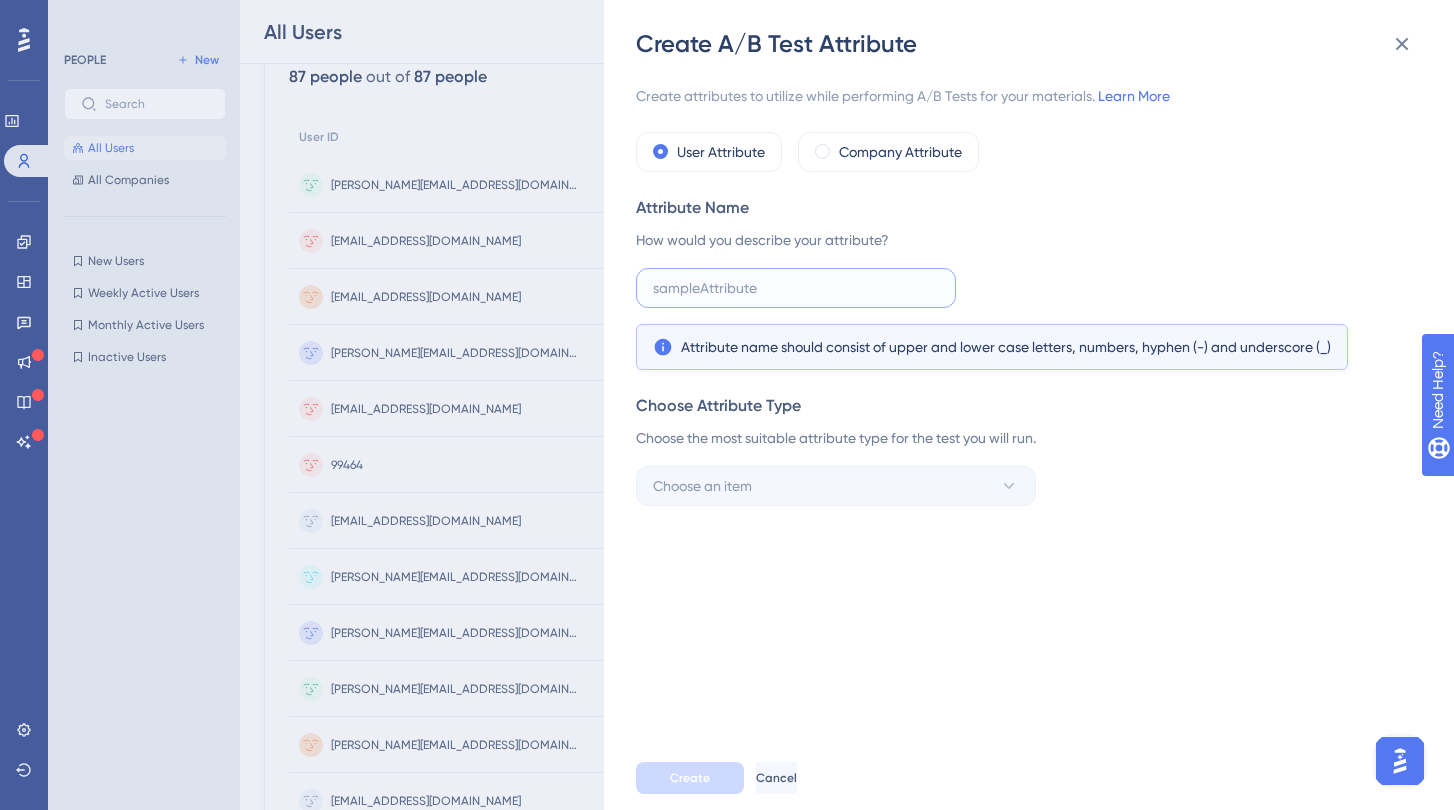 click at bounding box center (796, 288) 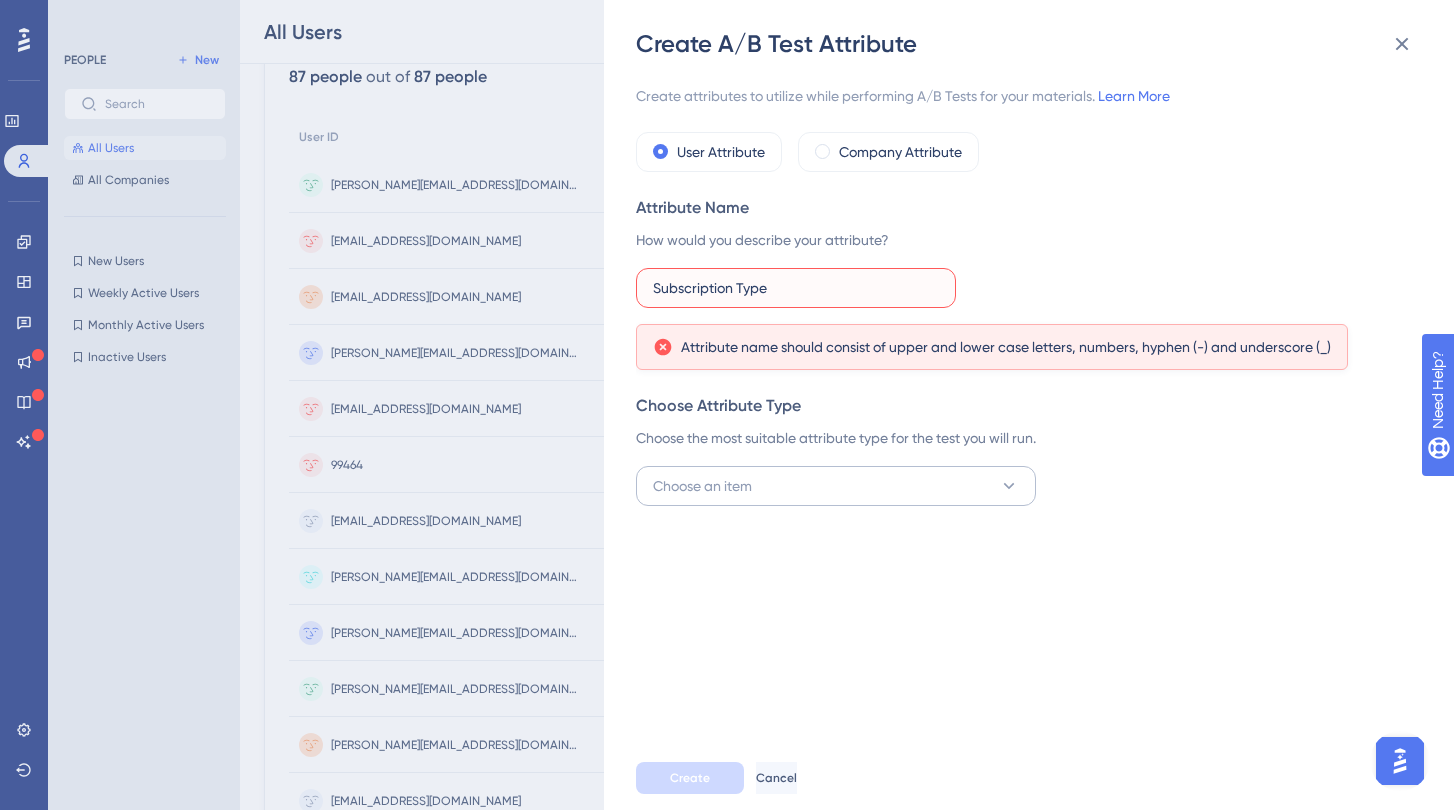 type on "Subscription Type" 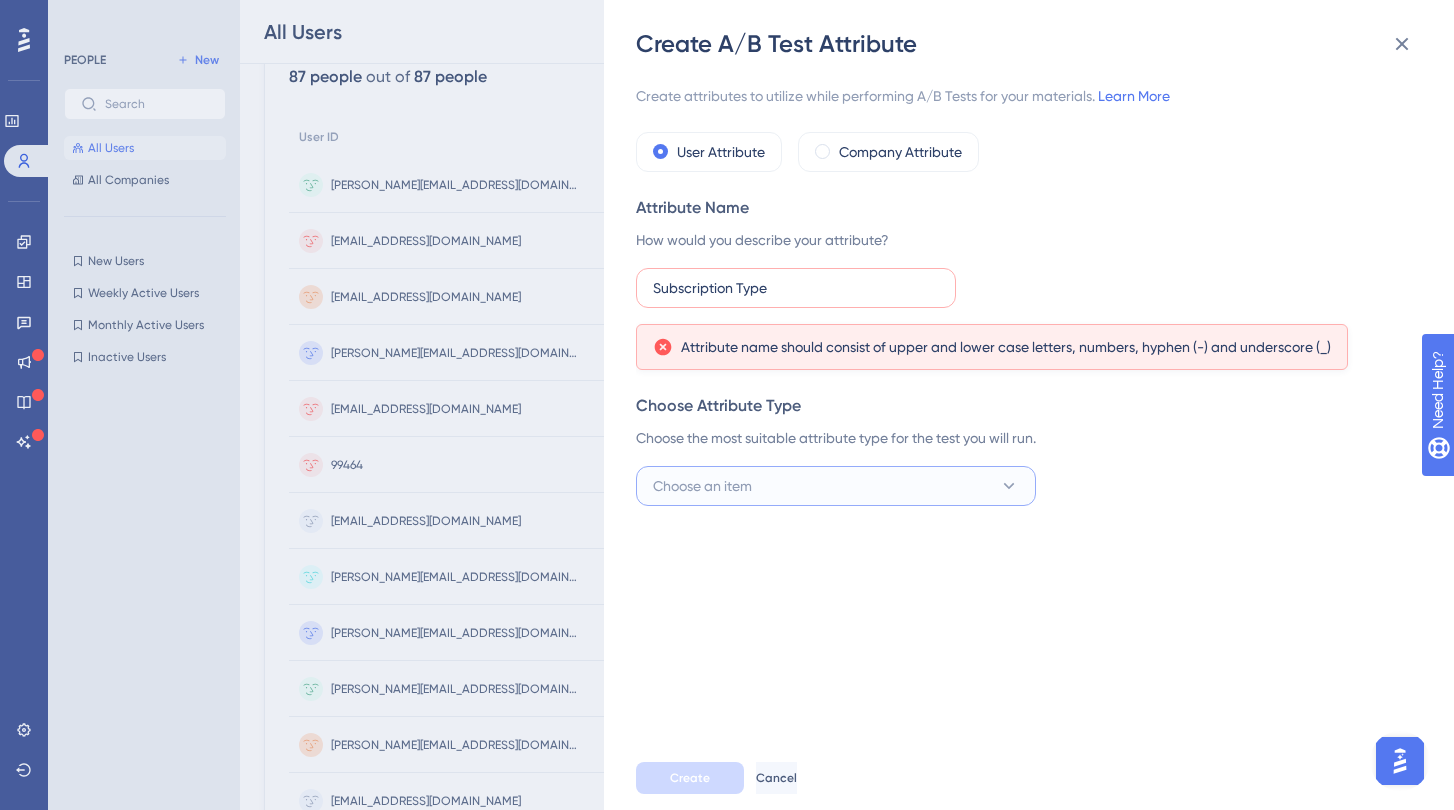 click on "Choose an item" at bounding box center [836, 486] 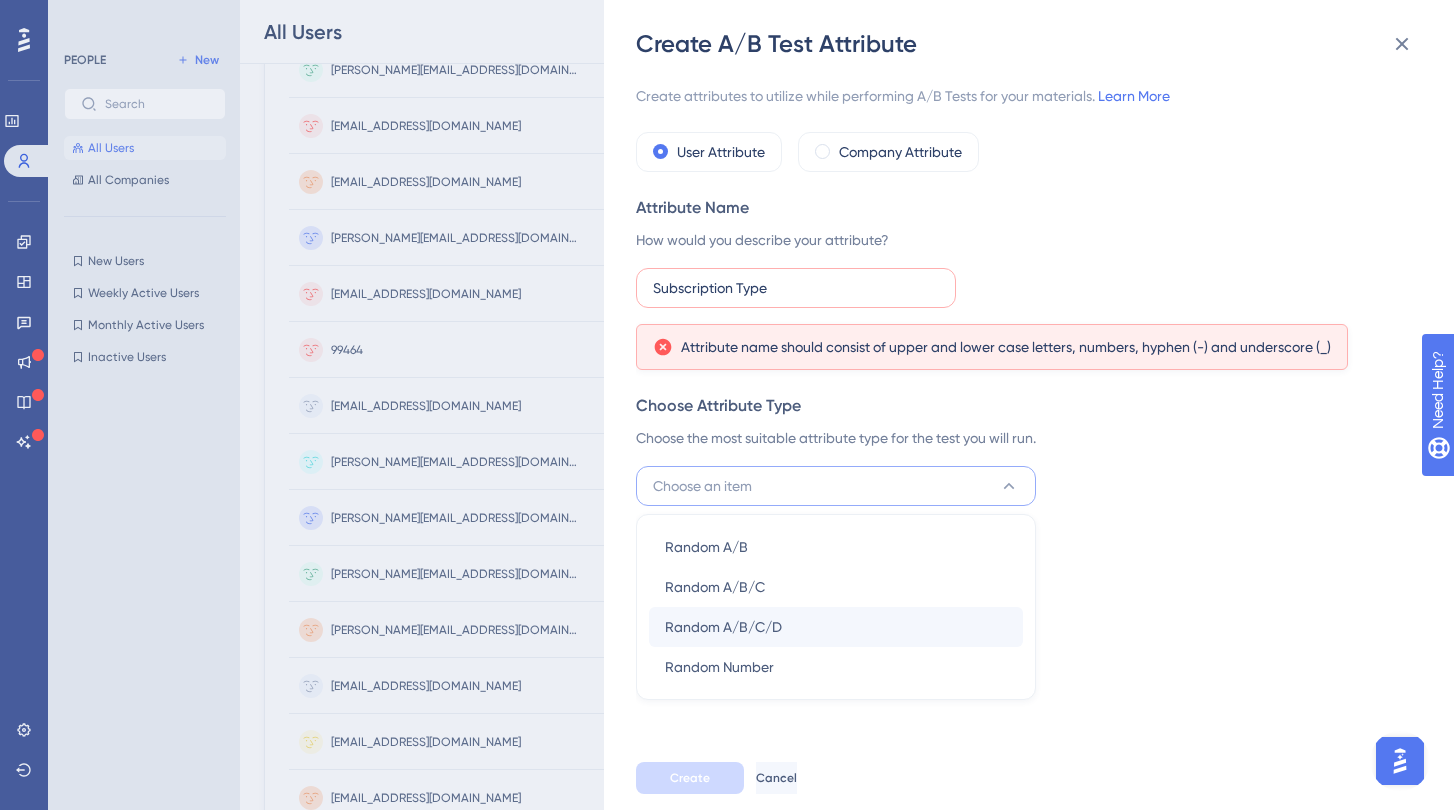scroll, scrollTop: 295, scrollLeft: 0, axis: vertical 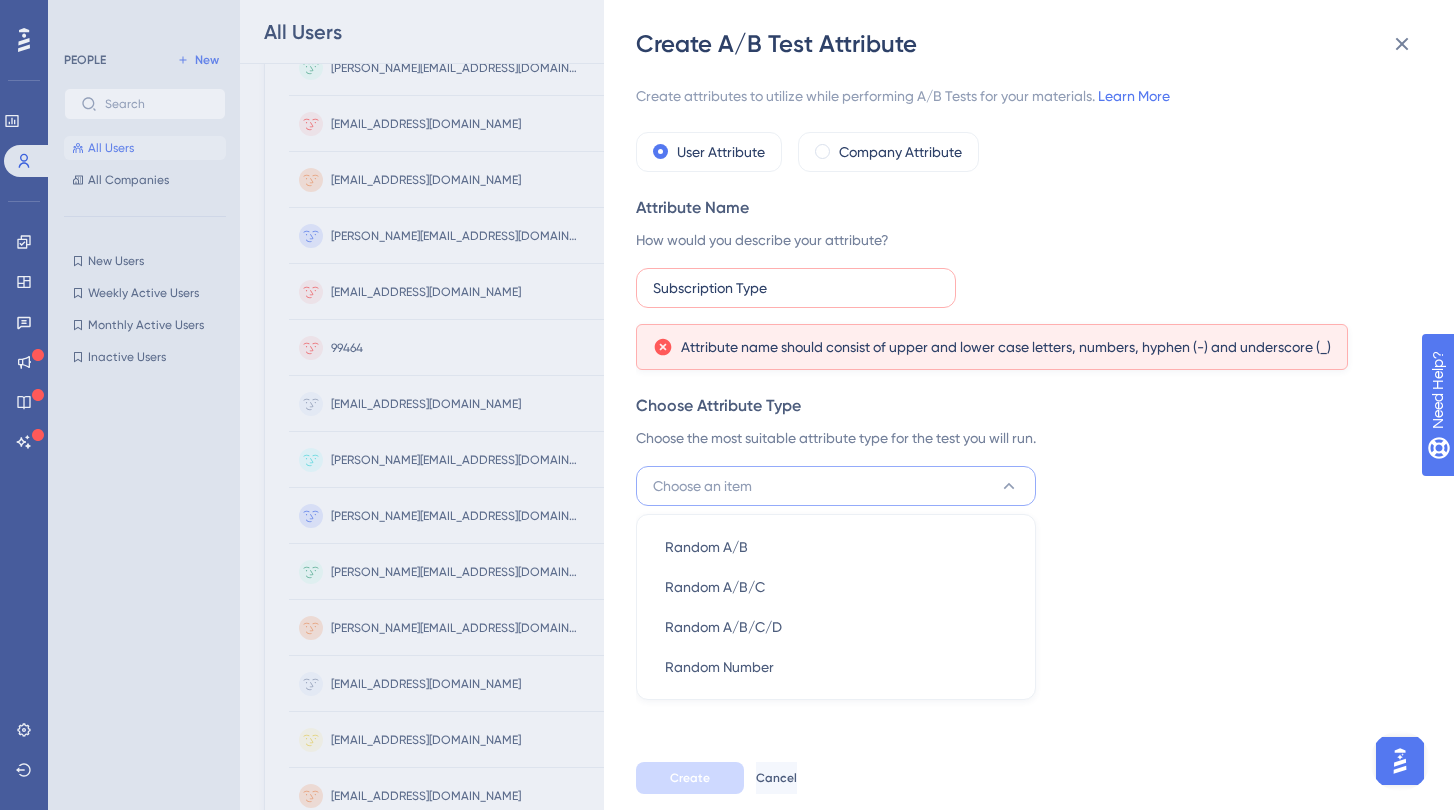 click on "Create attributes to utilize while performing A/B Tests for your materials.   Learn More User Attribute Company Attribute Attribute Name How would you describe your attribute? Subscription Type Attribute name should consist of upper and lower case
letters, numbers, hyphen (-) and underscore (_) Choose Attribute Type Choose the most suitable attribute type for the test you will run. Choose an item Random A/B Random A/B Random A/B/C Random A/B/C Random A/B/C/D Random A/B/C/D Random Number Random Number" at bounding box center [1023, 295] 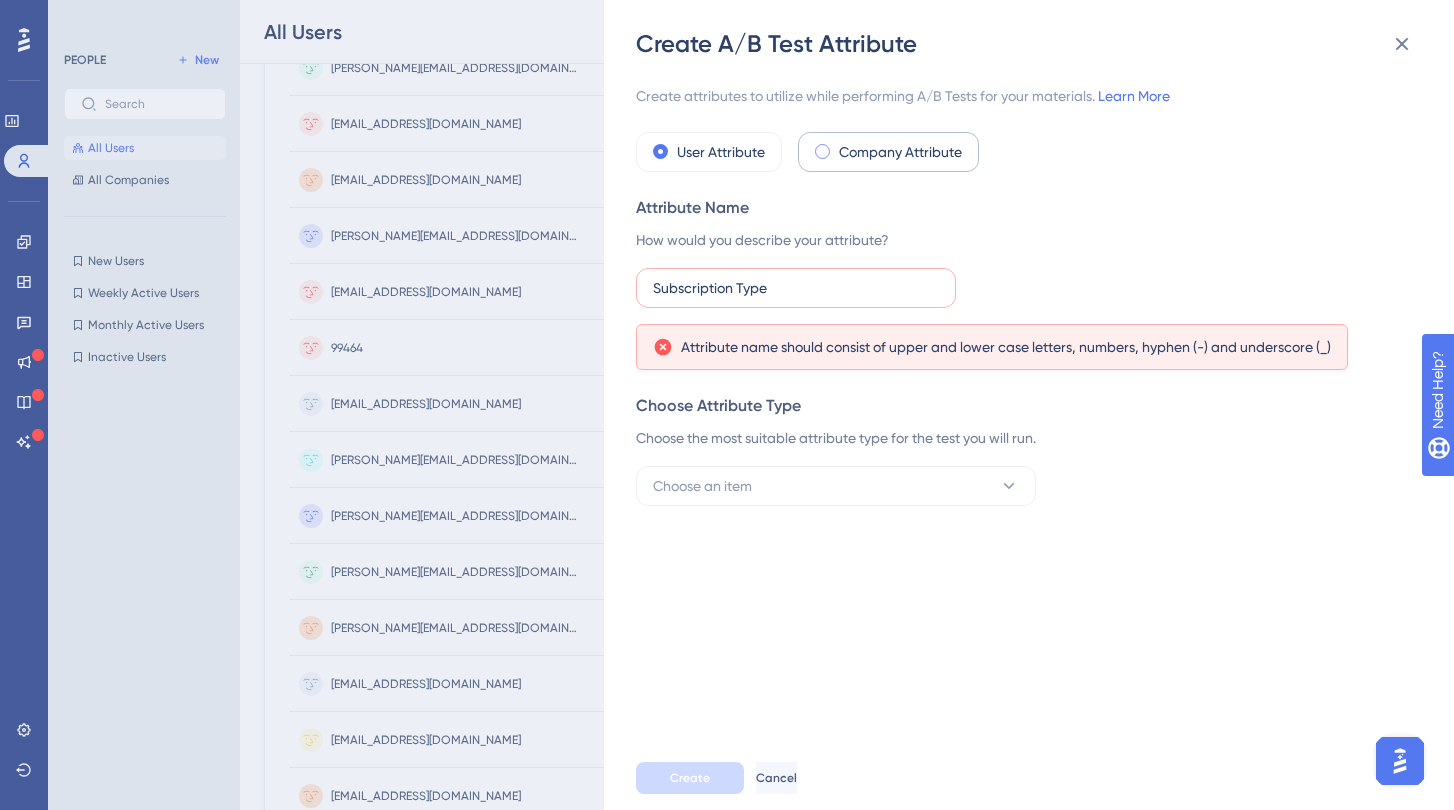 click on "Company Attribute" at bounding box center (888, 152) 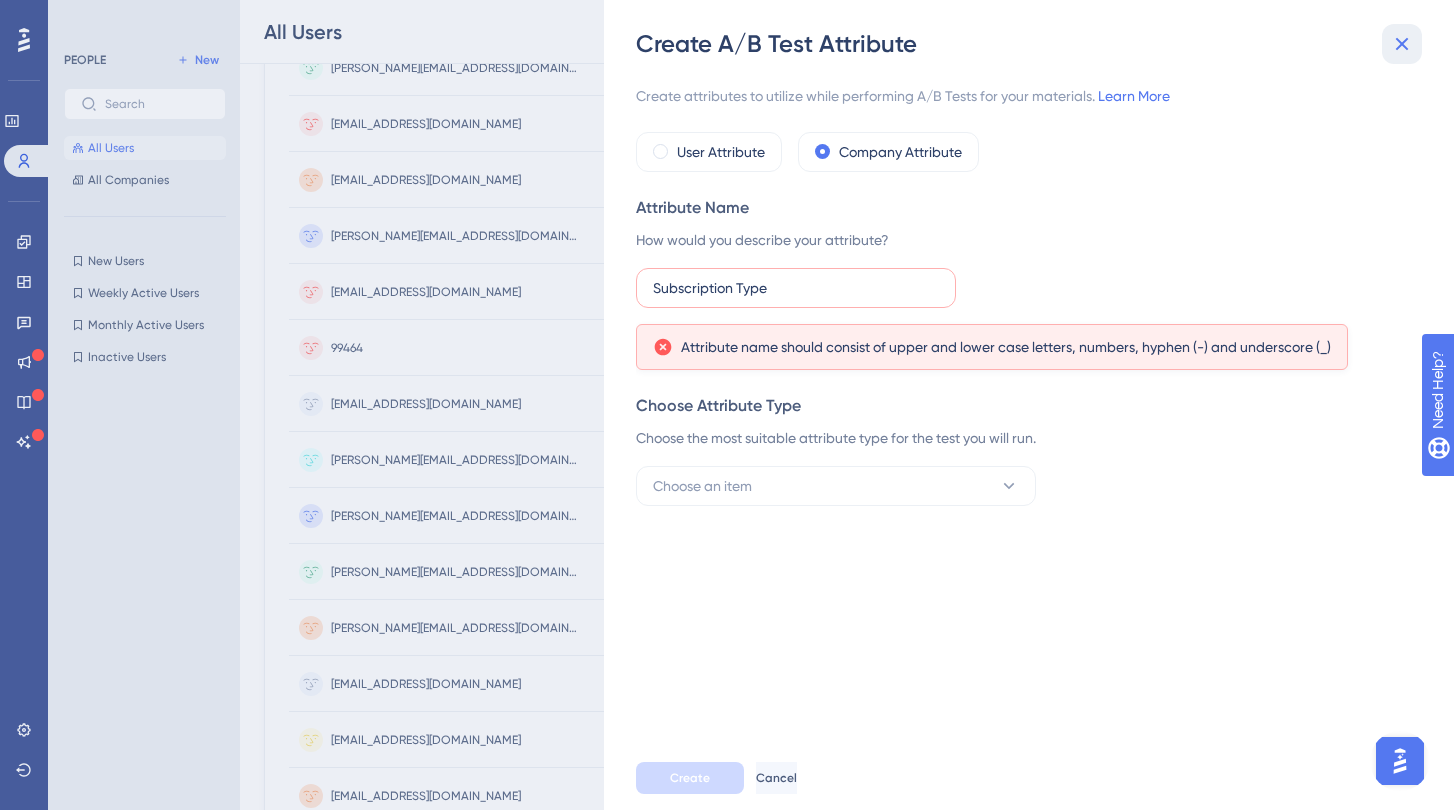 click 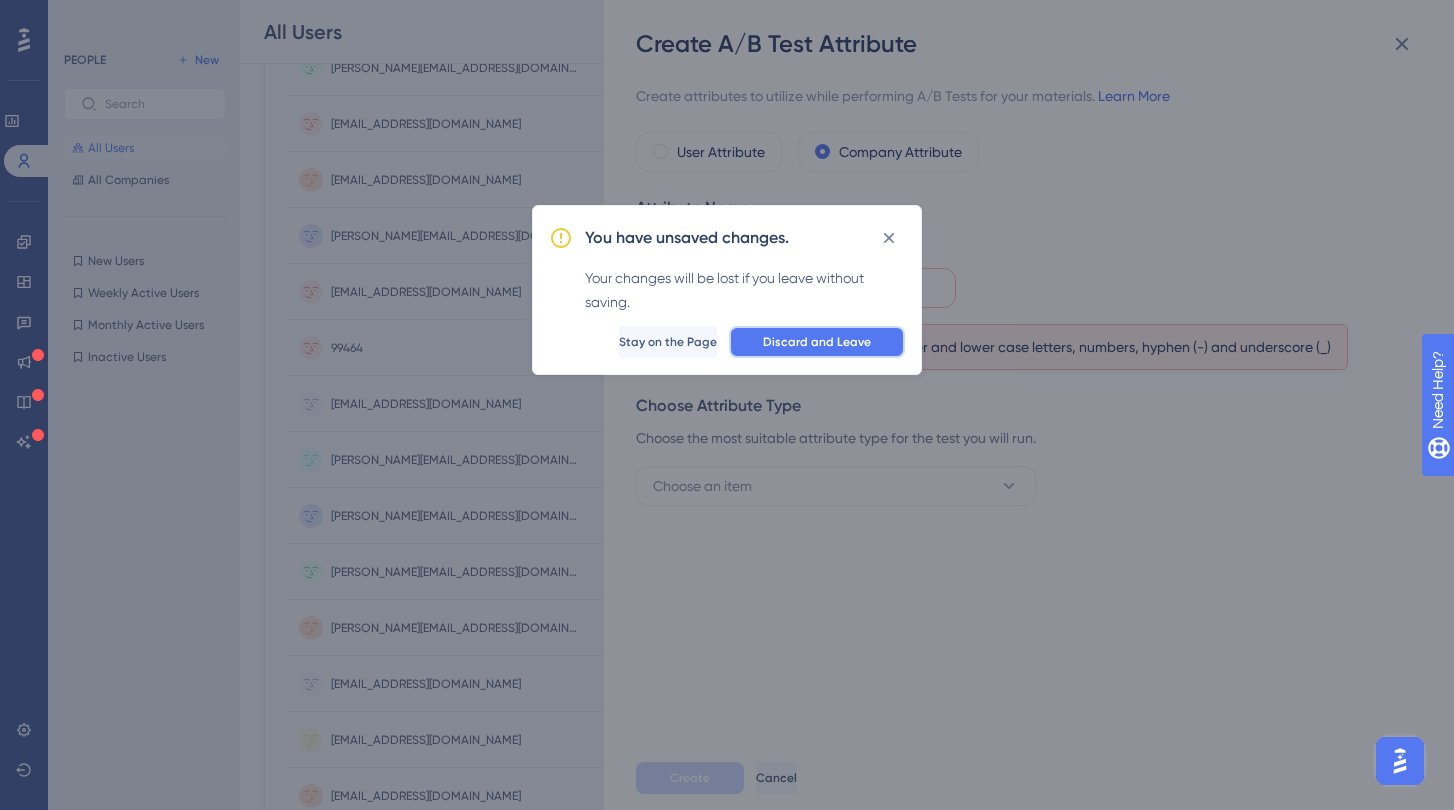 click on "Discard and Leave" at bounding box center [817, 342] 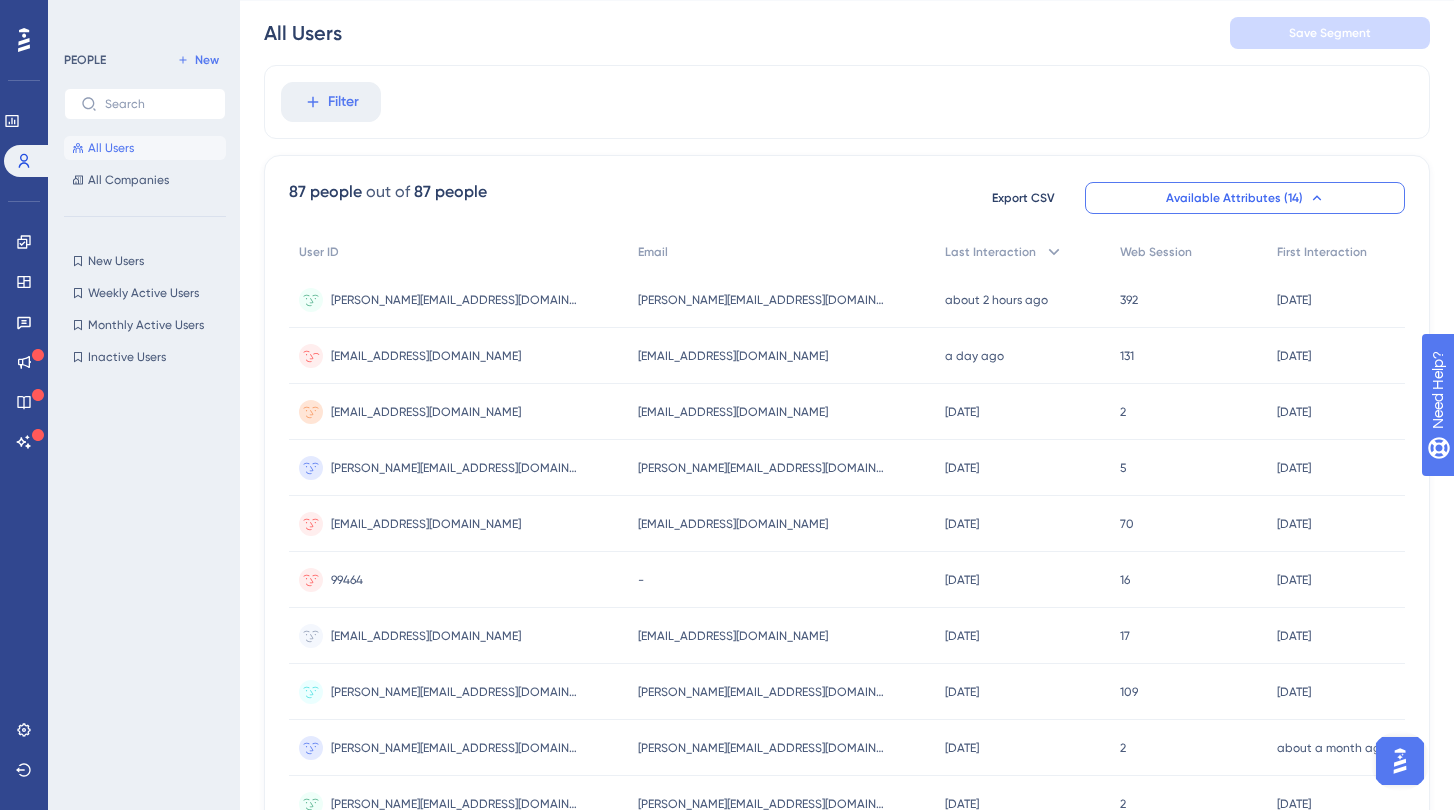 scroll, scrollTop: 0, scrollLeft: 0, axis: both 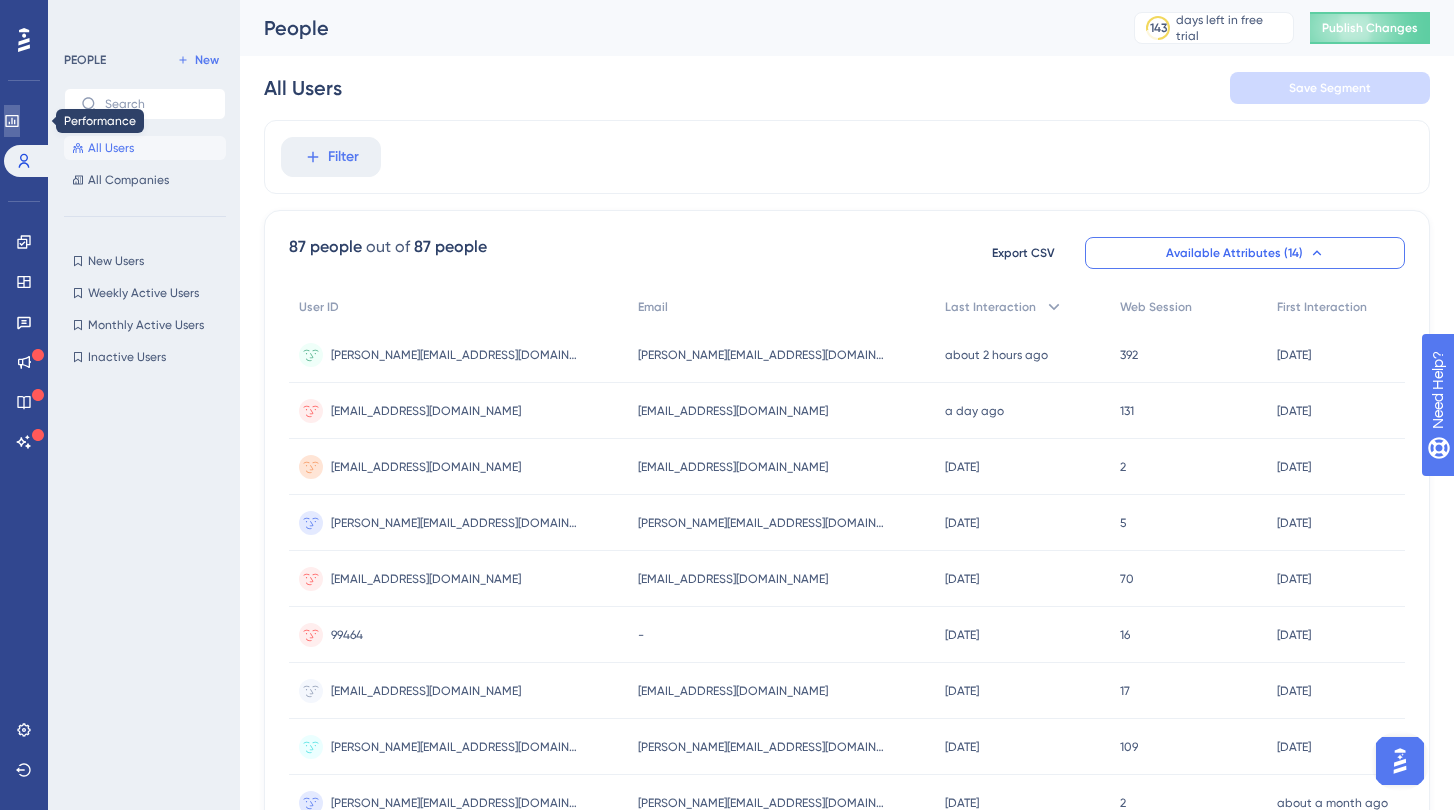 click 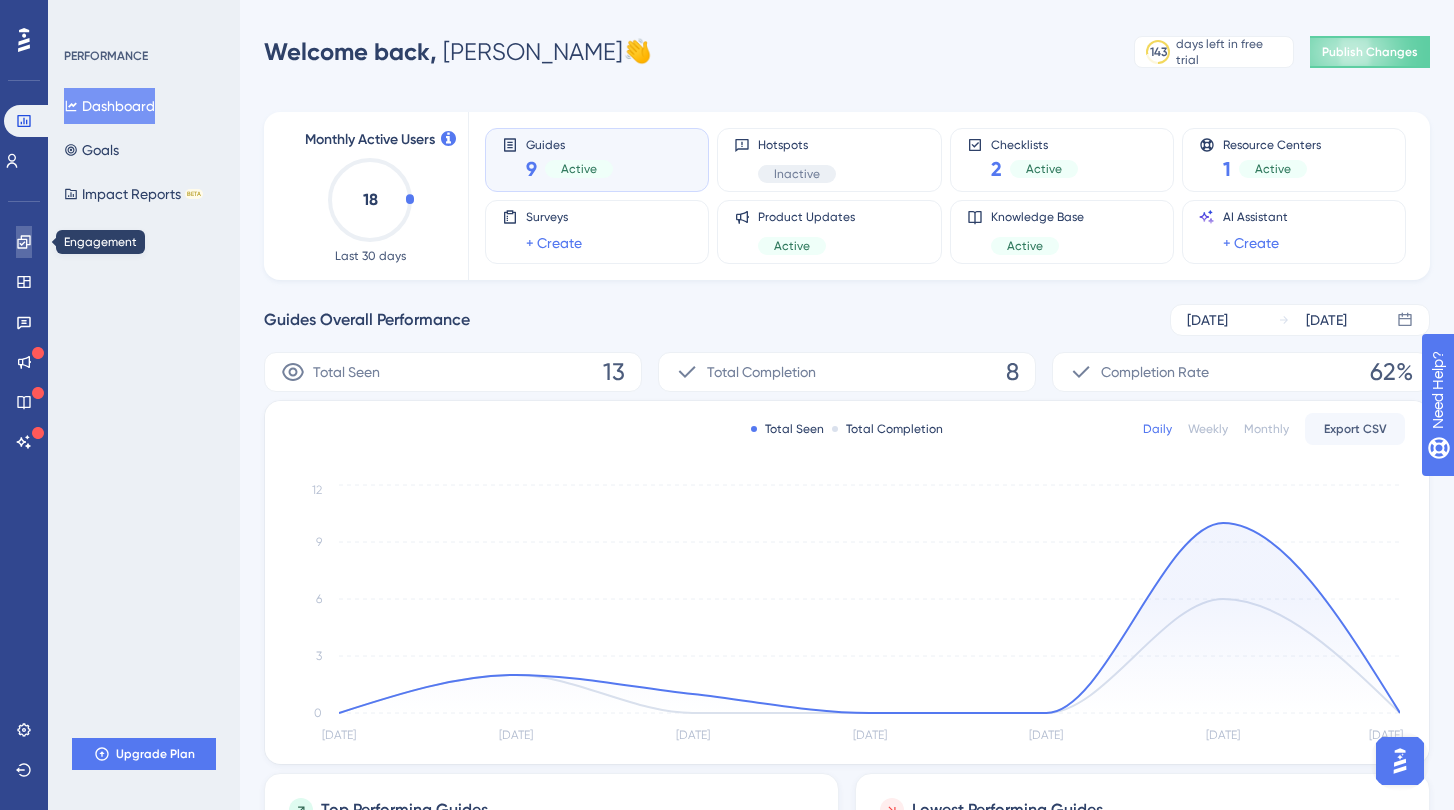 click 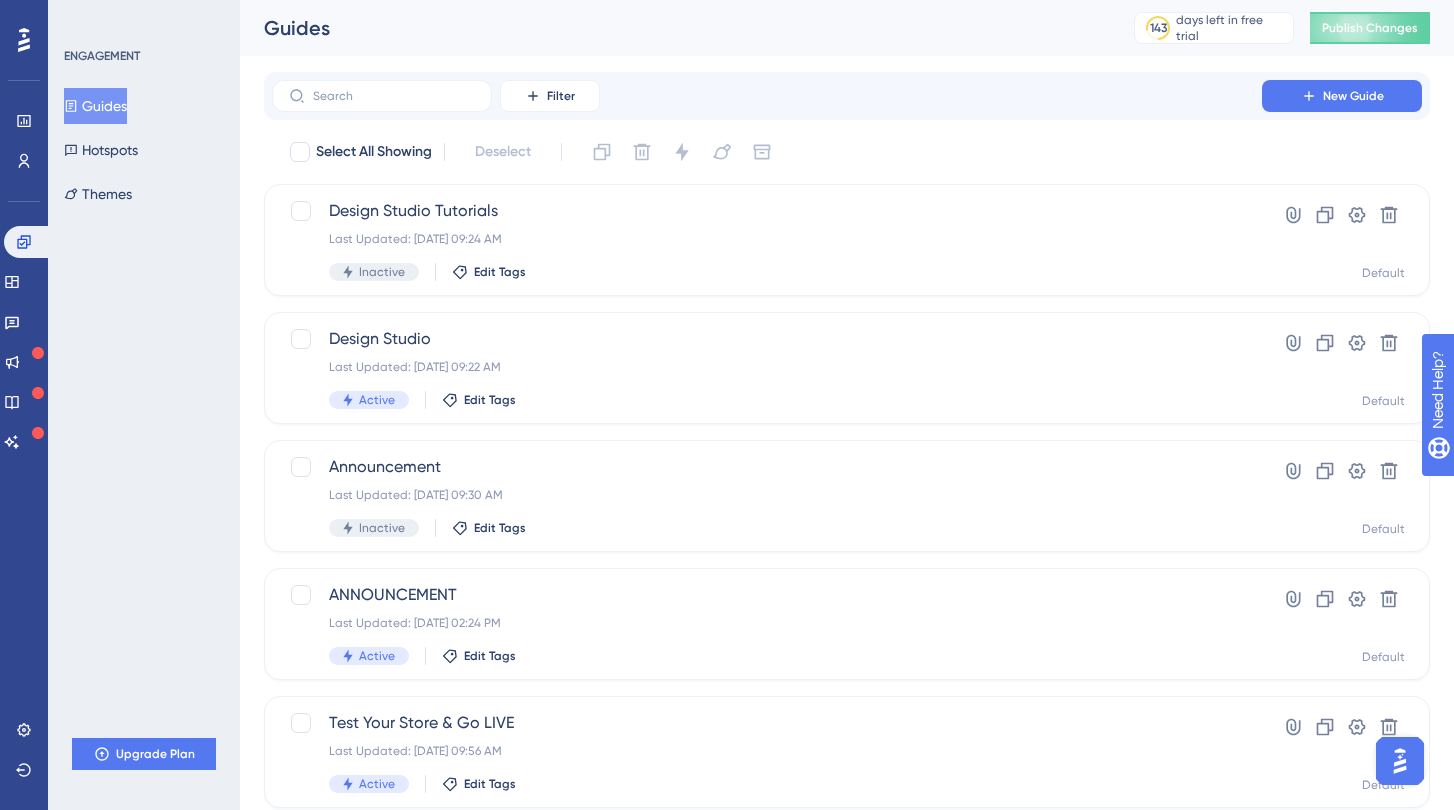 click on "Guides" at bounding box center [95, 106] 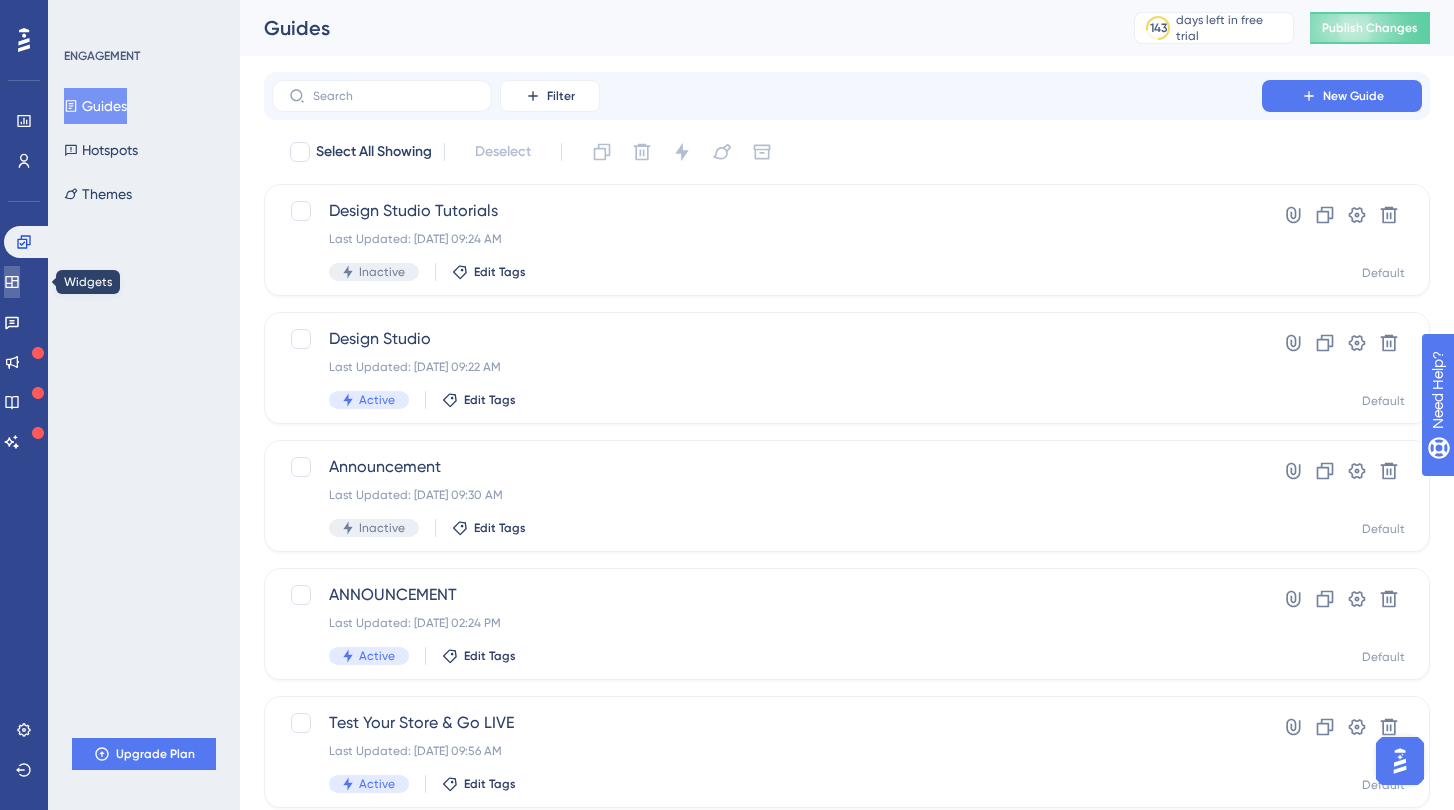 click 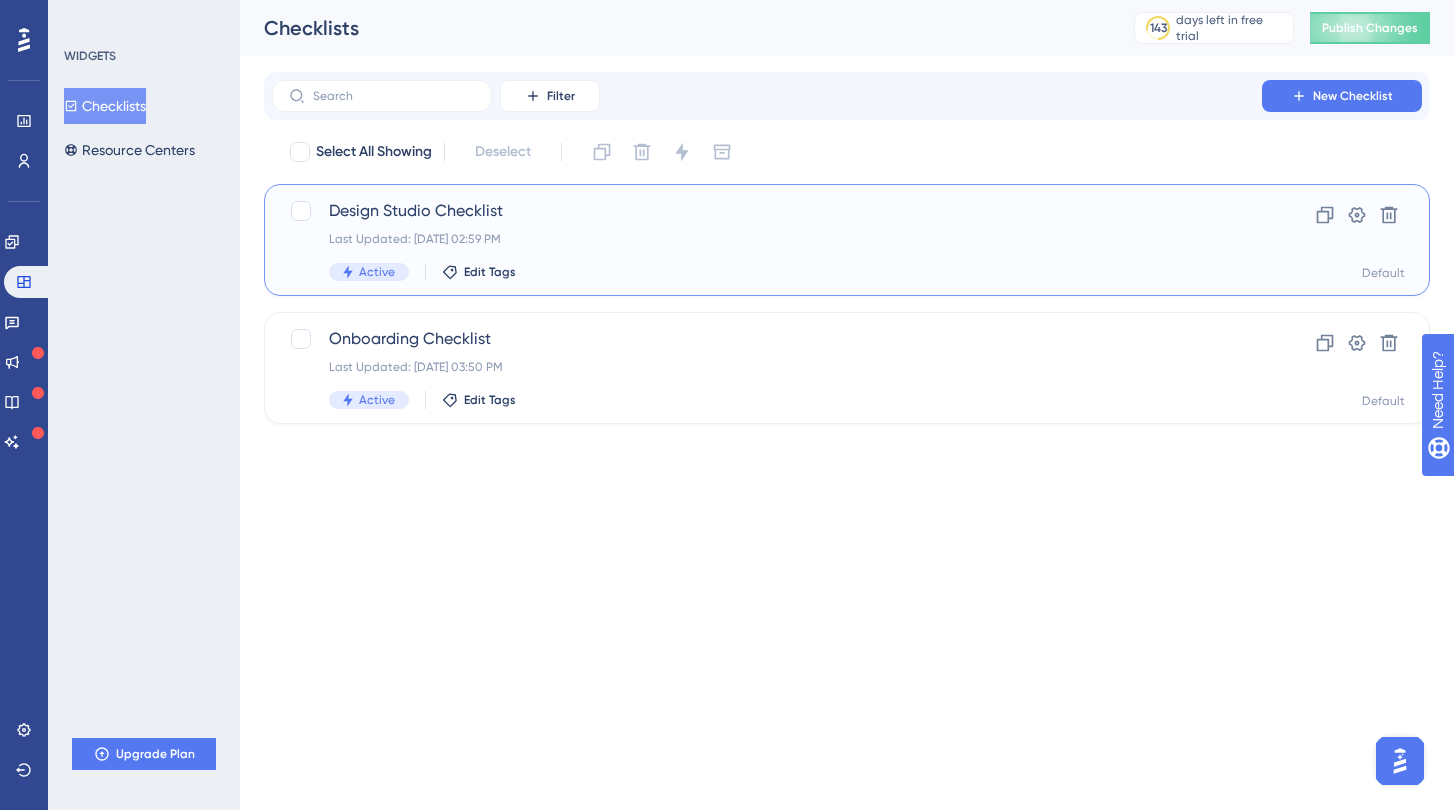 click on "Last Updated: [DATE] 02:59 PM" at bounding box center (767, 239) 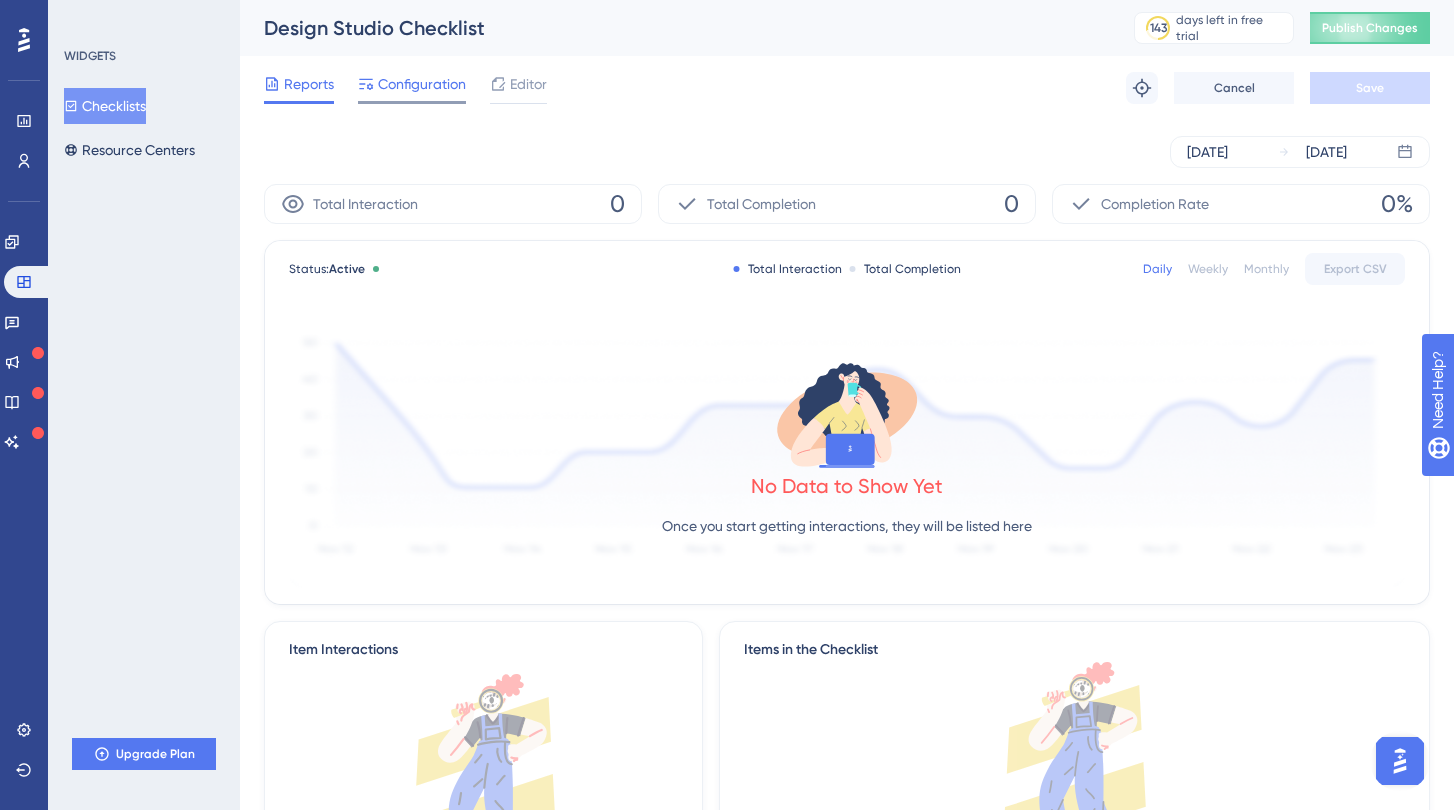 click on "Configuration" at bounding box center (422, 84) 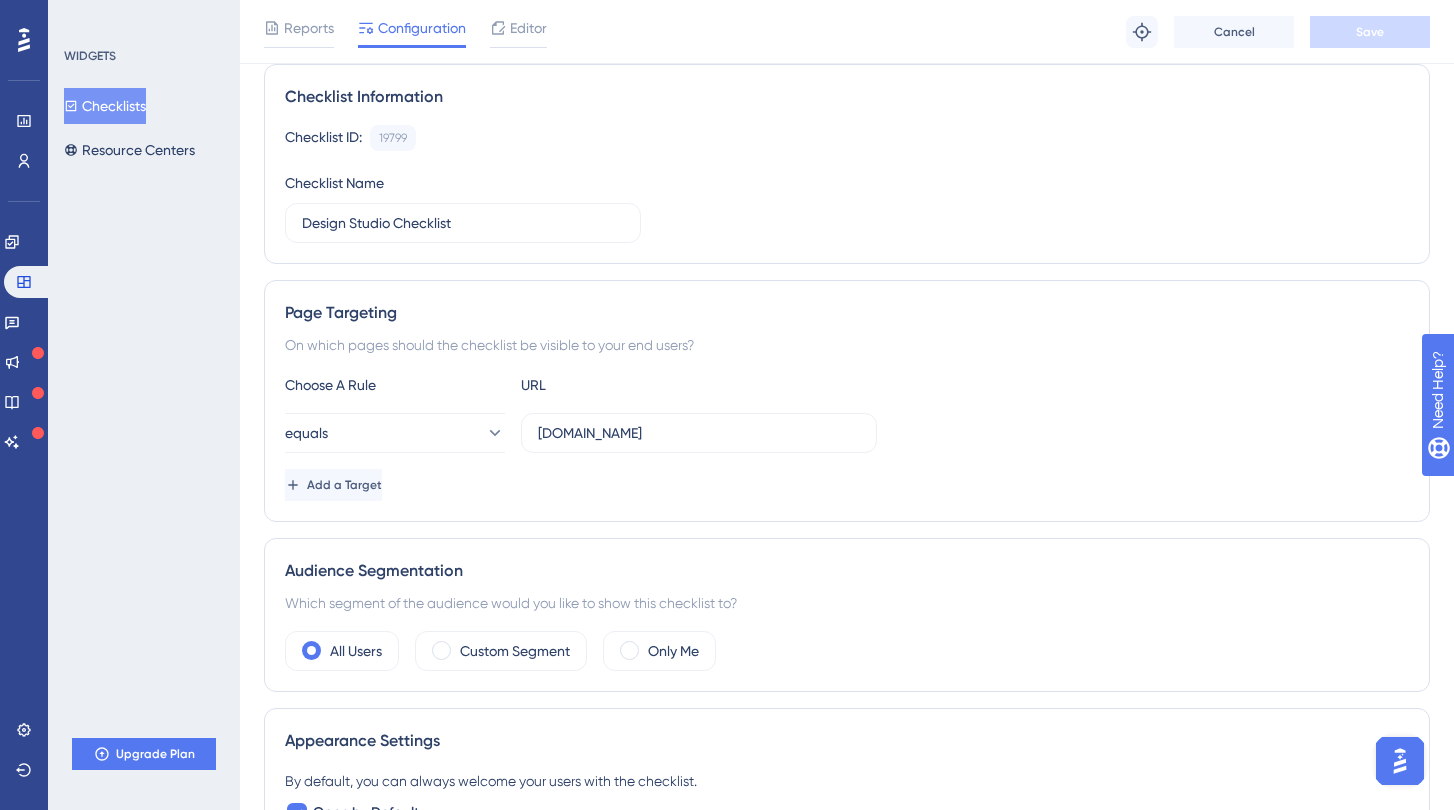 scroll, scrollTop: 0, scrollLeft: 0, axis: both 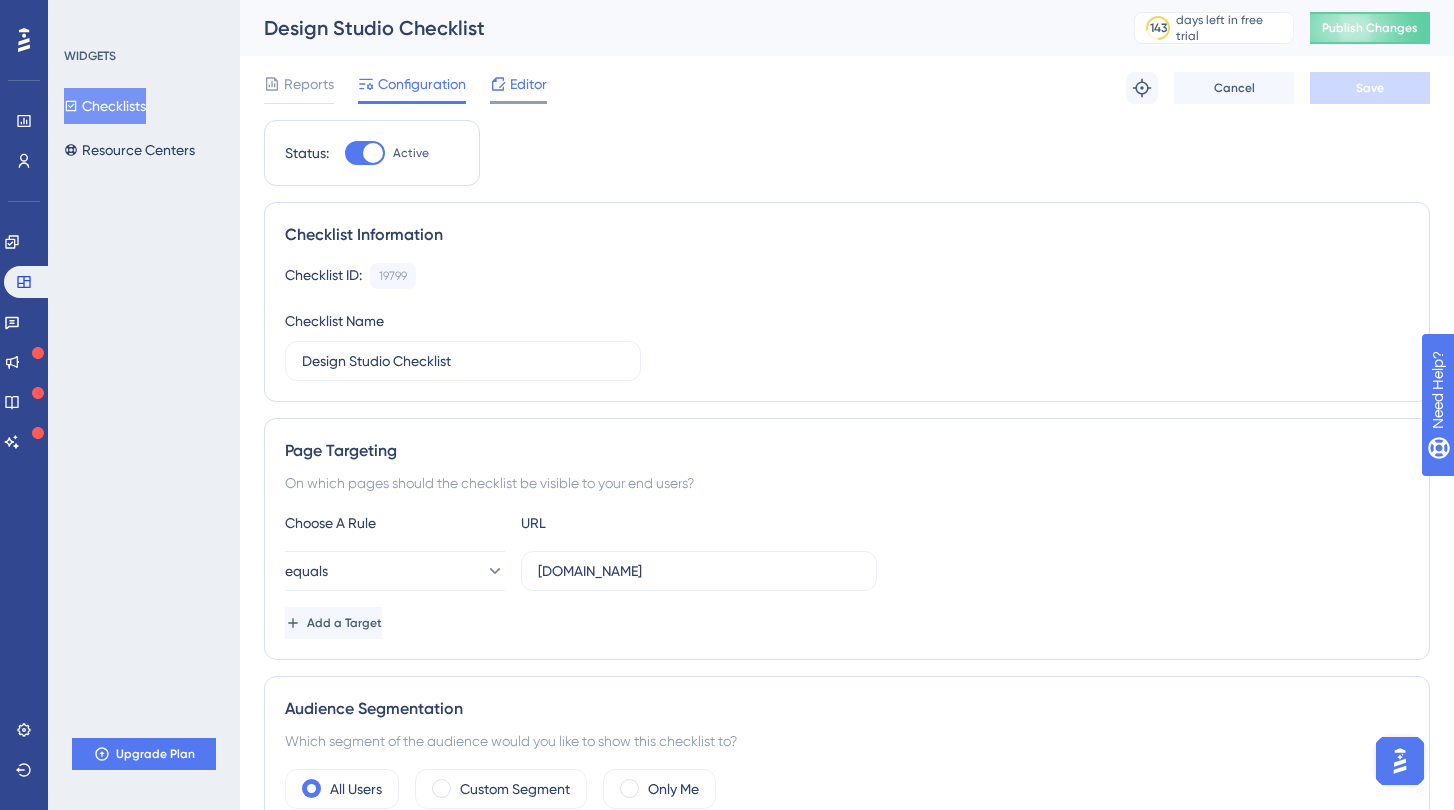 click on "Editor" at bounding box center [528, 84] 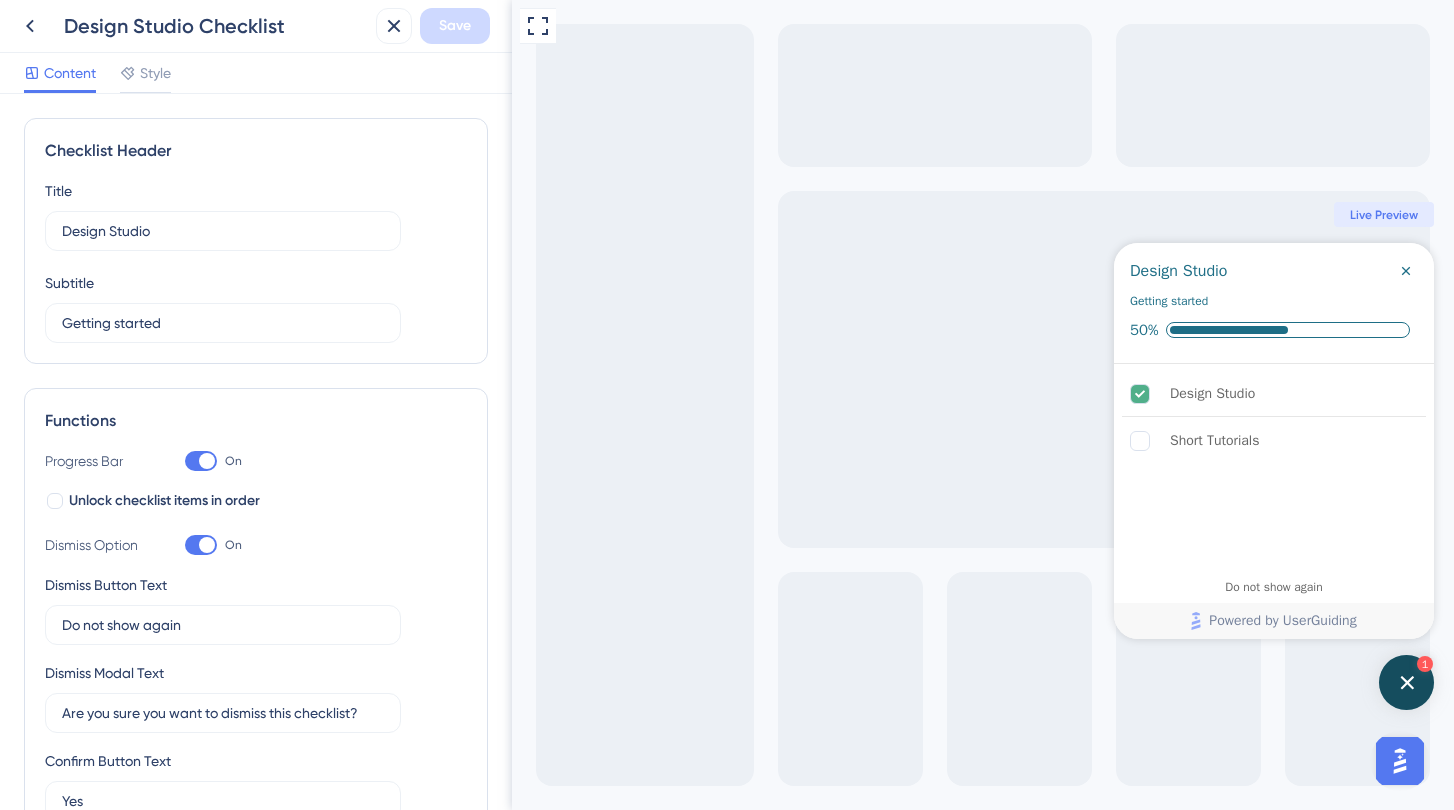 scroll, scrollTop: 0, scrollLeft: 0, axis: both 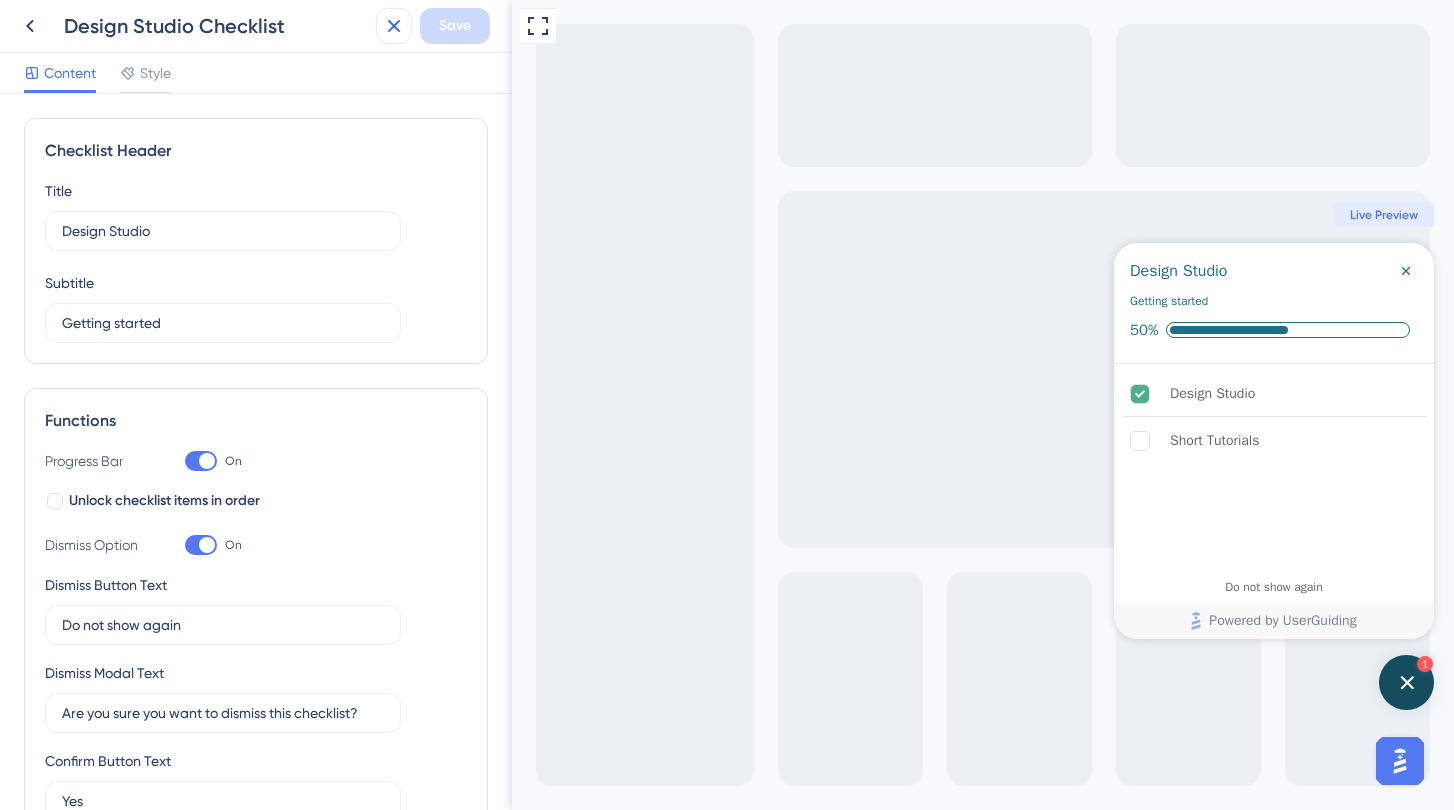 click 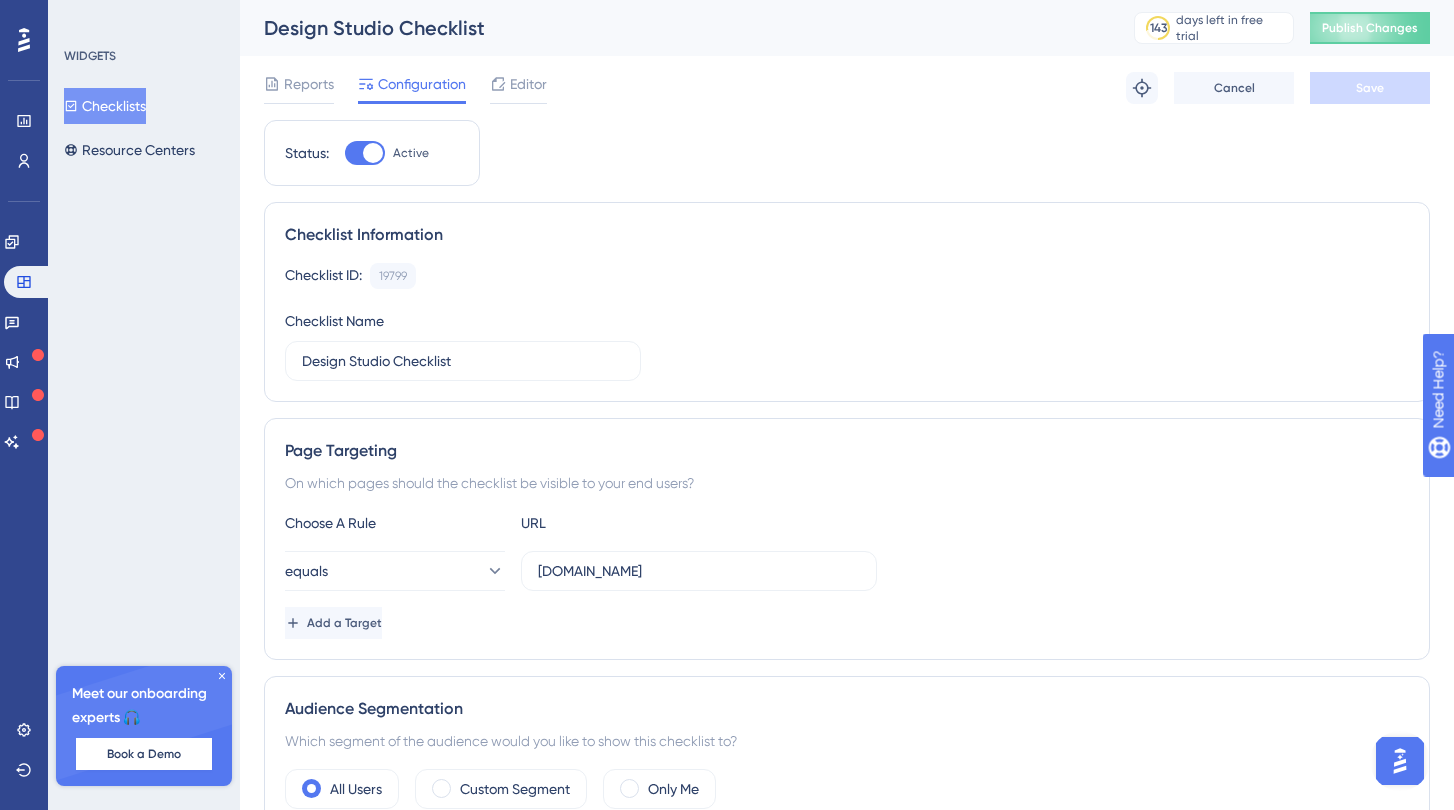 scroll, scrollTop: 0, scrollLeft: 0, axis: both 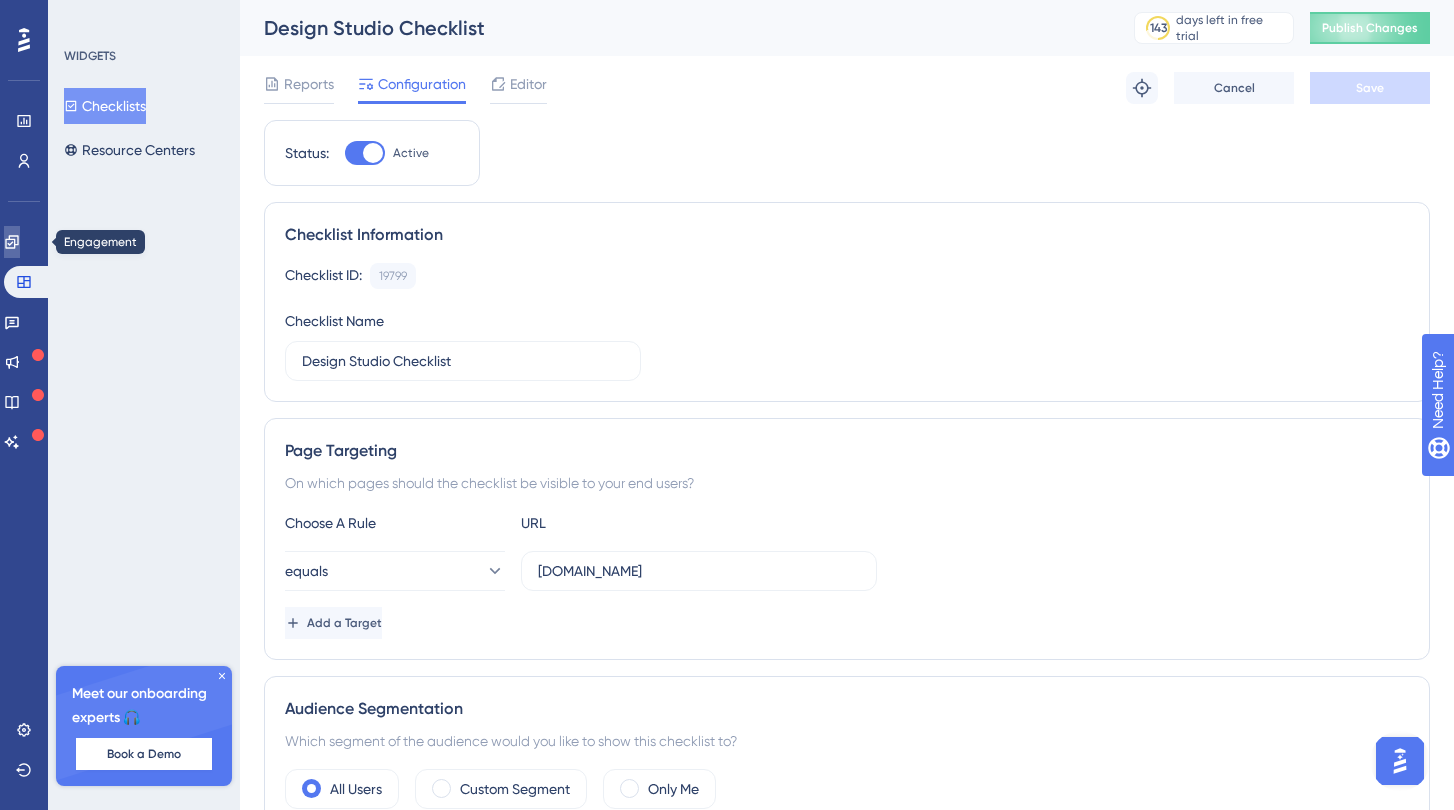 click 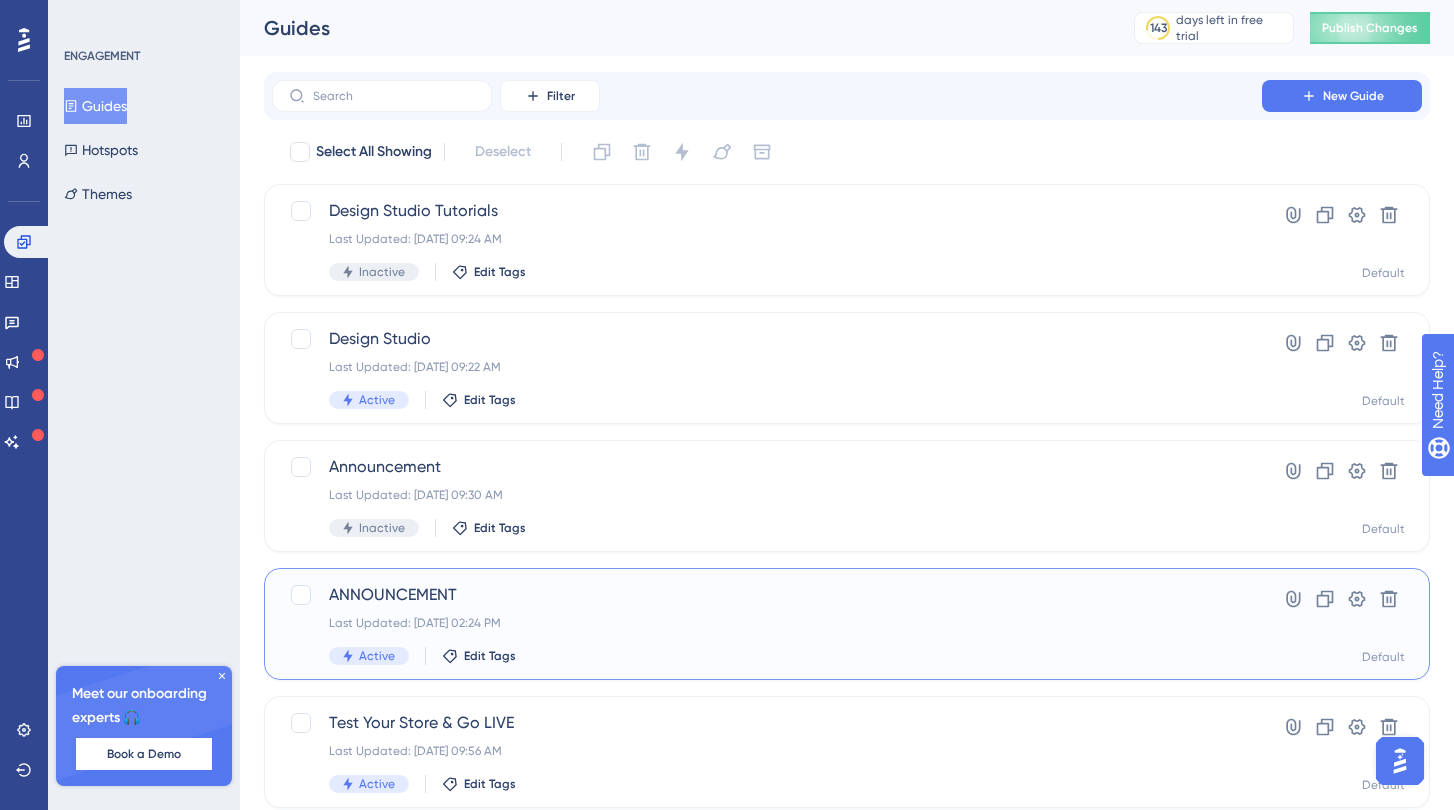 click on "ANNOUNCEMENT" at bounding box center (767, 595) 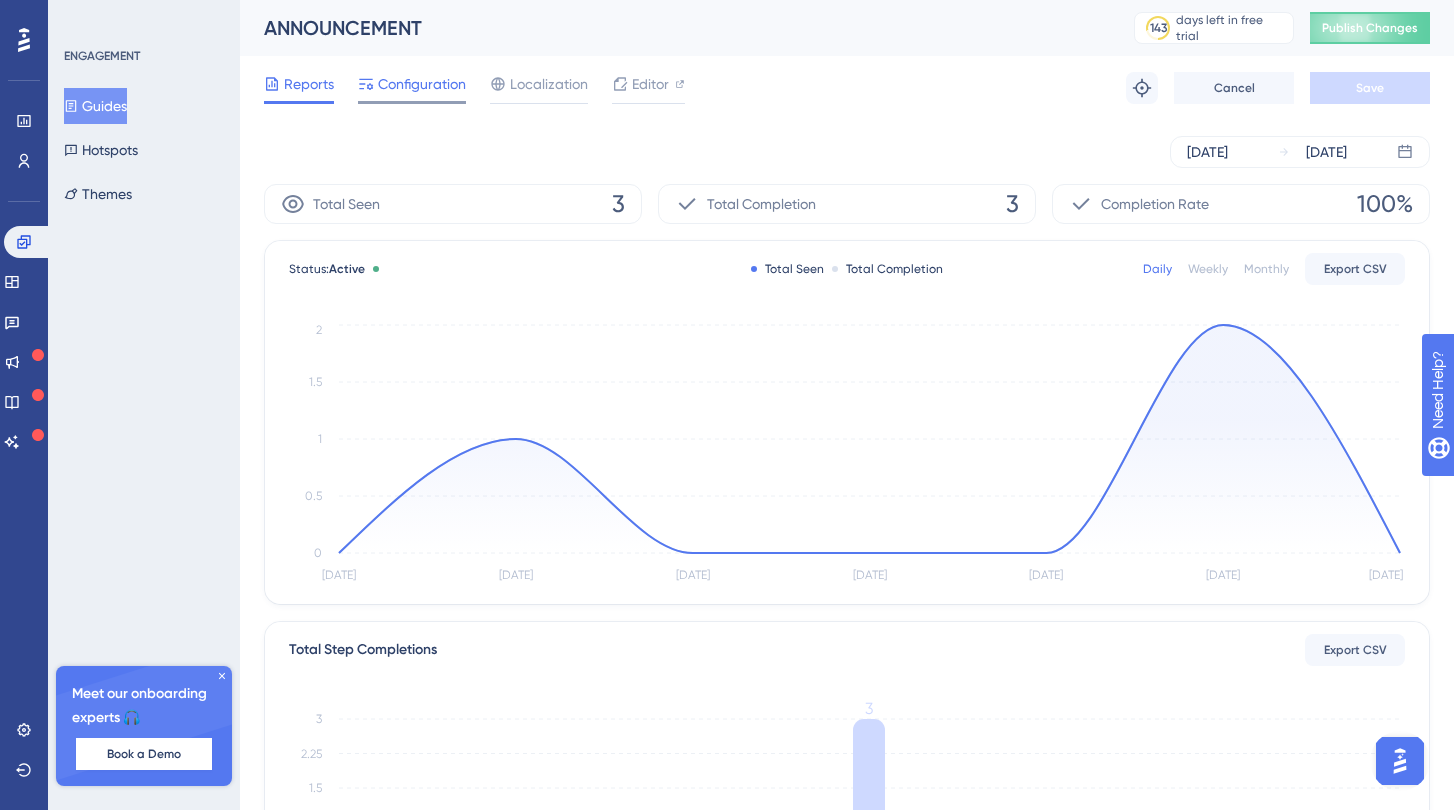 click on "Configuration" at bounding box center [422, 84] 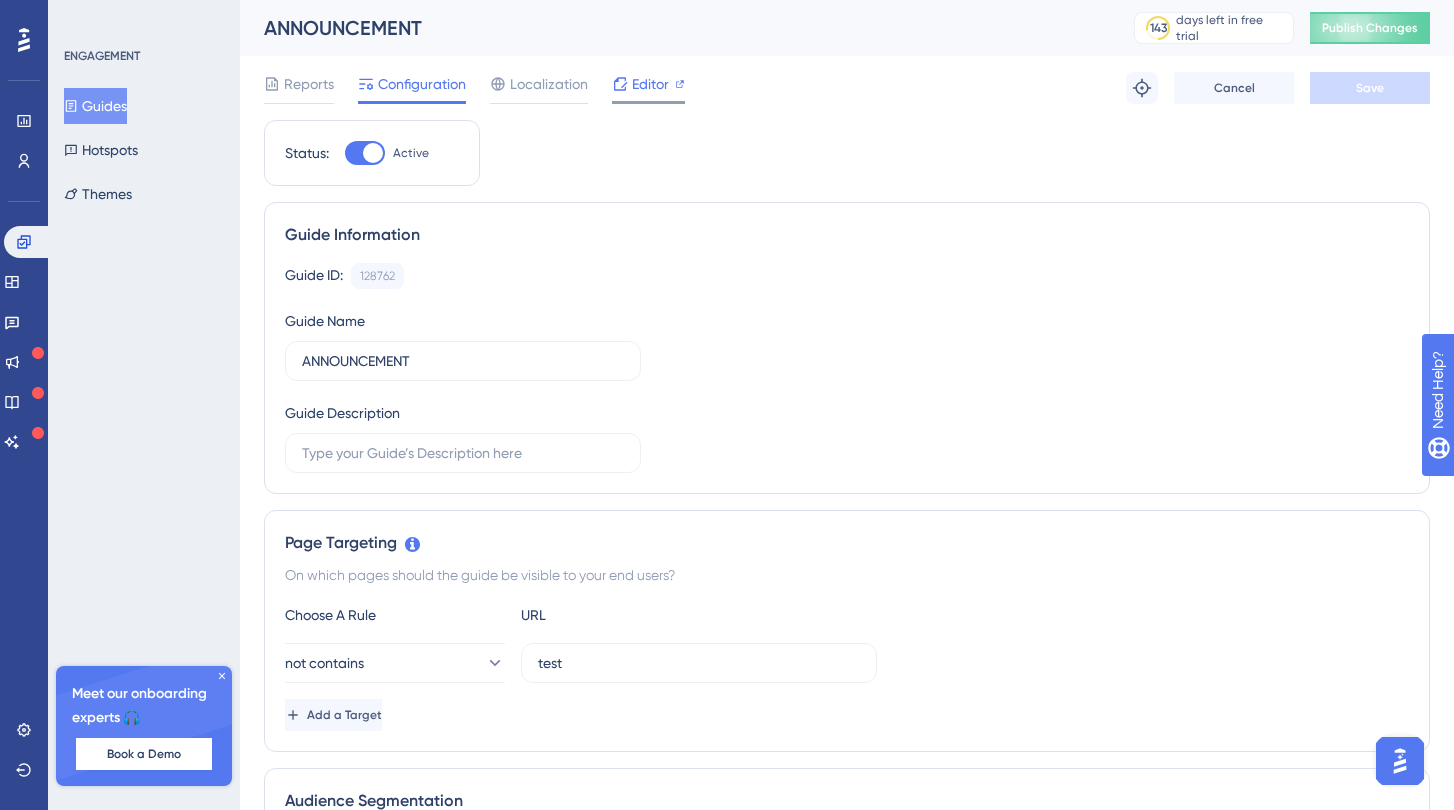 click on "Editor" at bounding box center (650, 84) 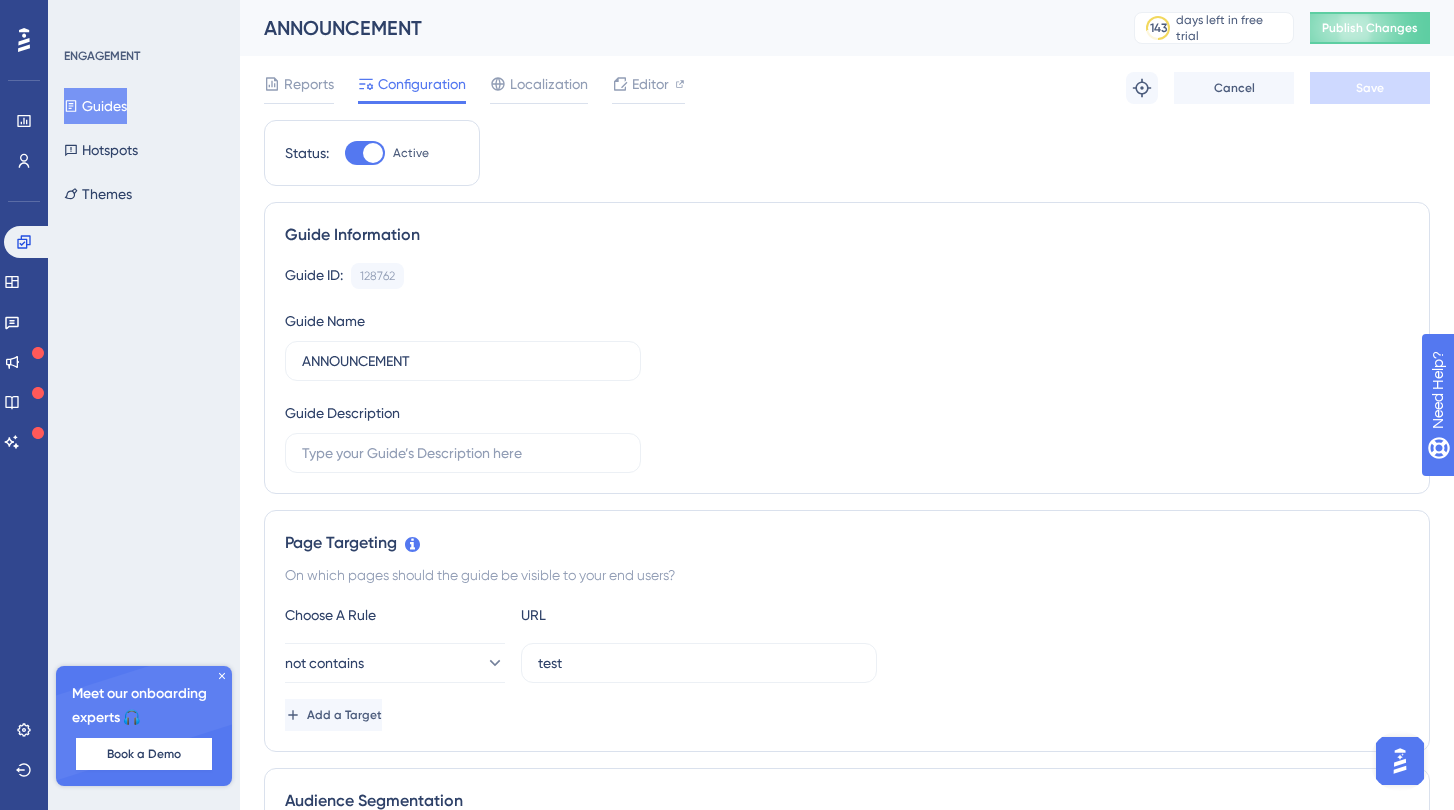 click on "Guides" at bounding box center (95, 106) 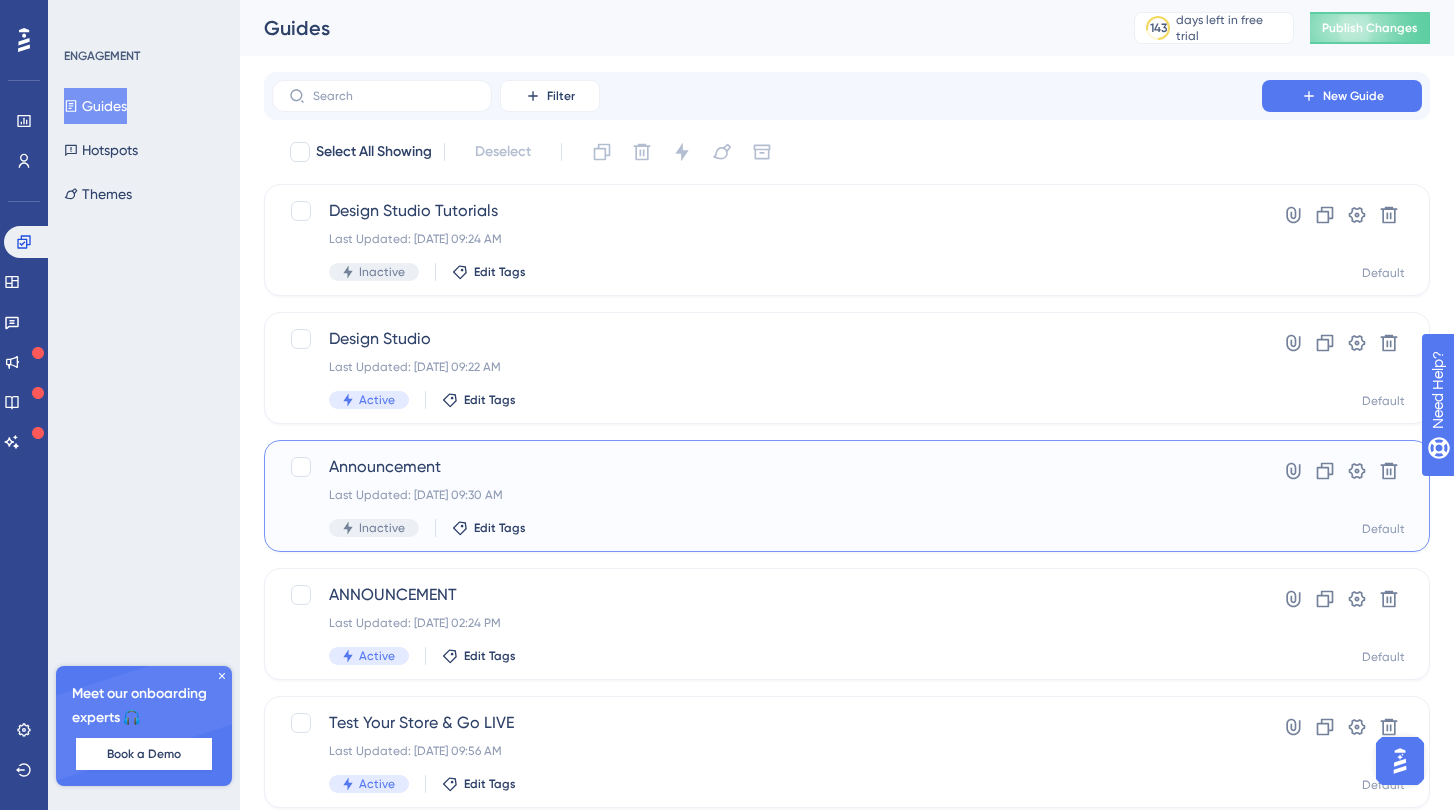 click on "Announcement" at bounding box center [767, 467] 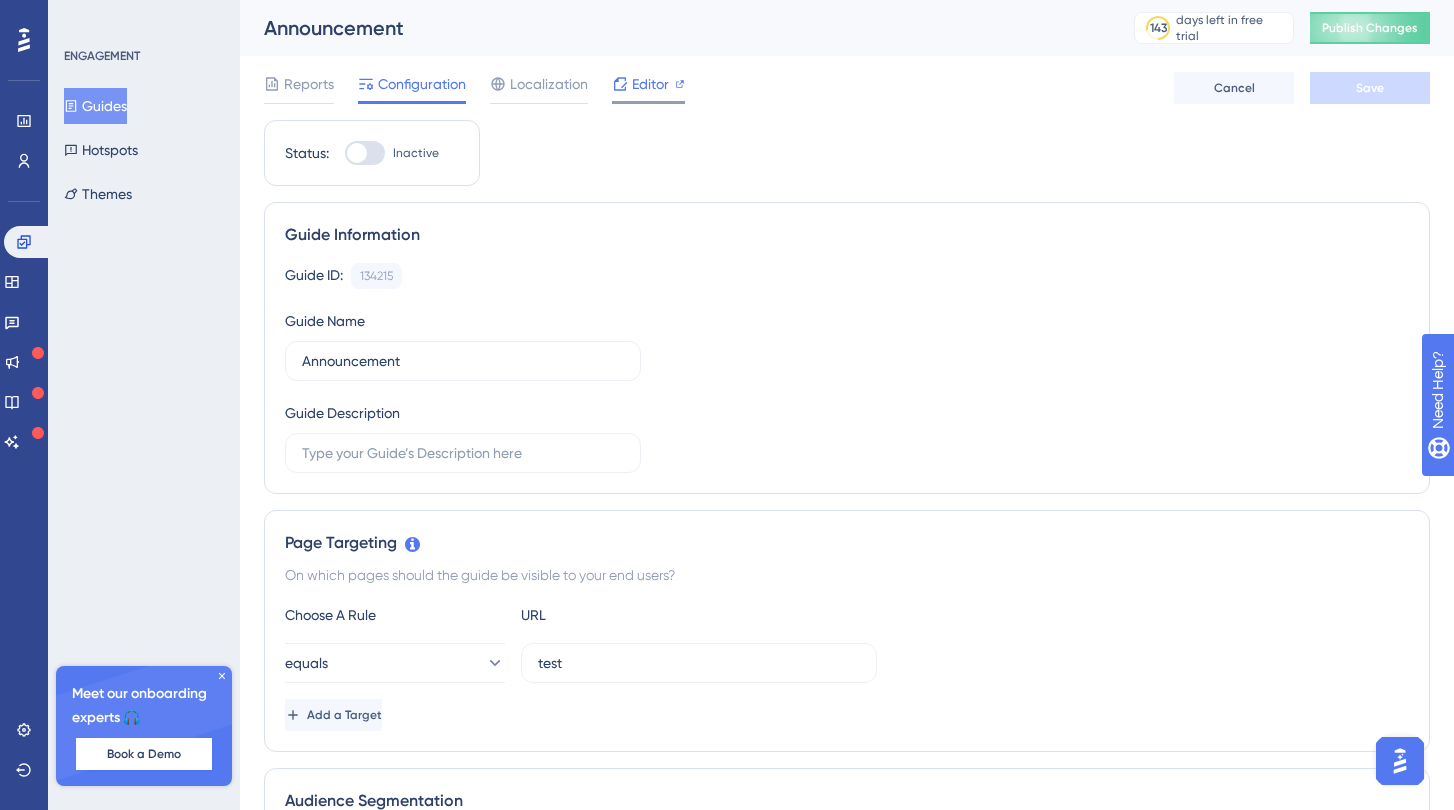 click on "Editor" at bounding box center (650, 84) 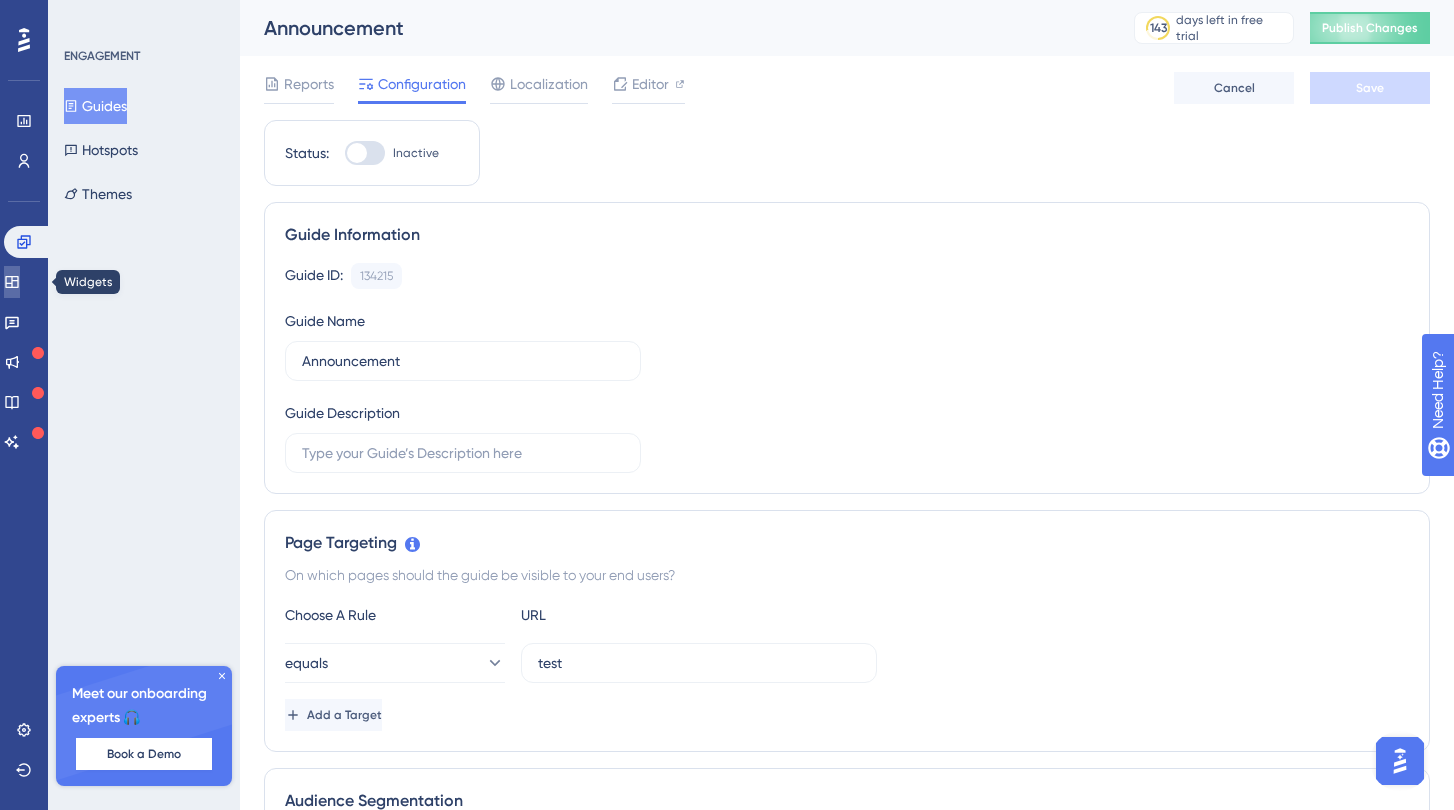 click 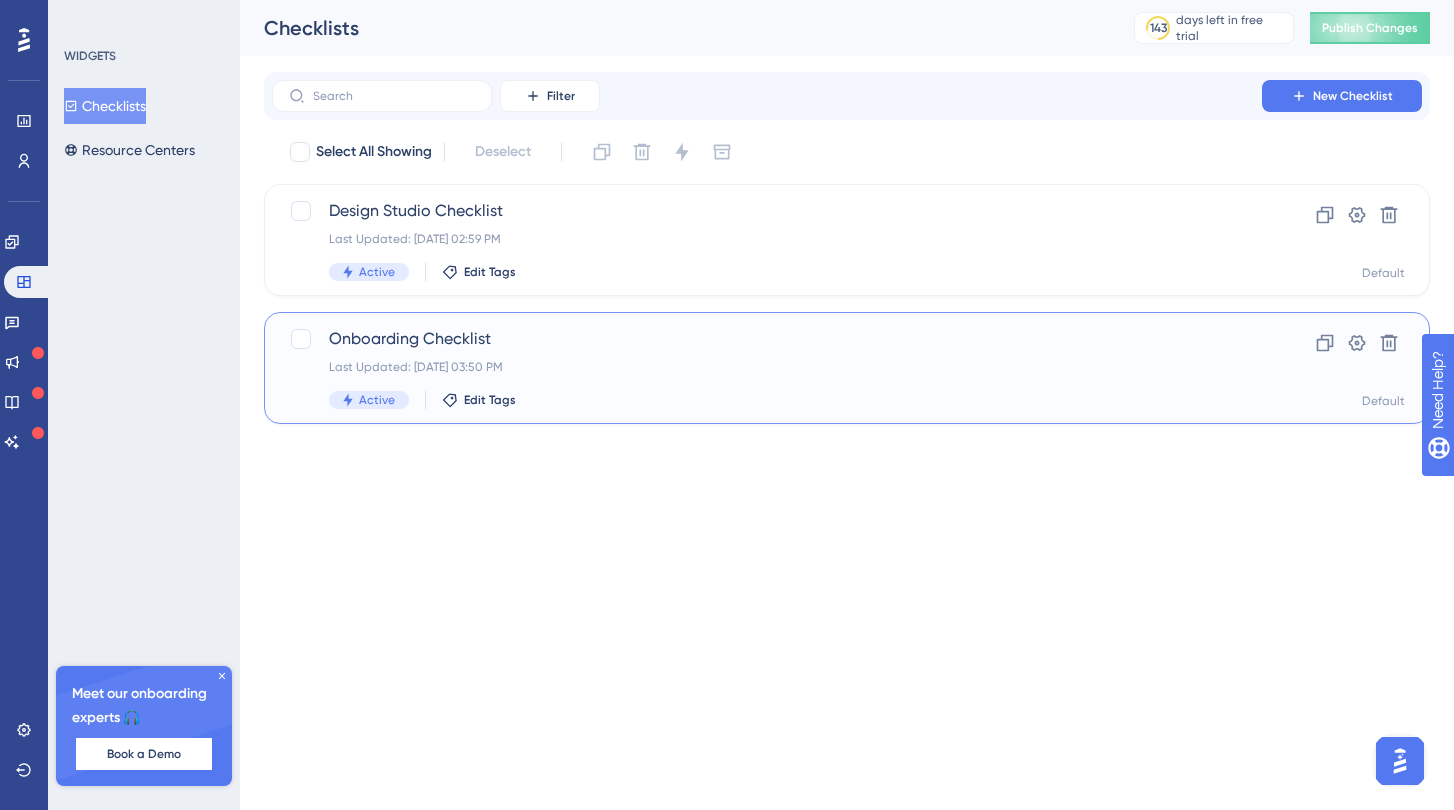 click on "Onboarding Checklist" at bounding box center (767, 339) 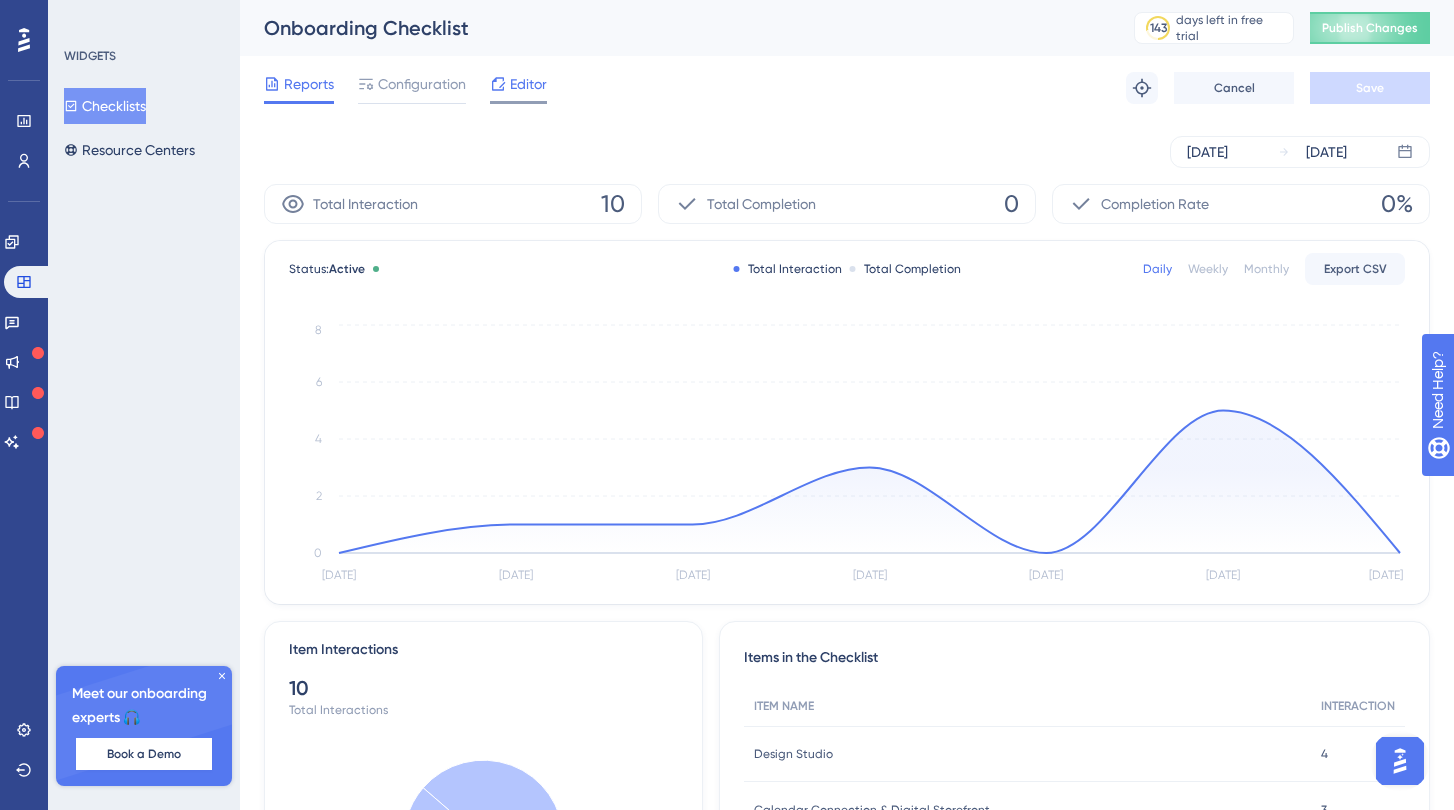 click on "Editor" at bounding box center (518, 84) 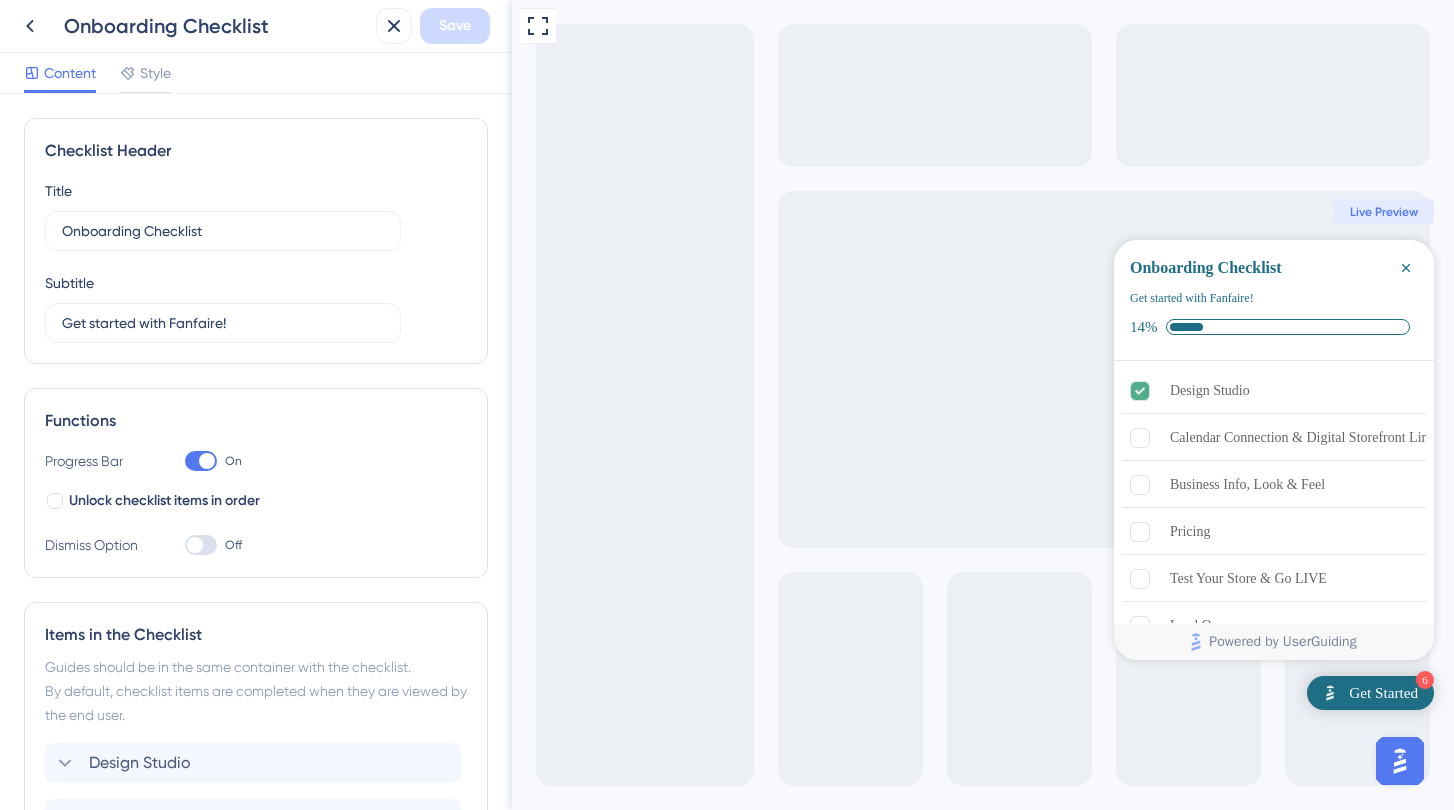 scroll, scrollTop: 0, scrollLeft: 0, axis: both 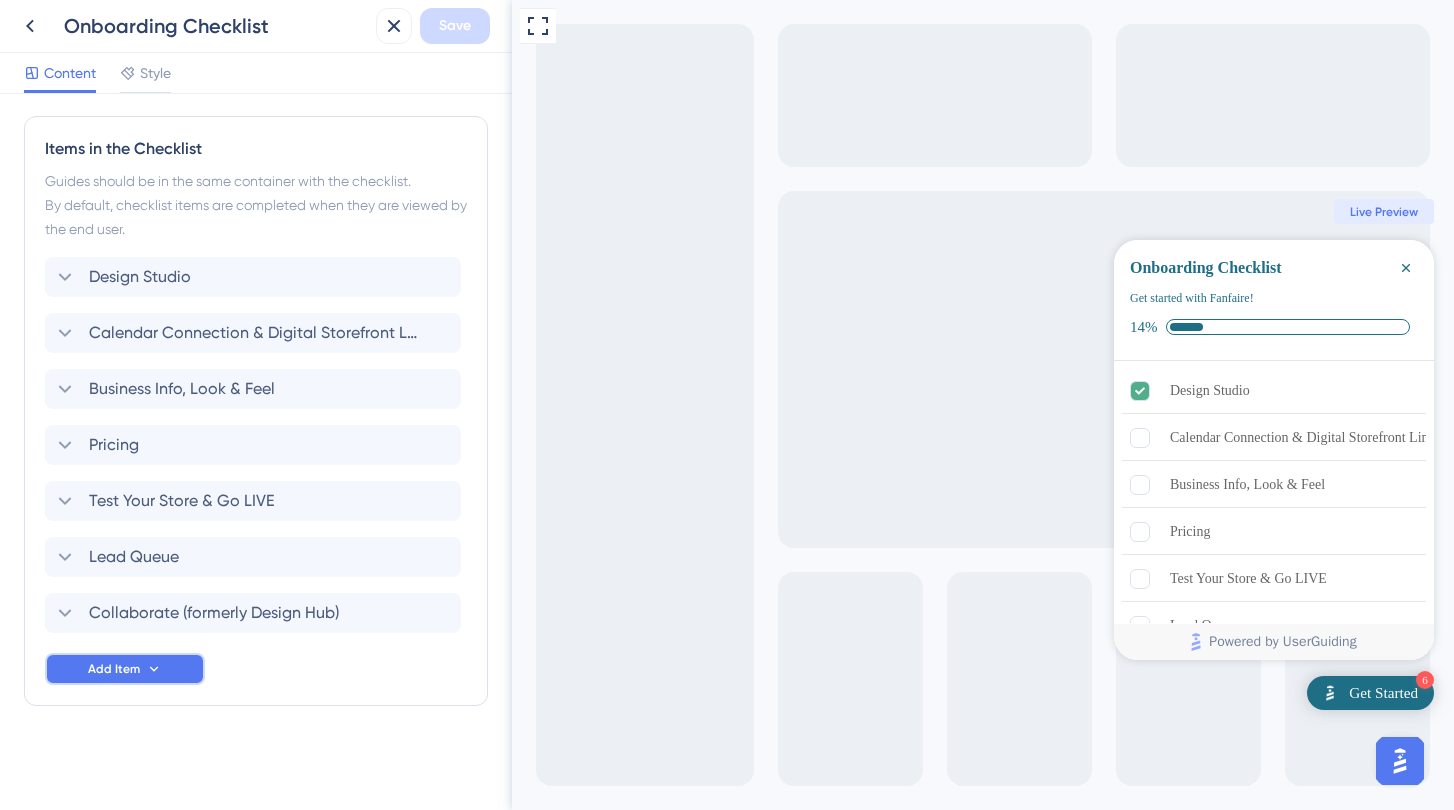 click 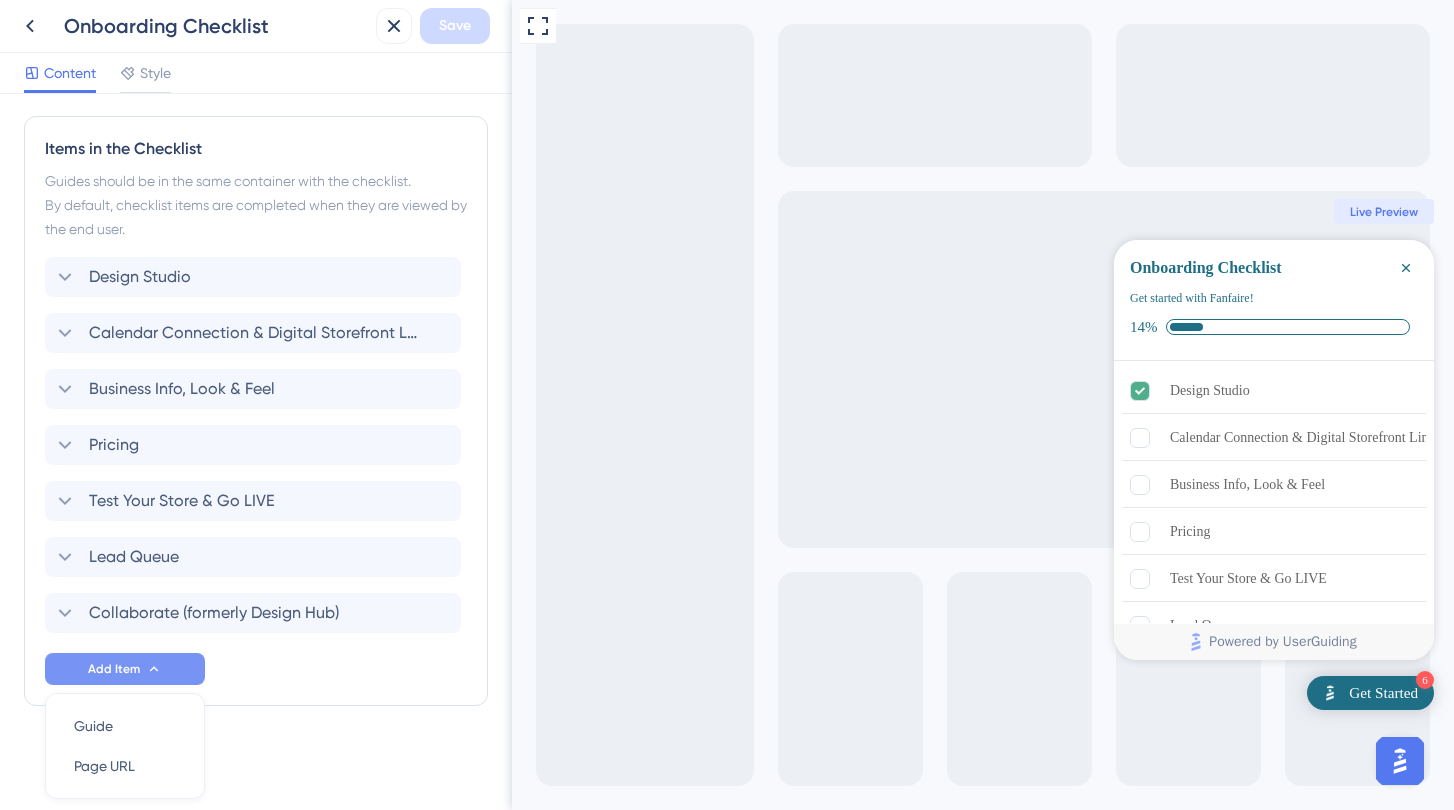 scroll, scrollTop: 555, scrollLeft: 0, axis: vertical 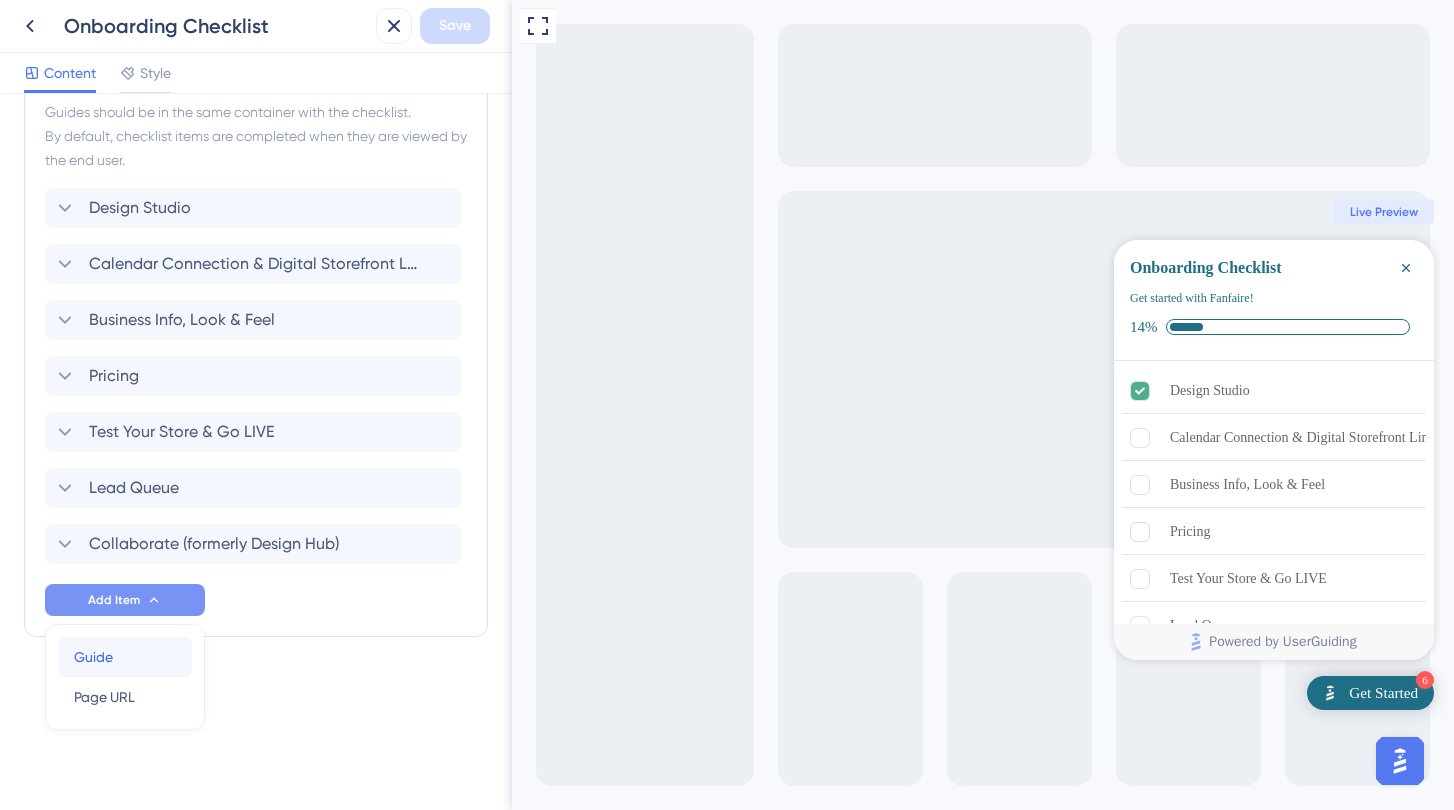 click on "Guide Guide" at bounding box center (125, 657) 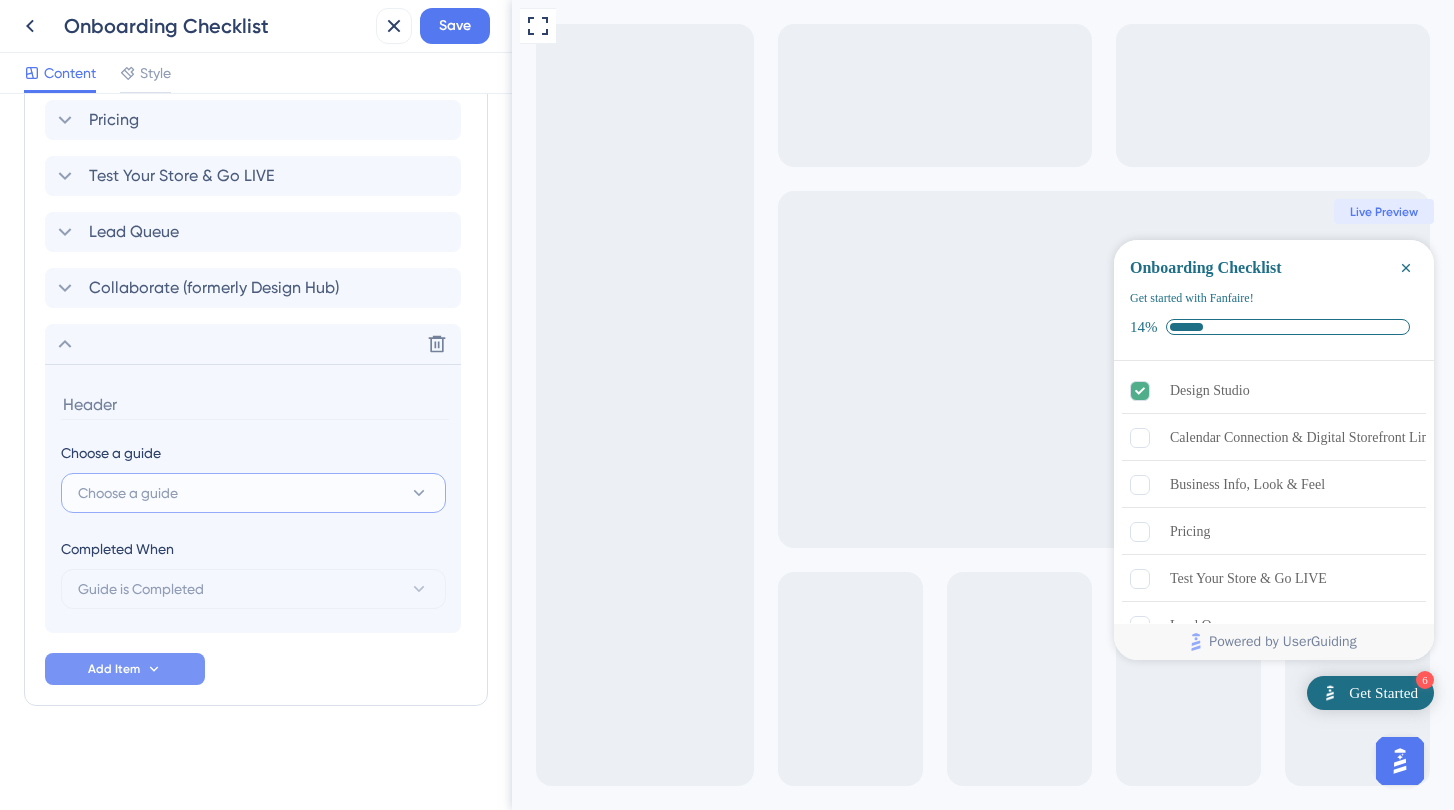click on "Choose a guide" at bounding box center (253, 493) 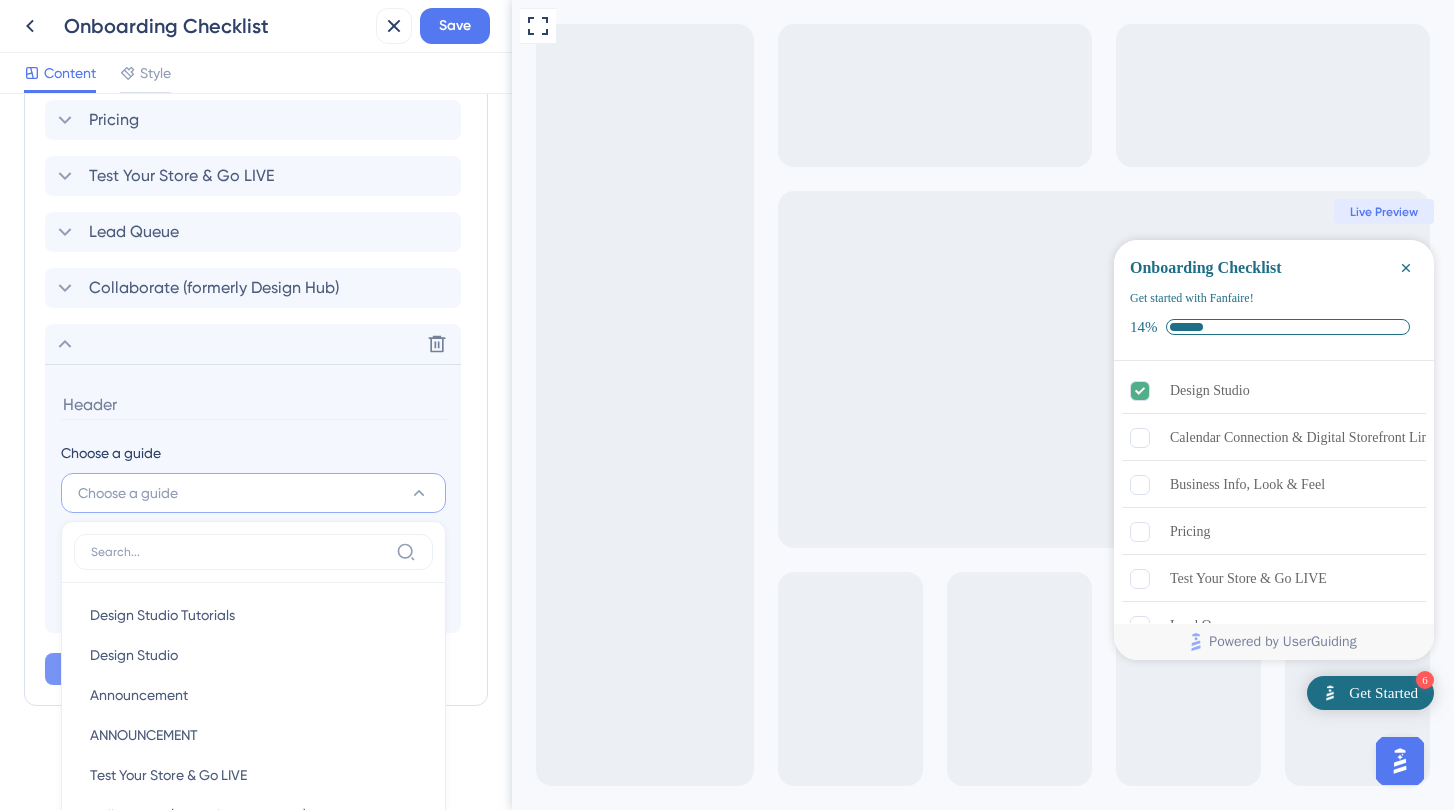scroll, scrollTop: 984, scrollLeft: 0, axis: vertical 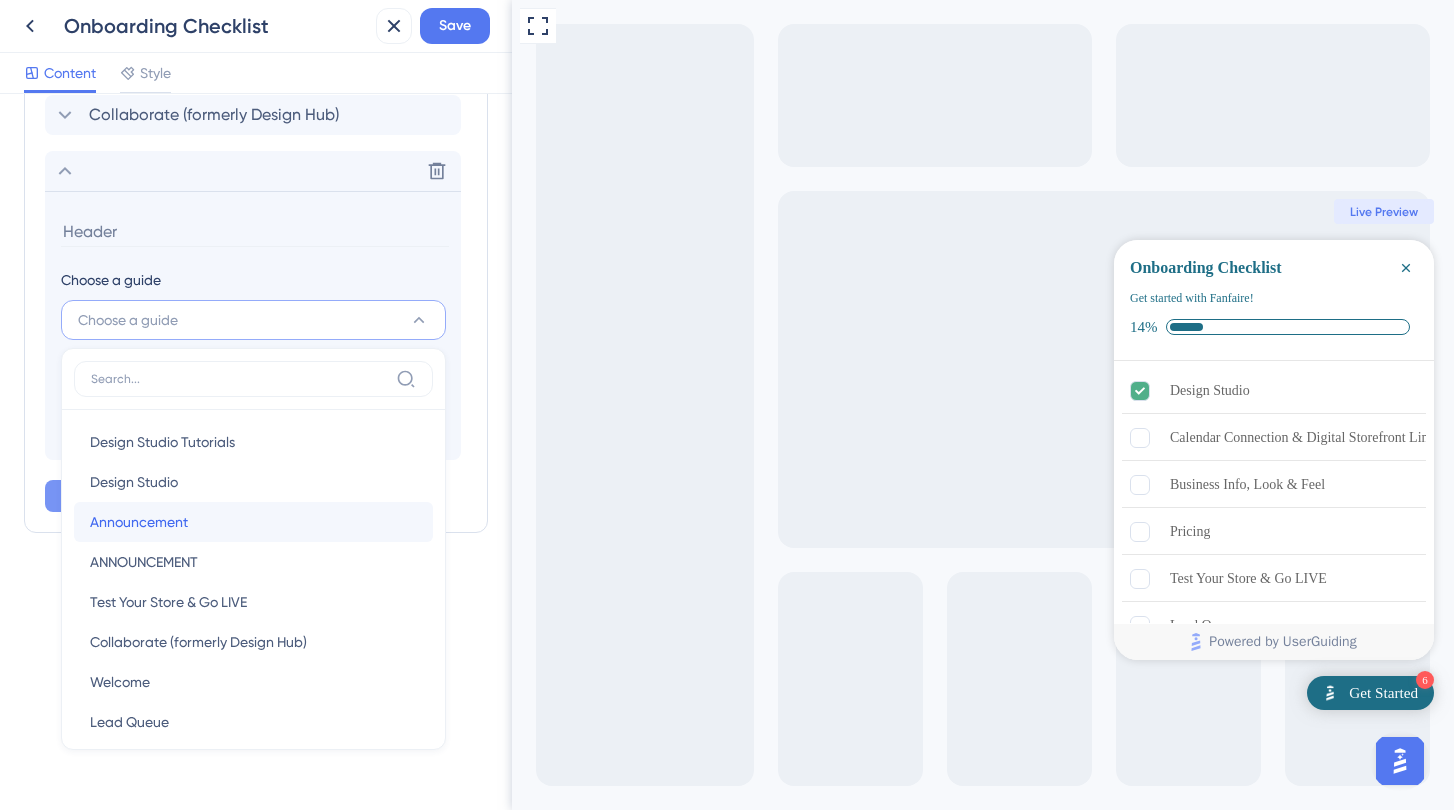 click on "Announcement" at bounding box center [139, 522] 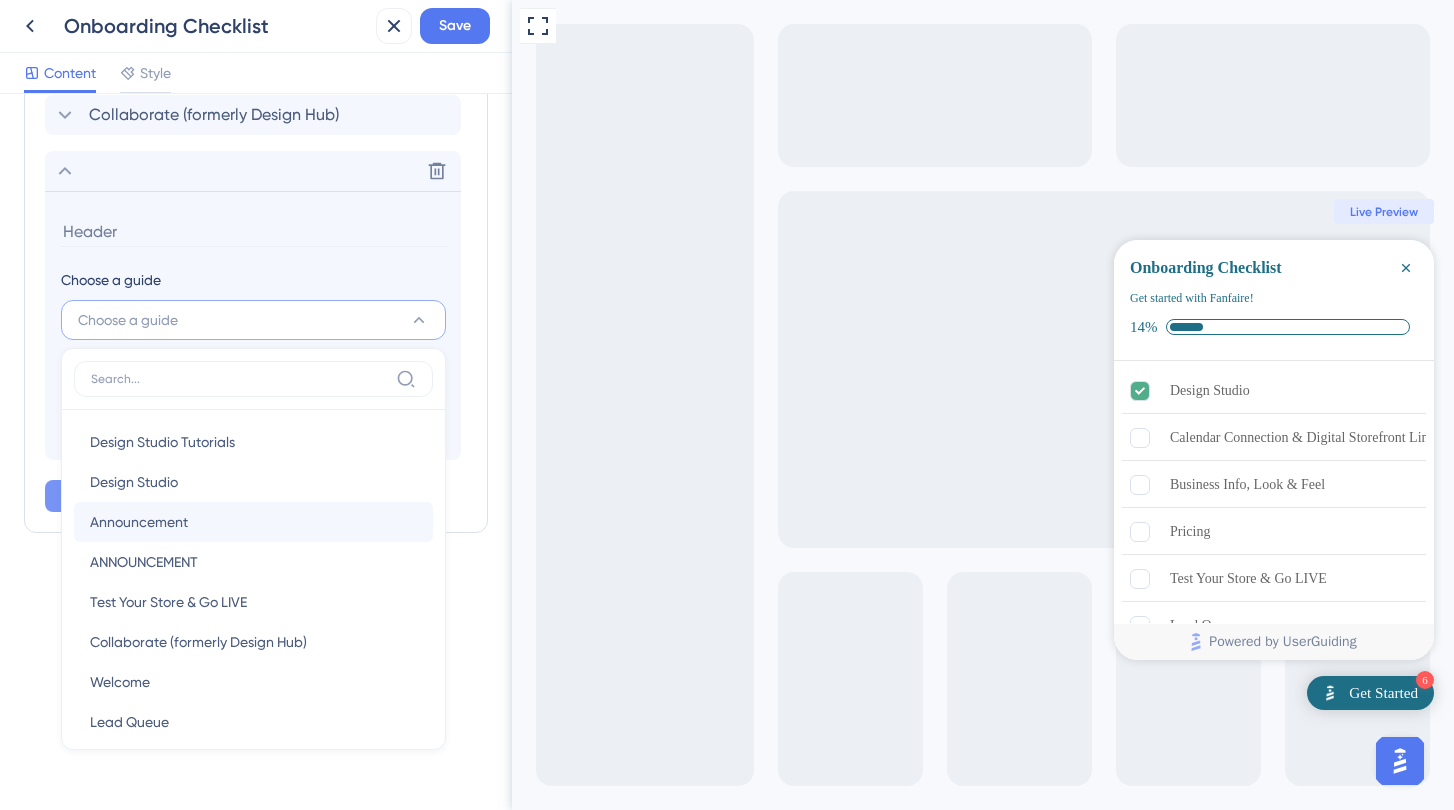 type on "Announcement" 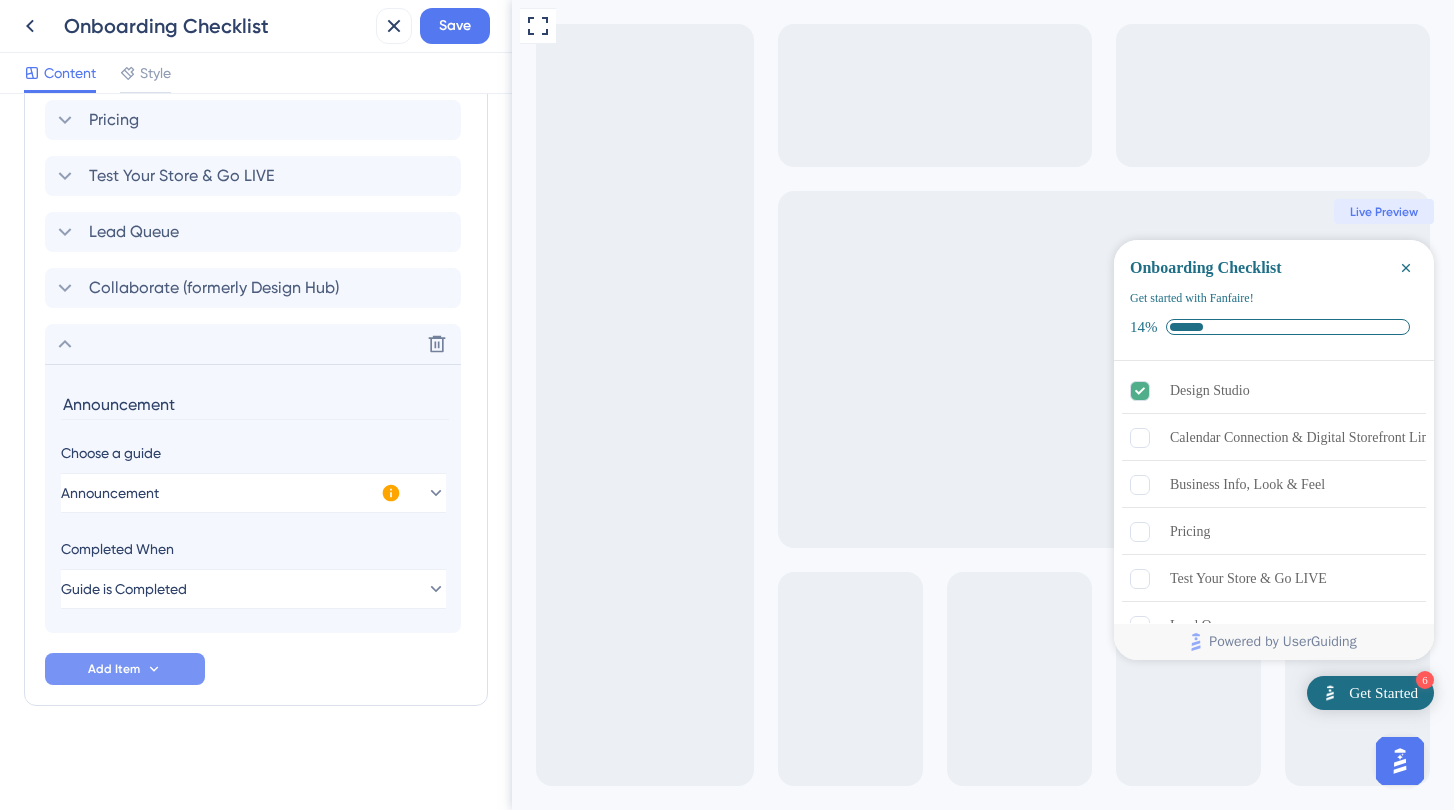 scroll, scrollTop: 811, scrollLeft: 0, axis: vertical 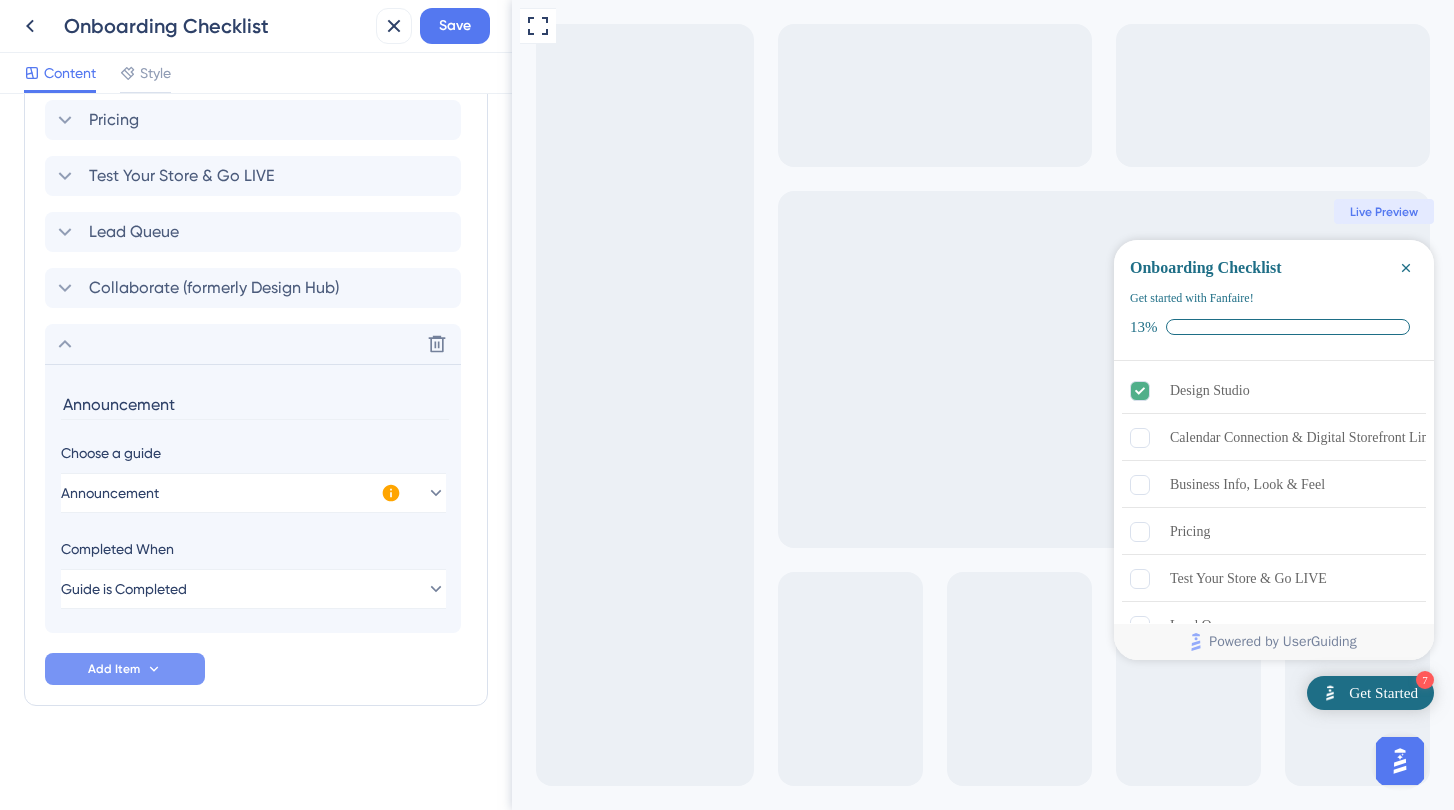click 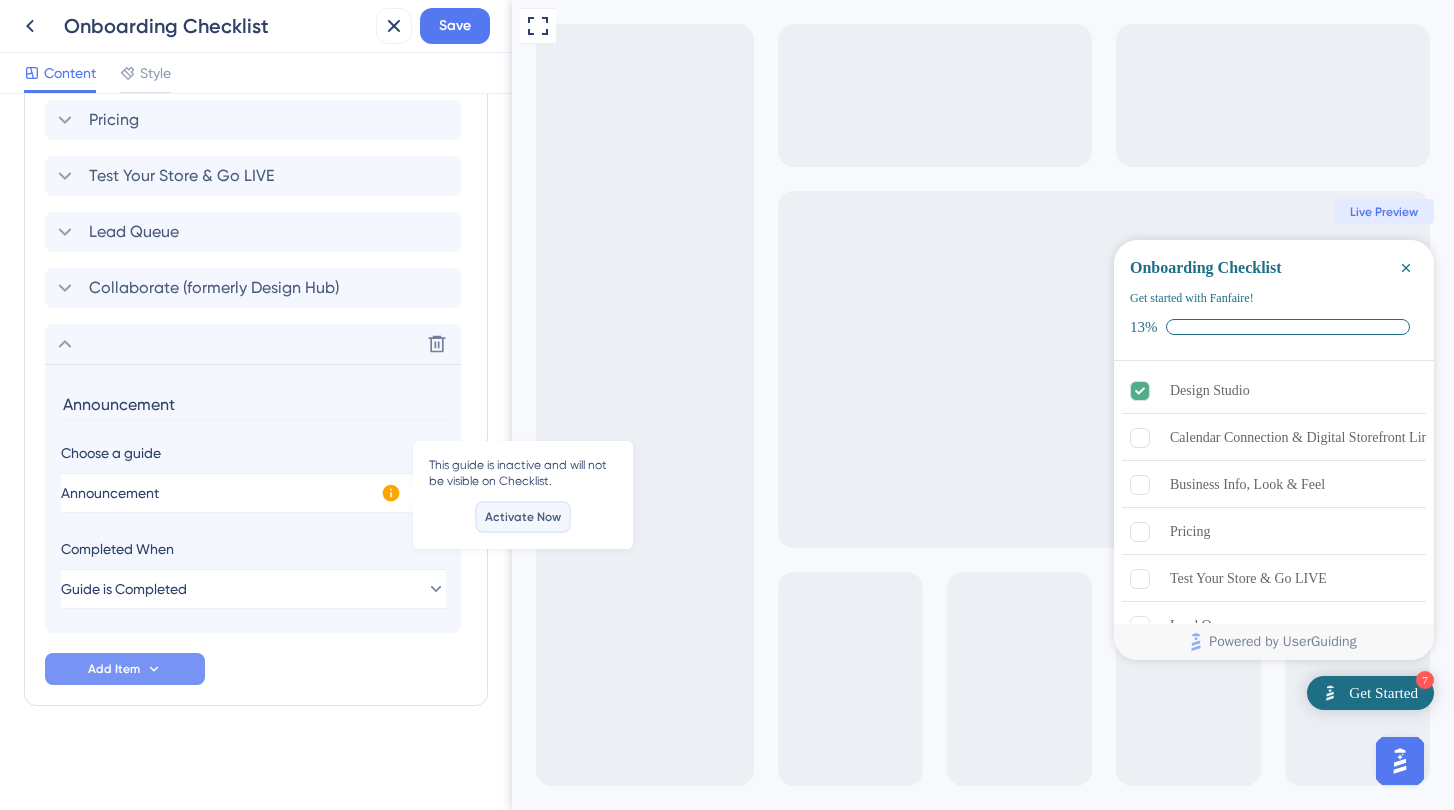 click on "Activate Now" at bounding box center [523, 517] 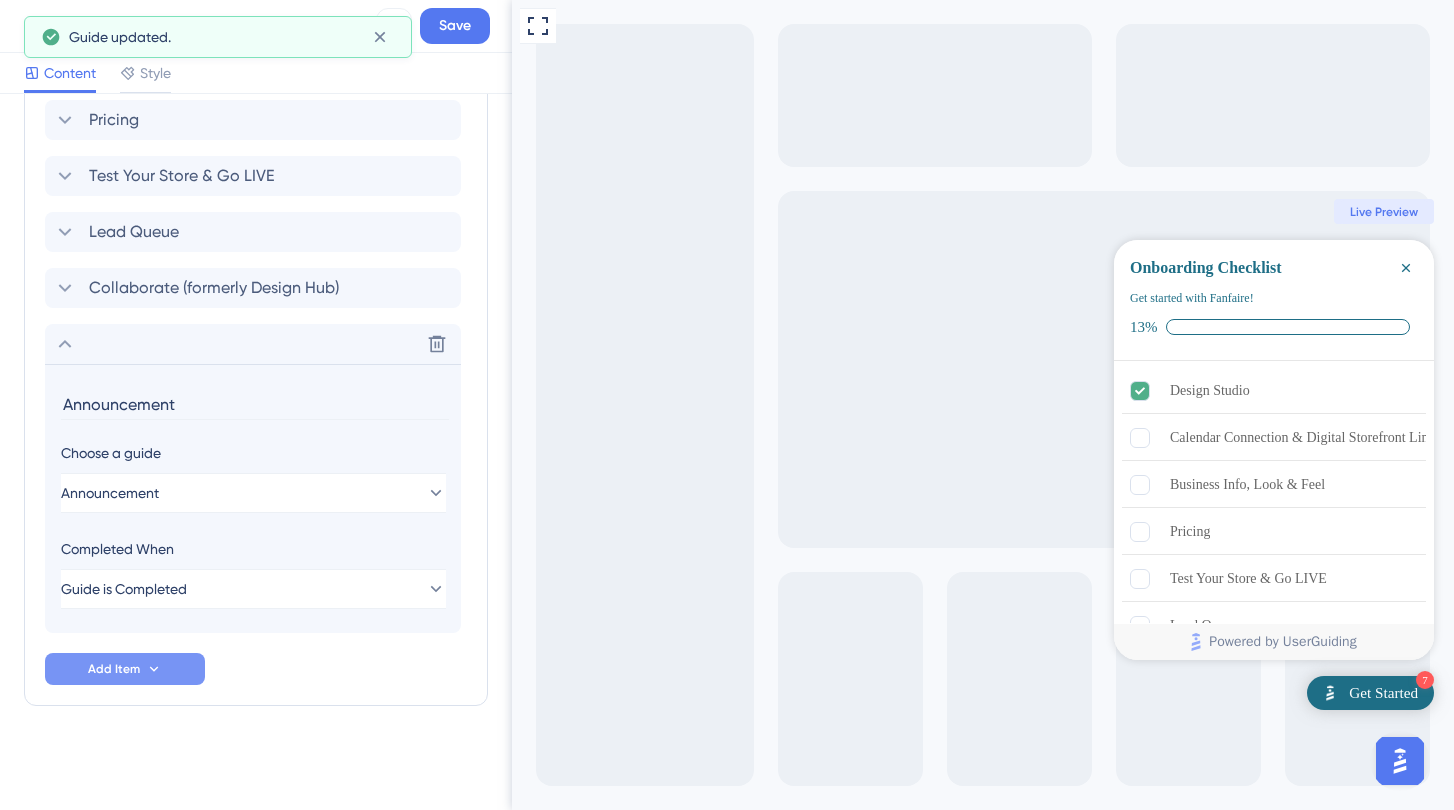 click on "Design Studio Calendar Connection & Digital Storefront Link Business Info, Look & Feel Pricing Test Your Store & Go LIVE Lead Queue Collaborate (formerly Design Hub) Delete Announcement Choose a guide Announcement Completed When Guide is Completed Add Item" at bounding box center (256, 308) 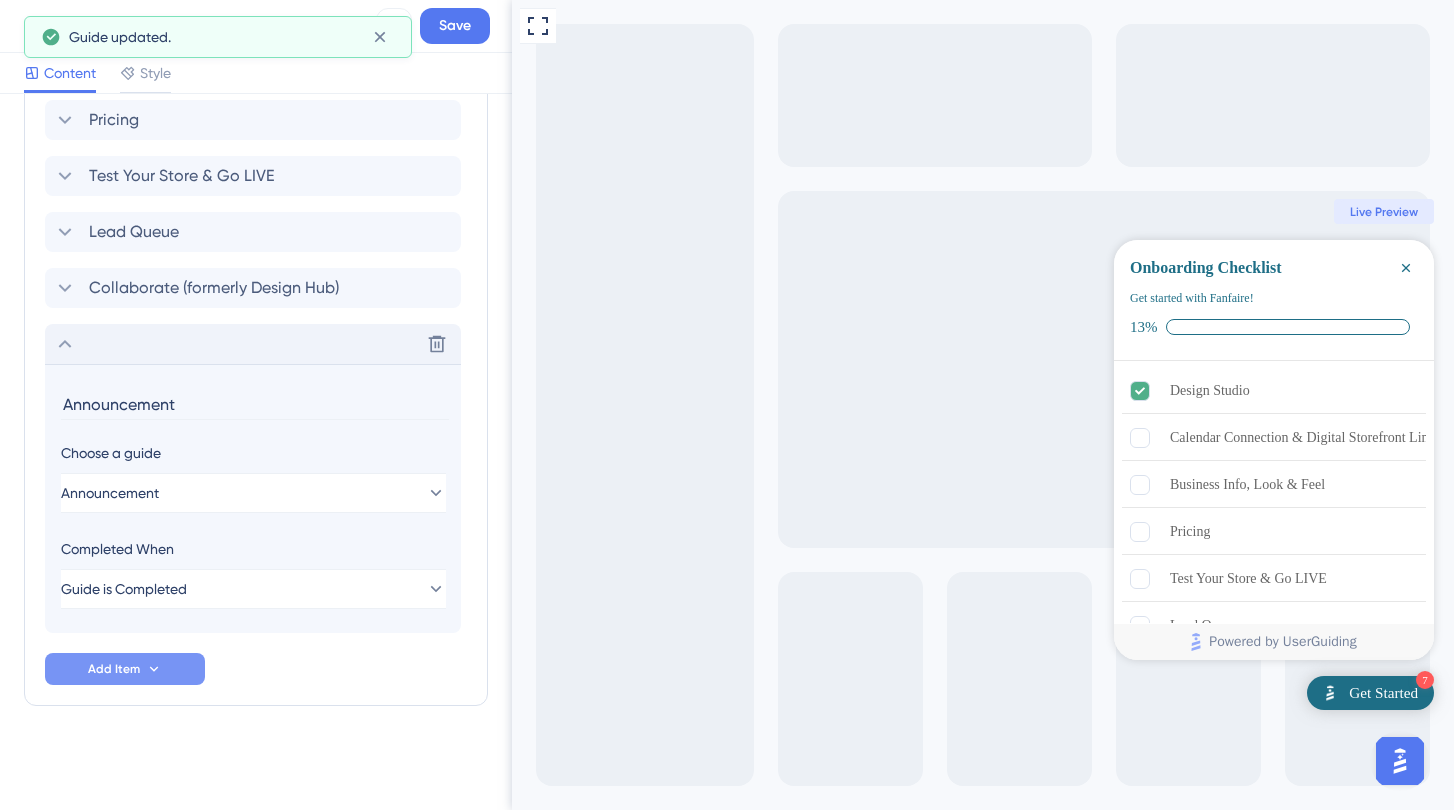click 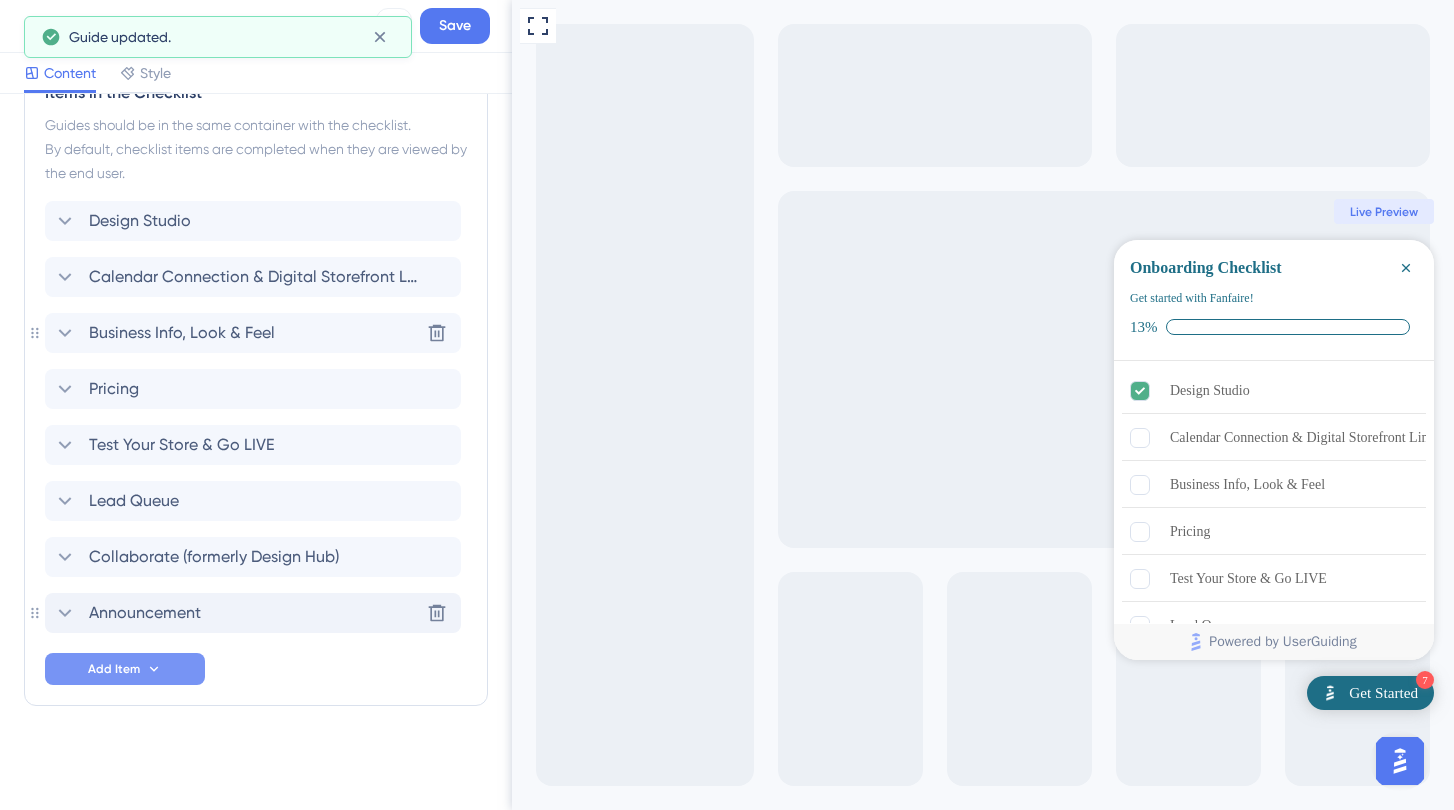 scroll, scrollTop: 542, scrollLeft: 0, axis: vertical 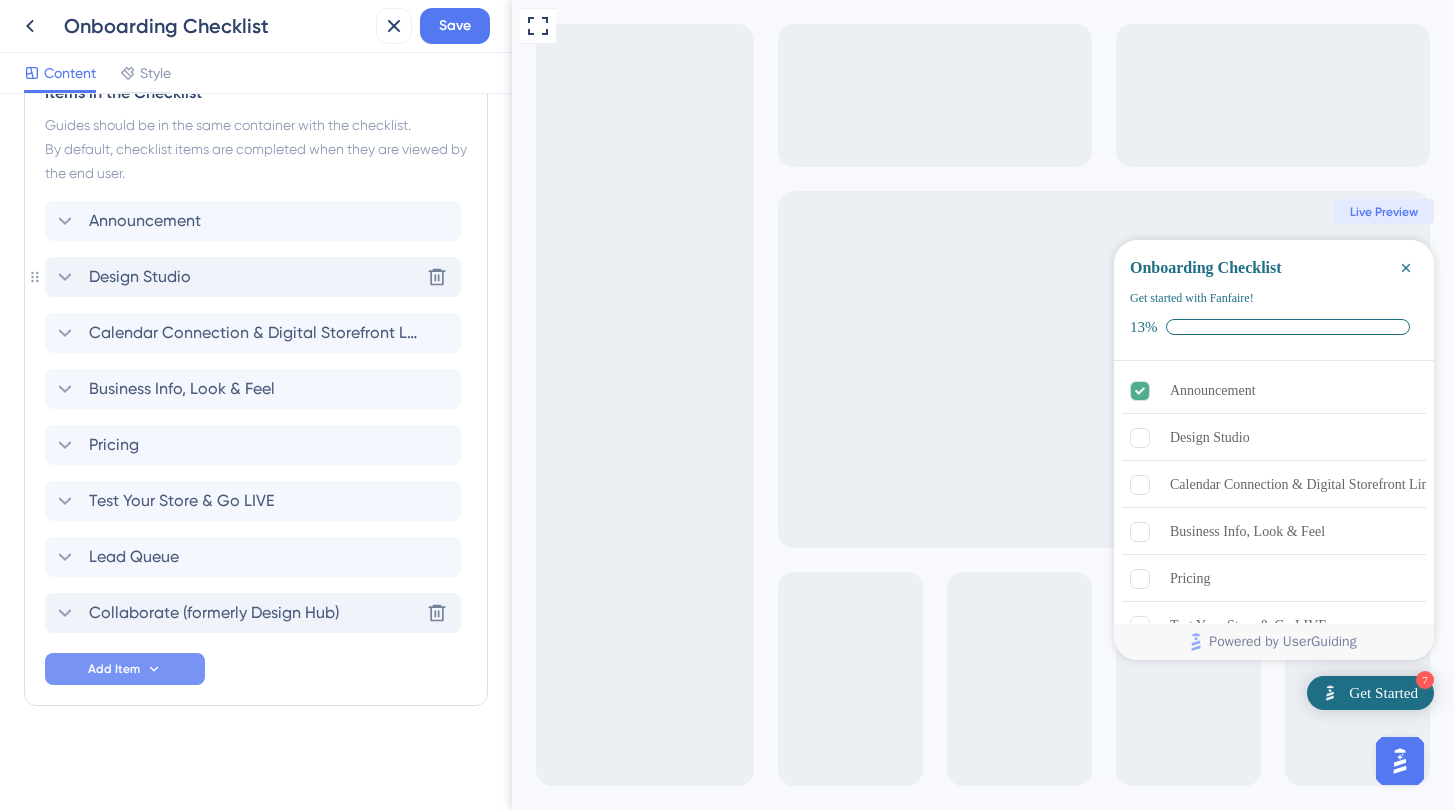 click 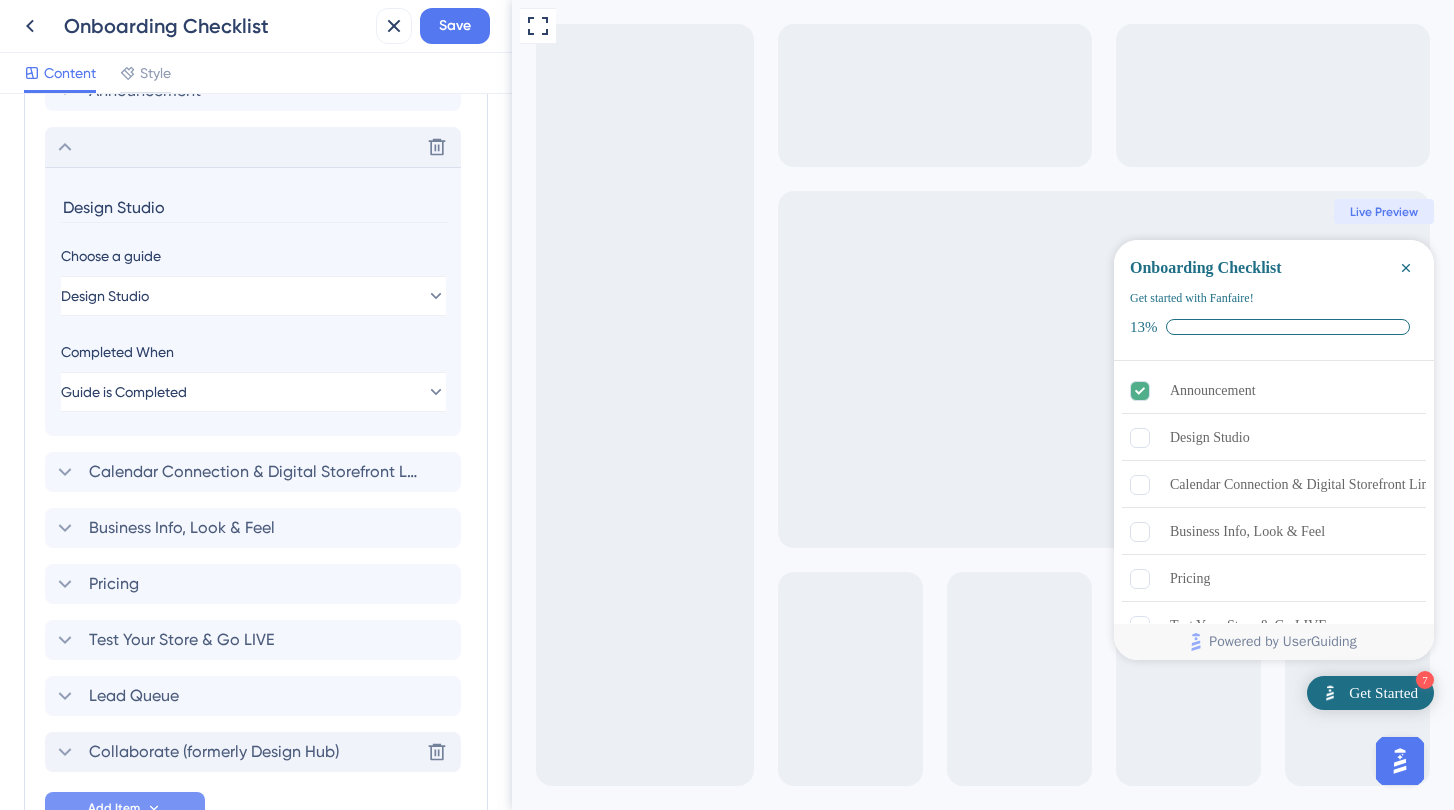 scroll, scrollTop: 705, scrollLeft: 0, axis: vertical 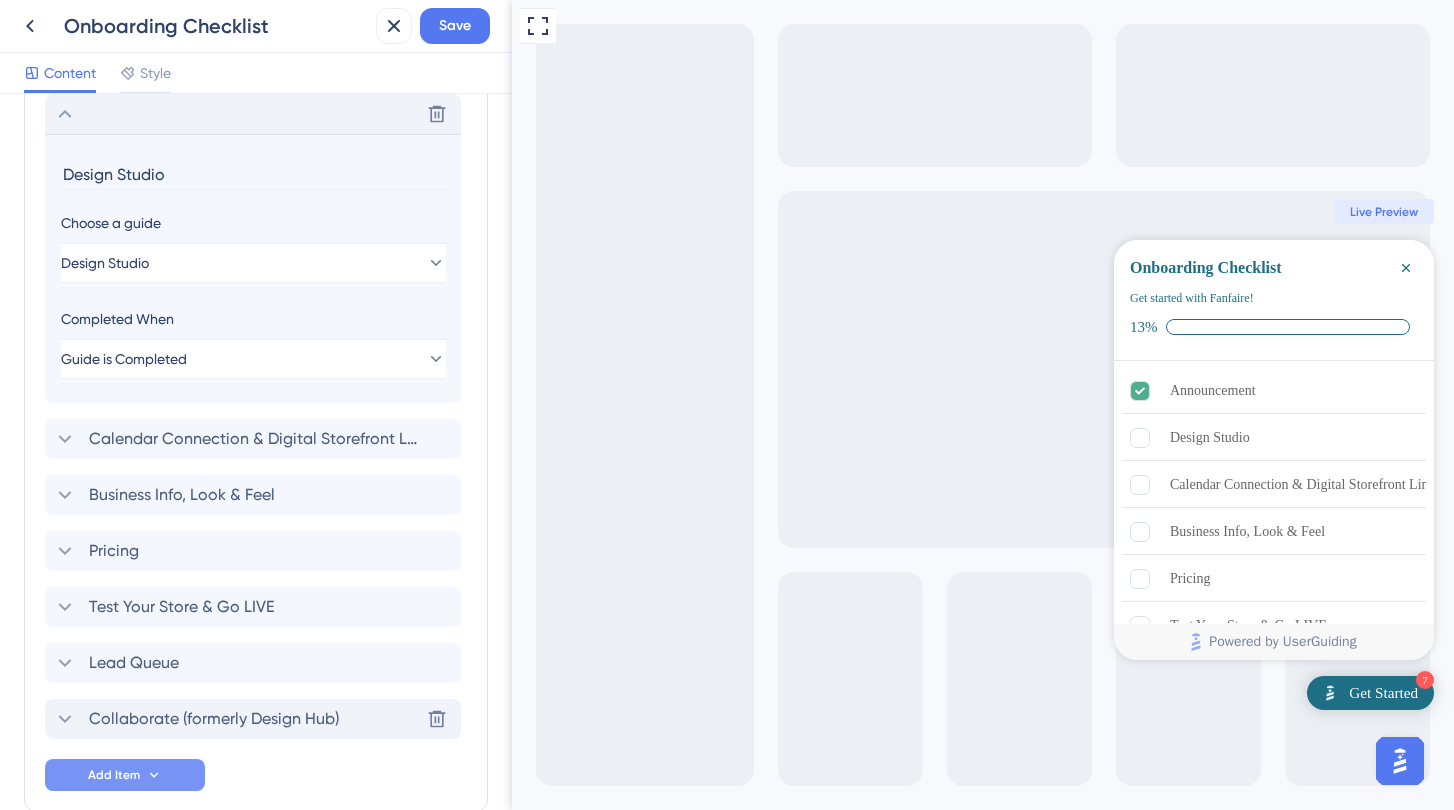 click 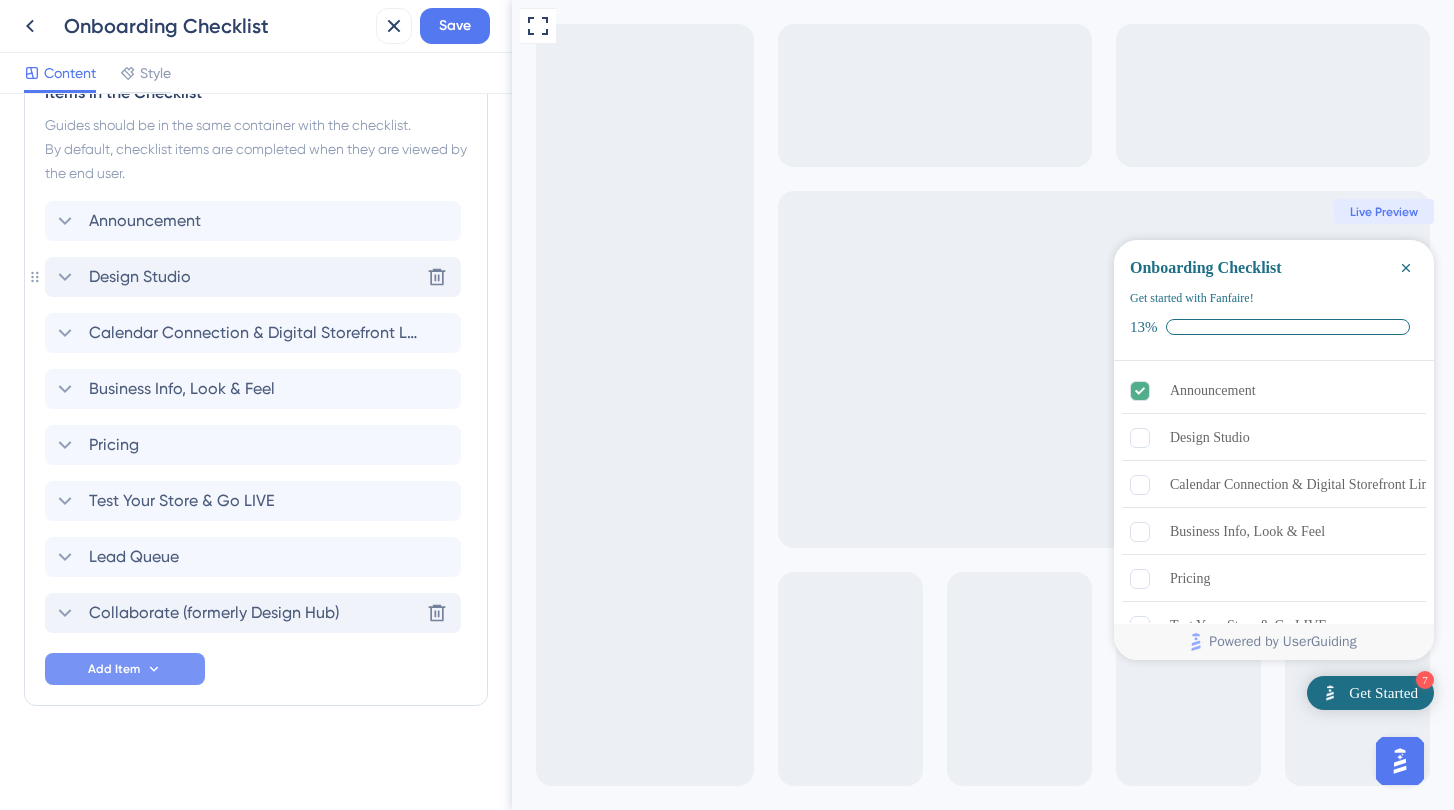 scroll, scrollTop: 542, scrollLeft: 0, axis: vertical 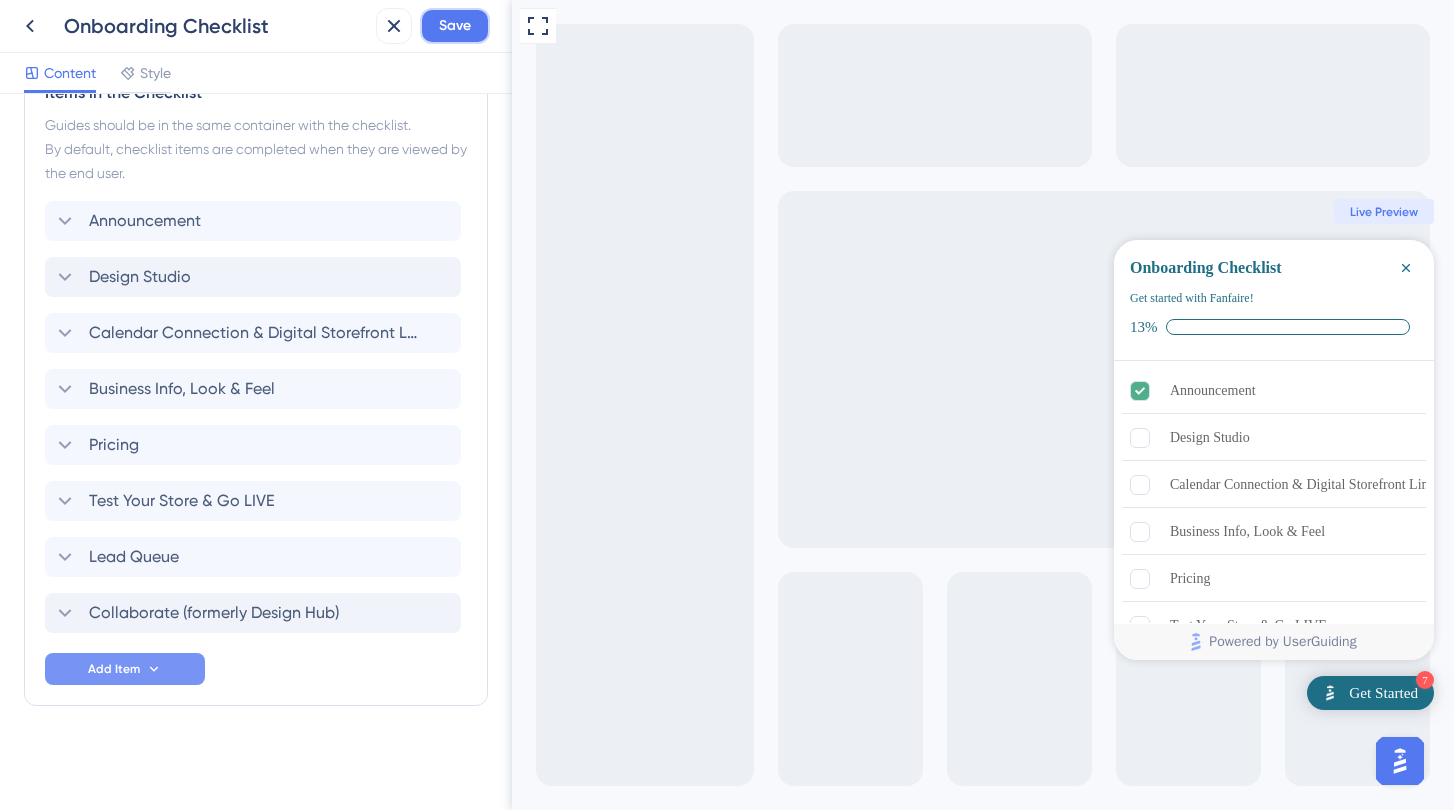 click on "Save" at bounding box center [455, 26] 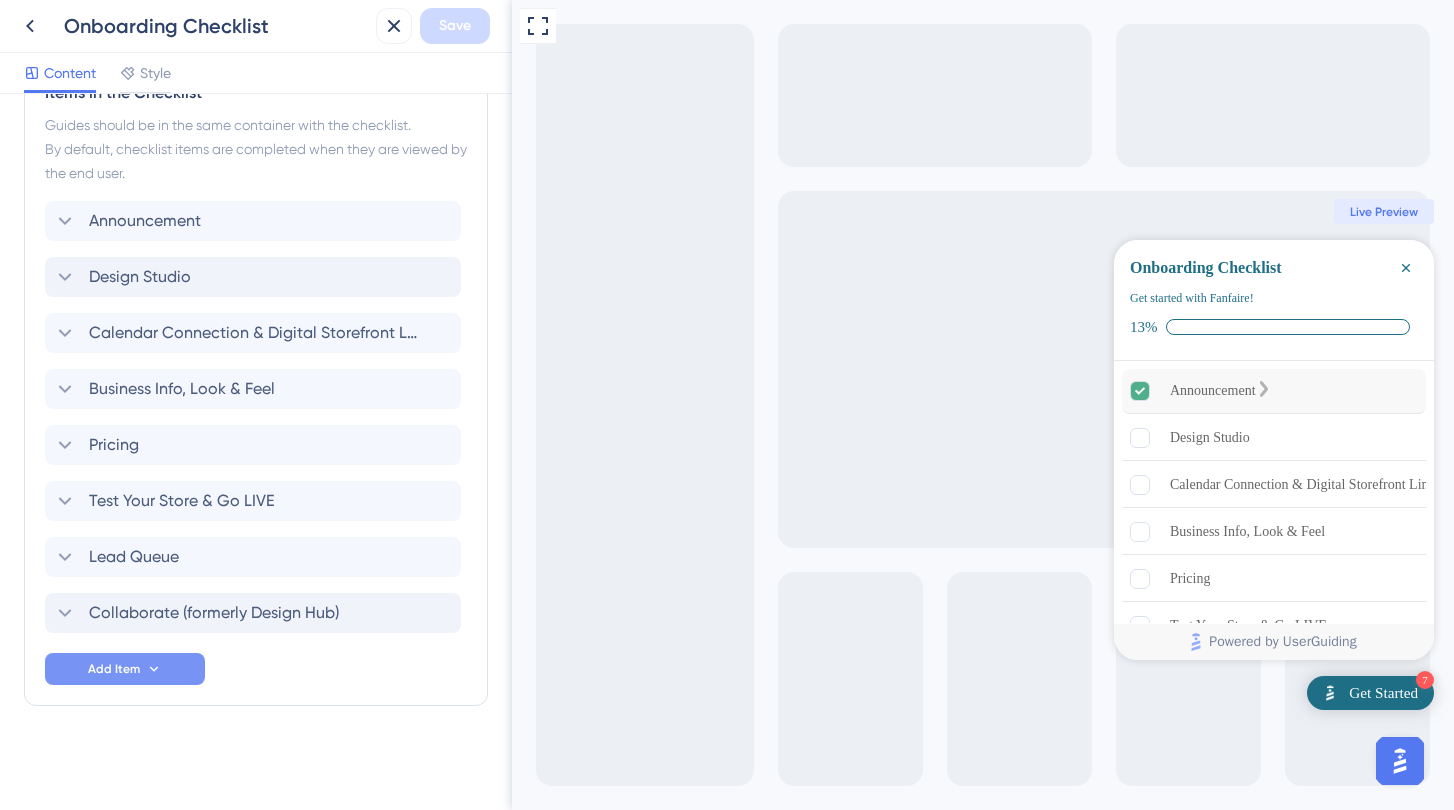 click on "Announcement" at bounding box center [1213, 391] 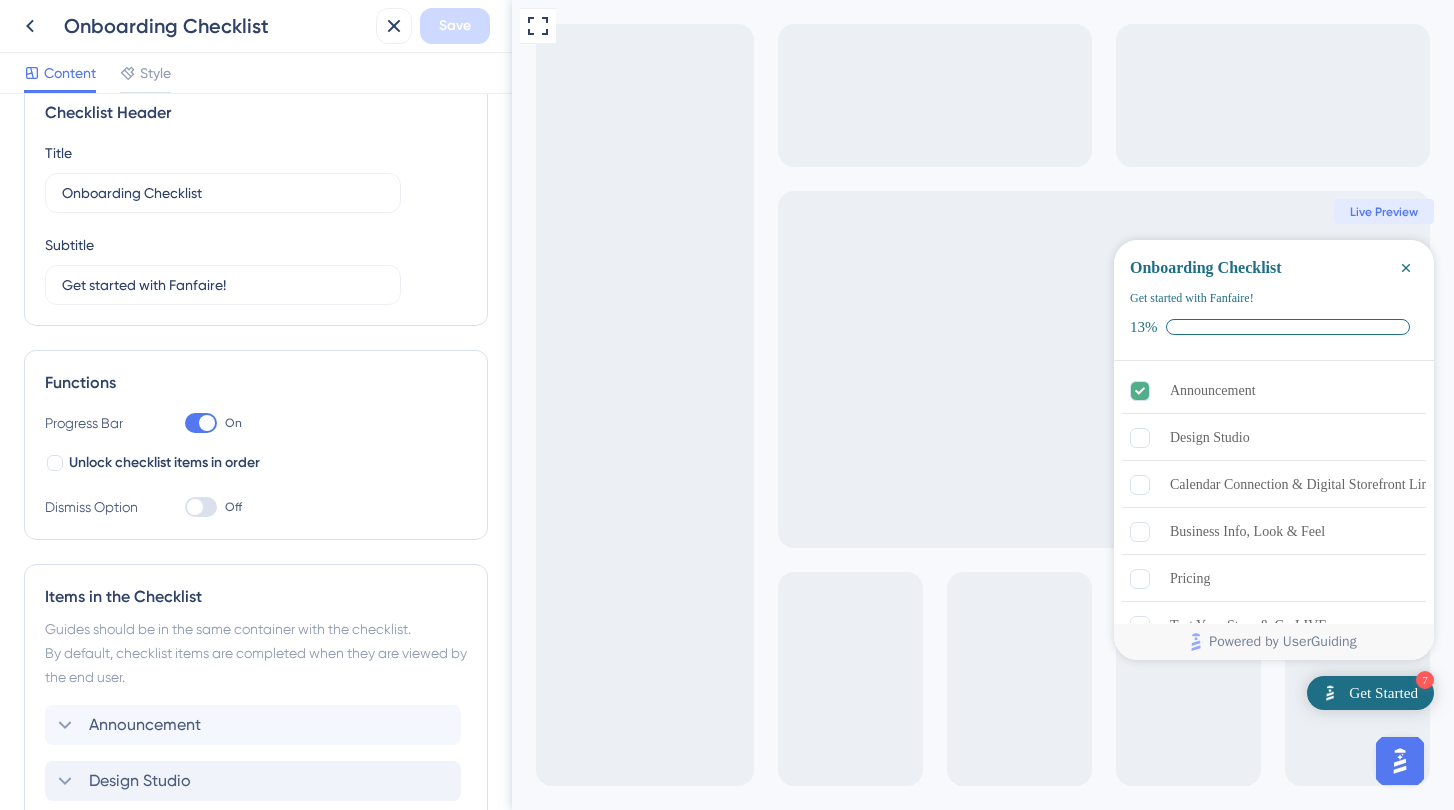 scroll, scrollTop: 0, scrollLeft: 0, axis: both 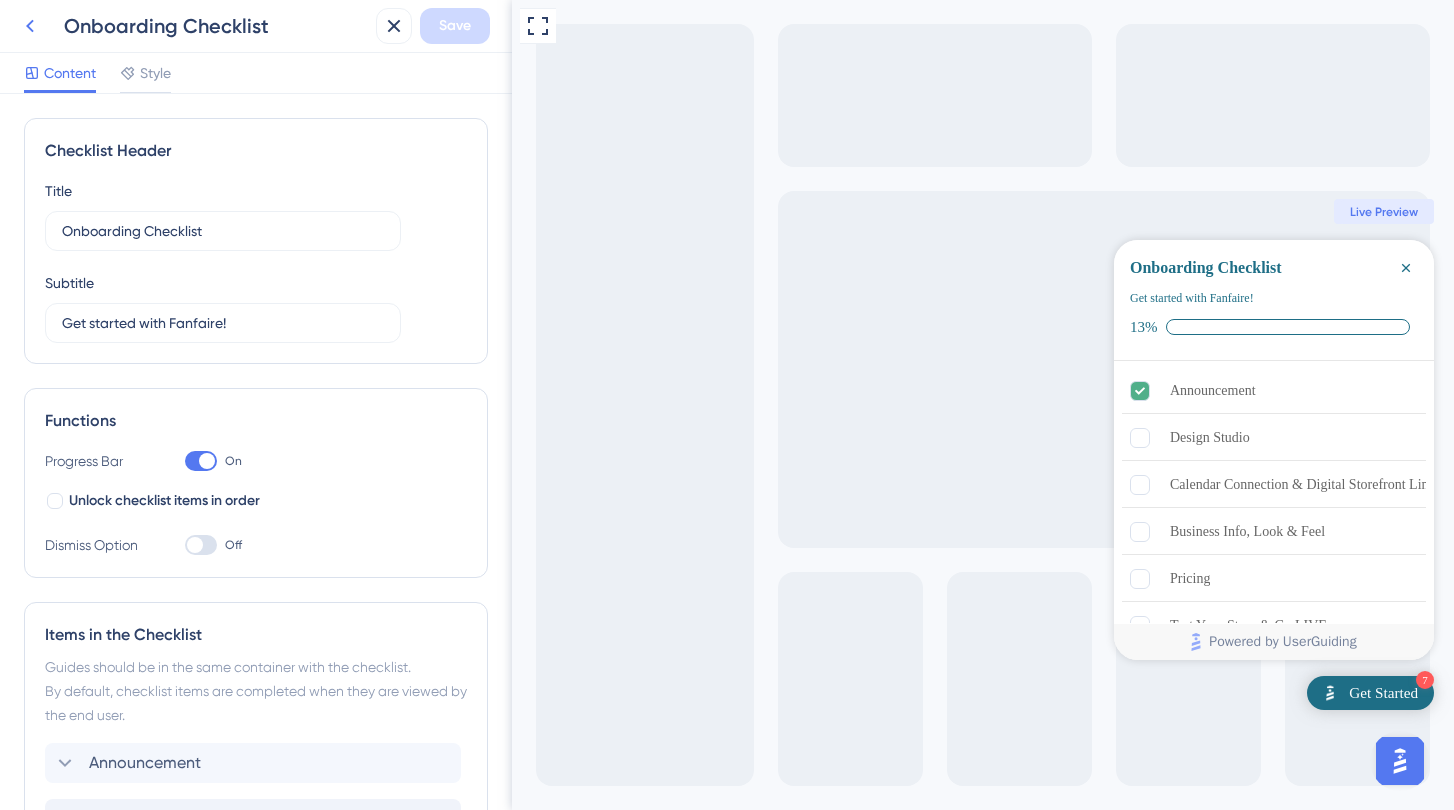 click 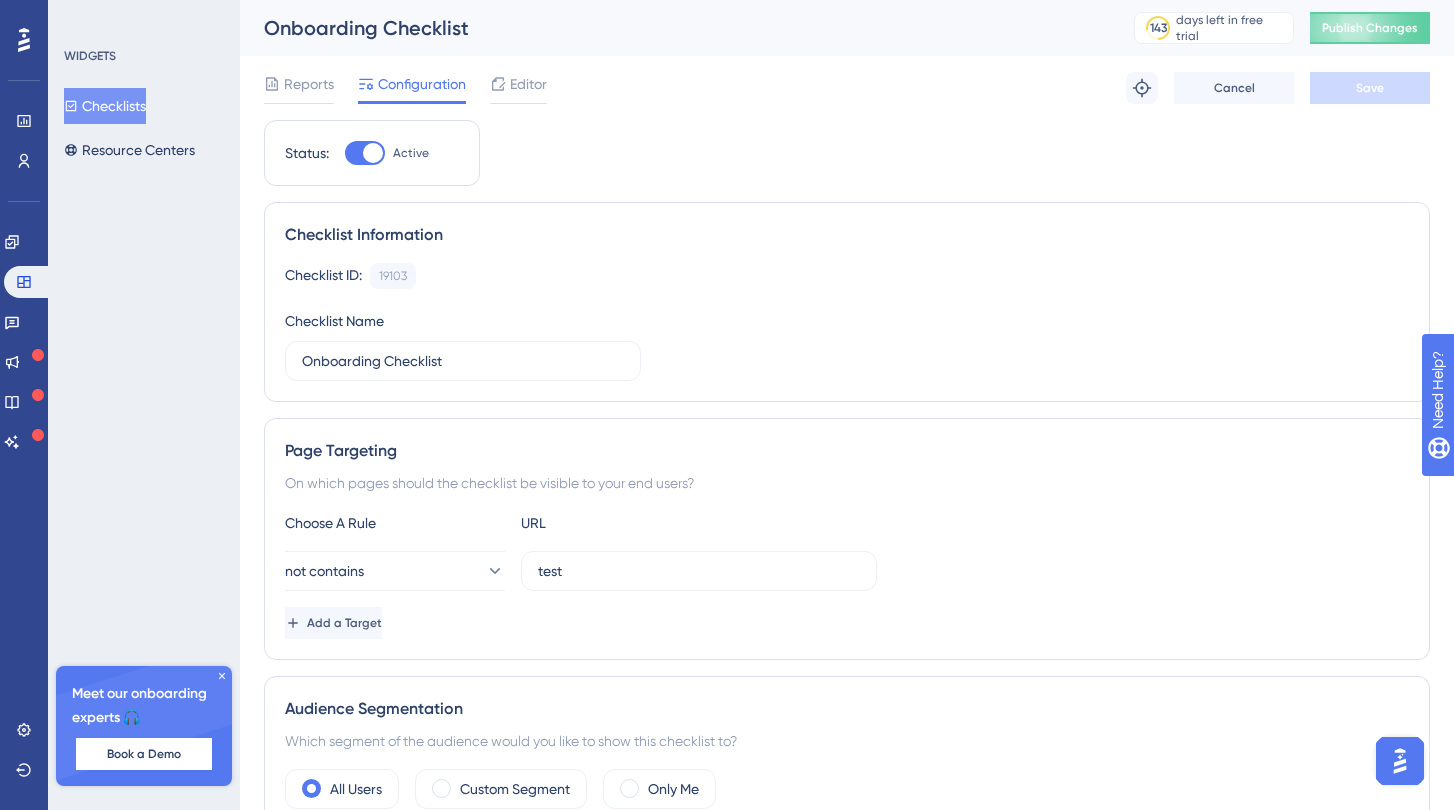 scroll, scrollTop: 0, scrollLeft: 0, axis: both 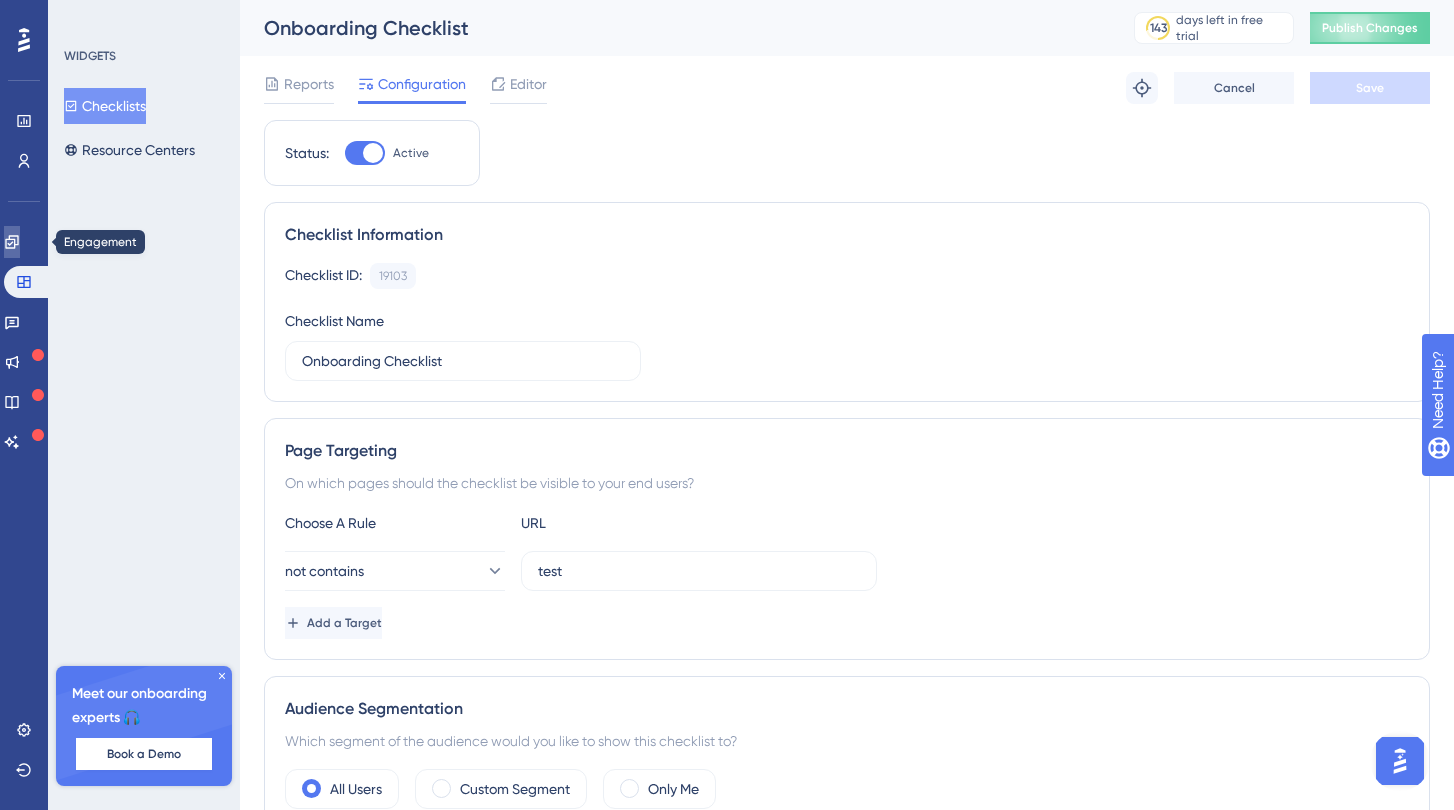 click 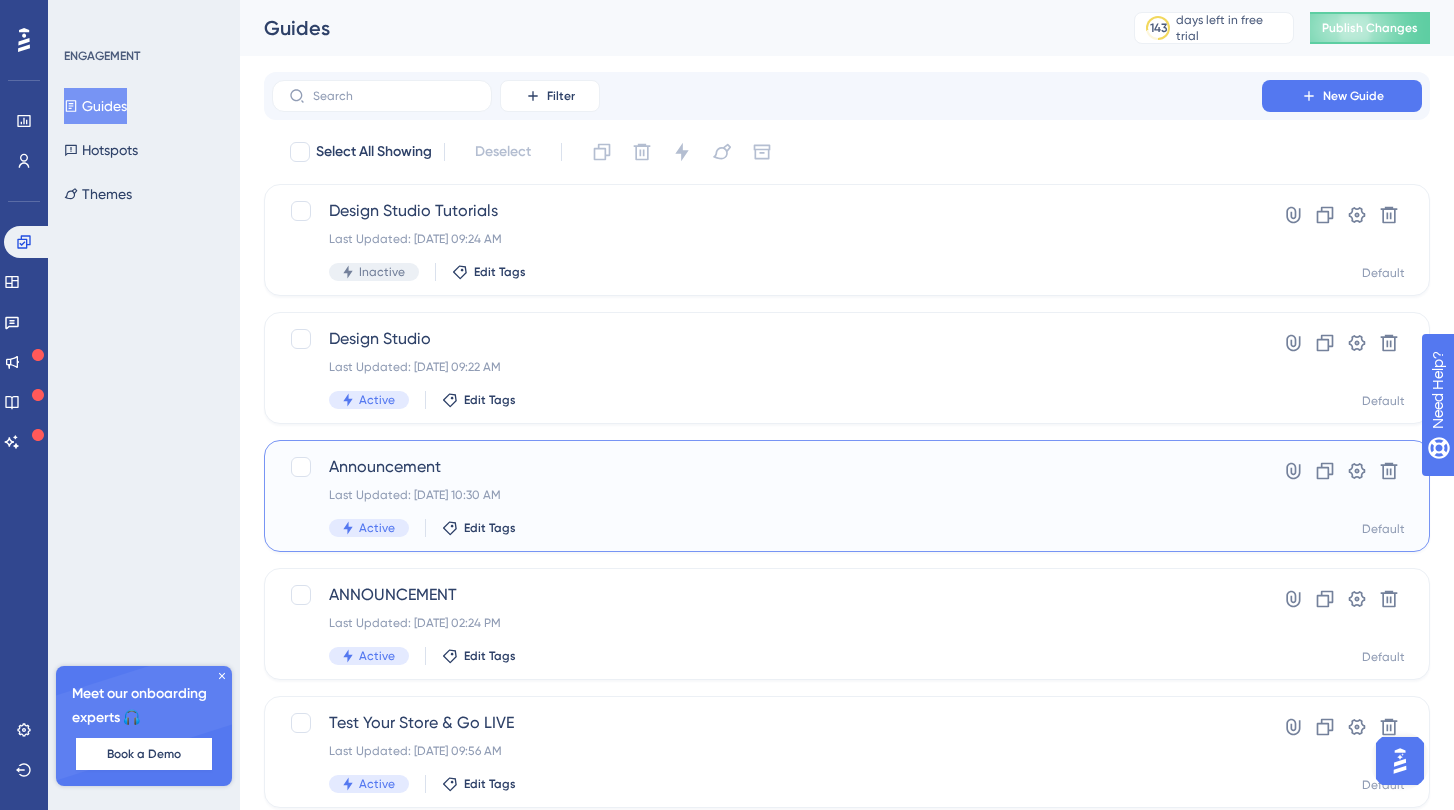 click on "Announcement" at bounding box center (767, 467) 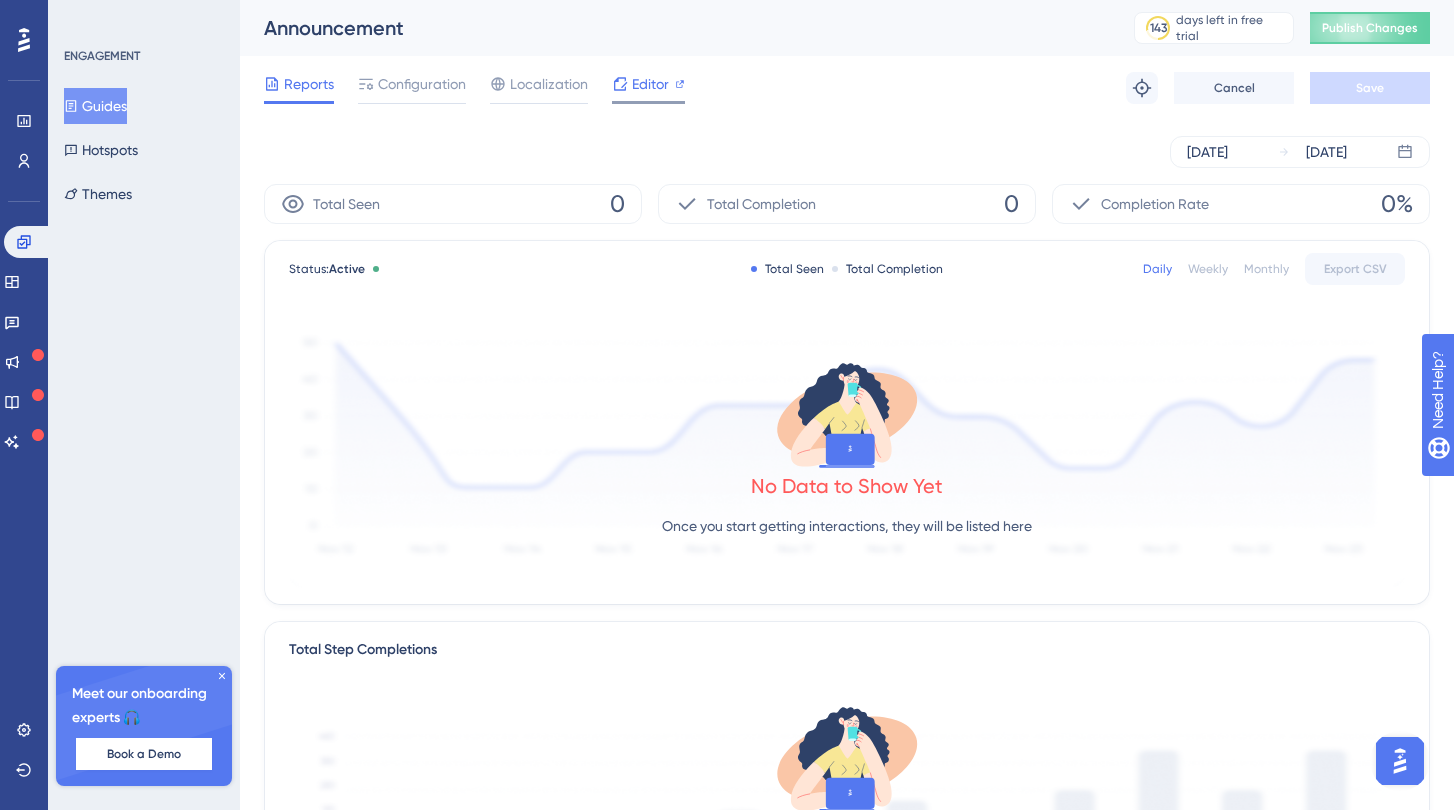 click on "Editor" at bounding box center (650, 84) 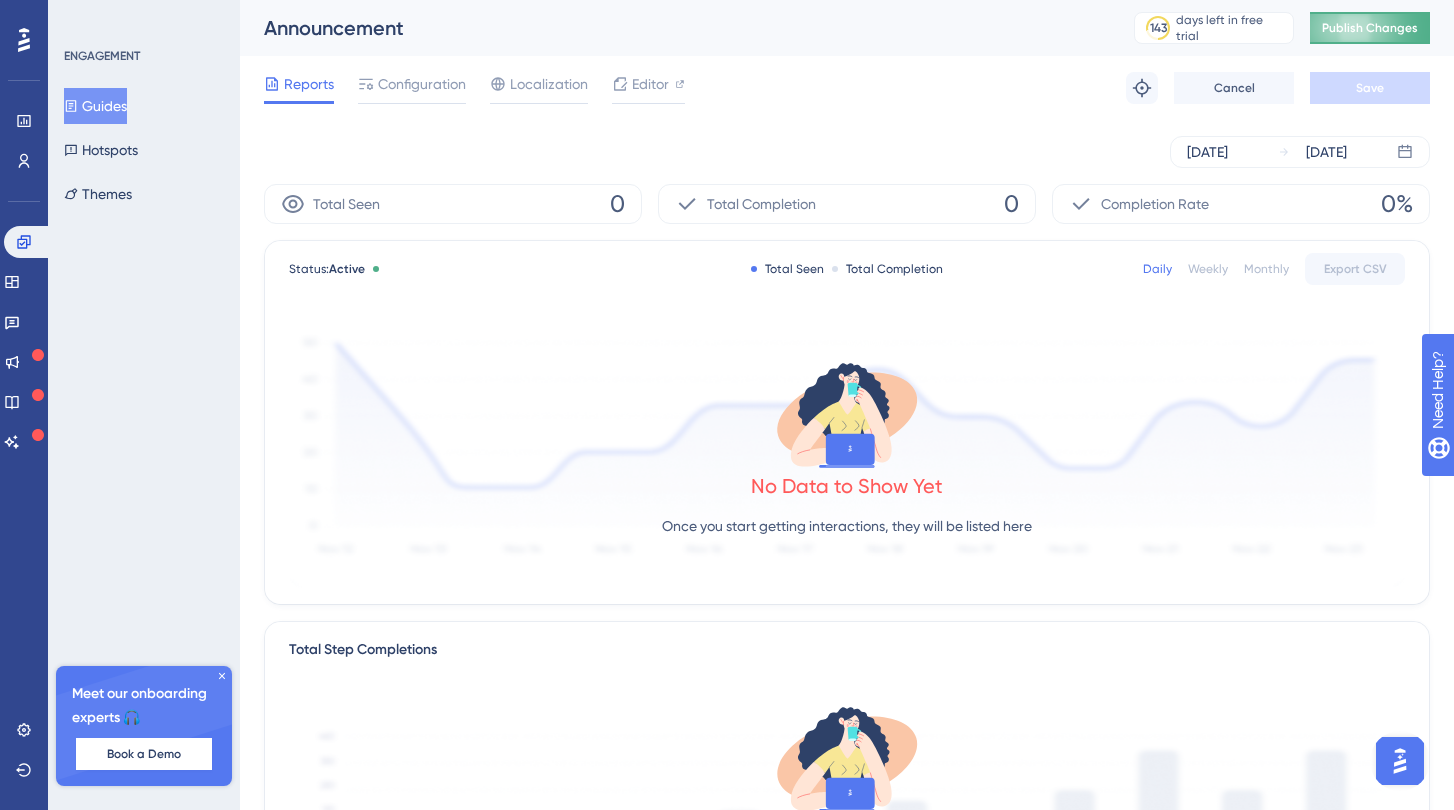 click on "Publish Changes" at bounding box center (1370, 28) 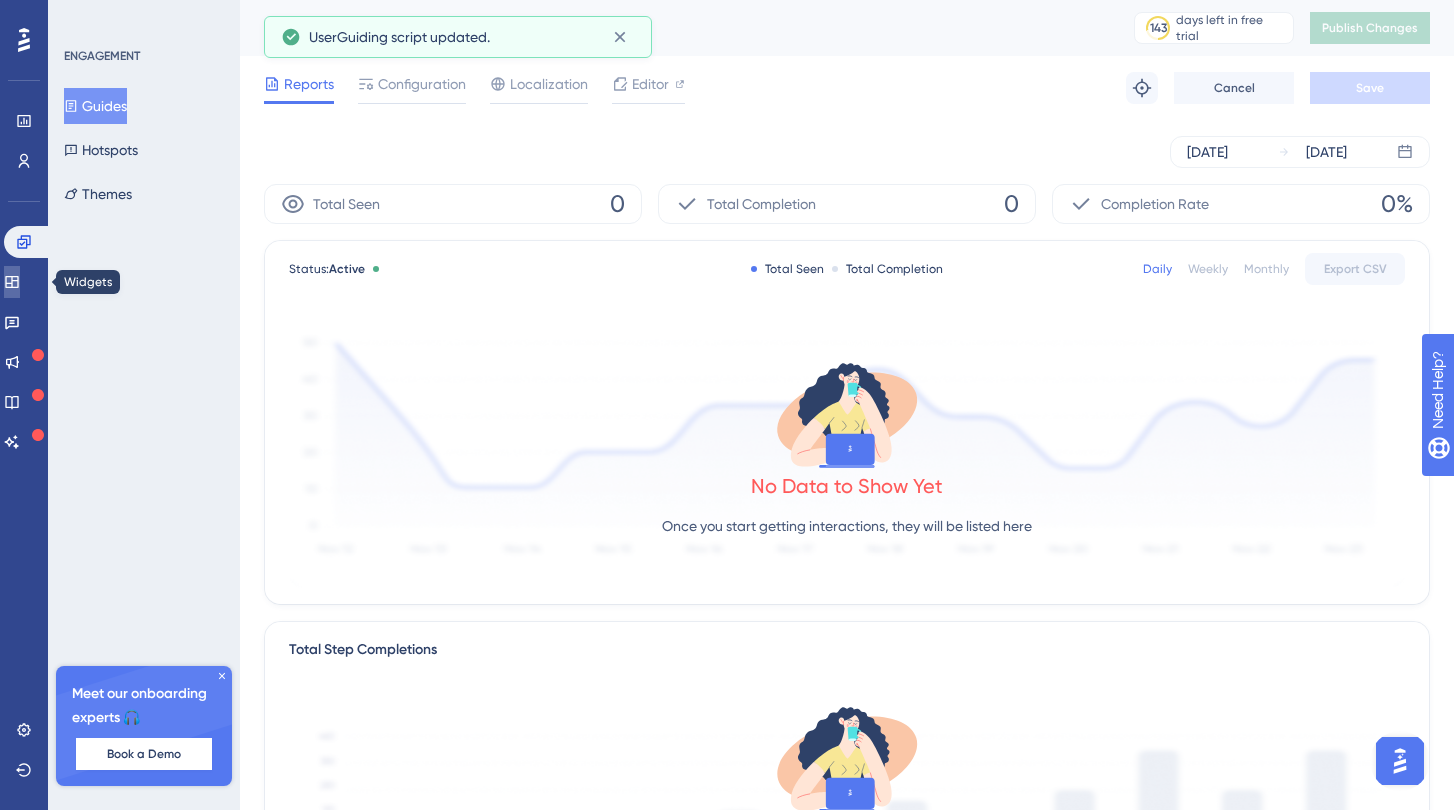 click 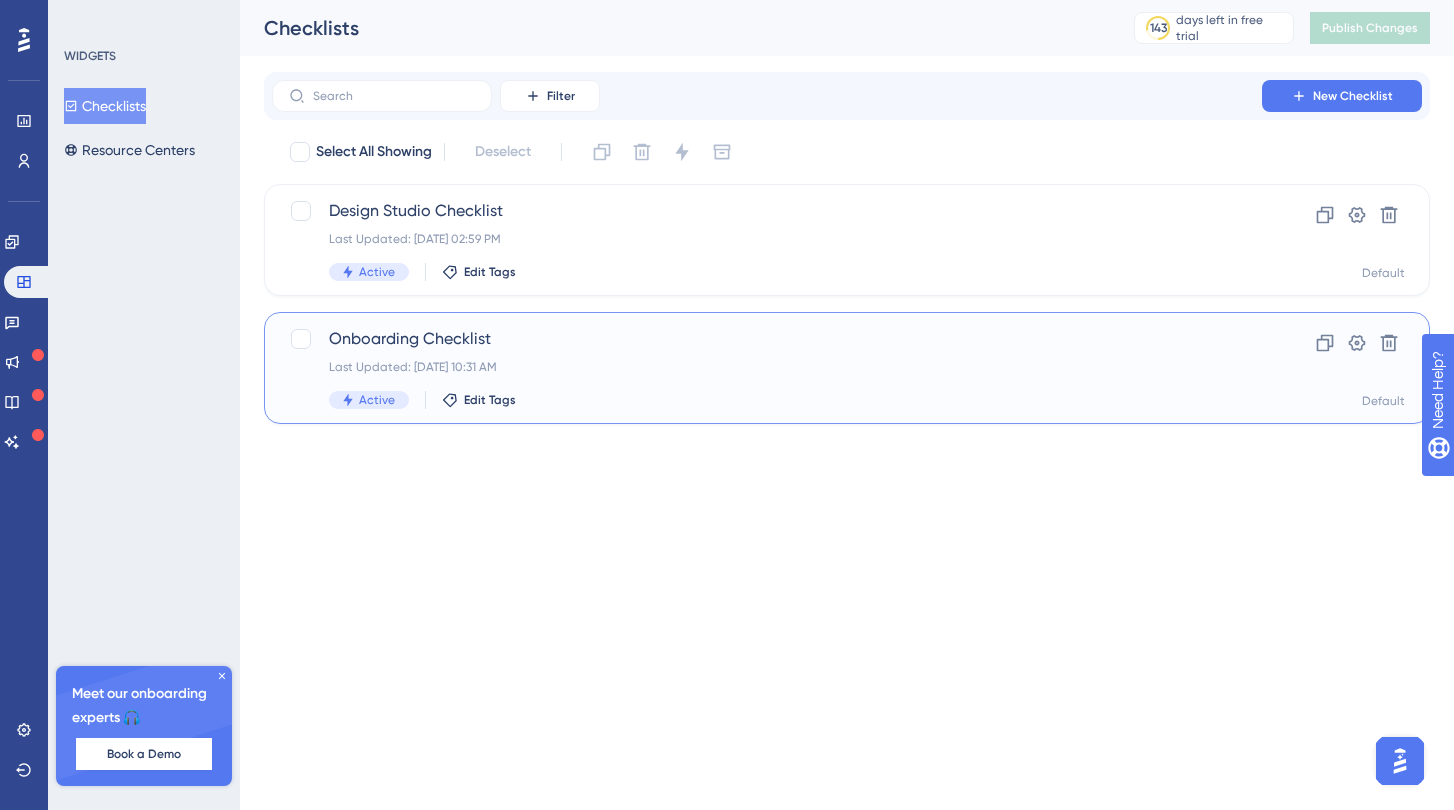 click on "Onboarding Checklist" at bounding box center [767, 339] 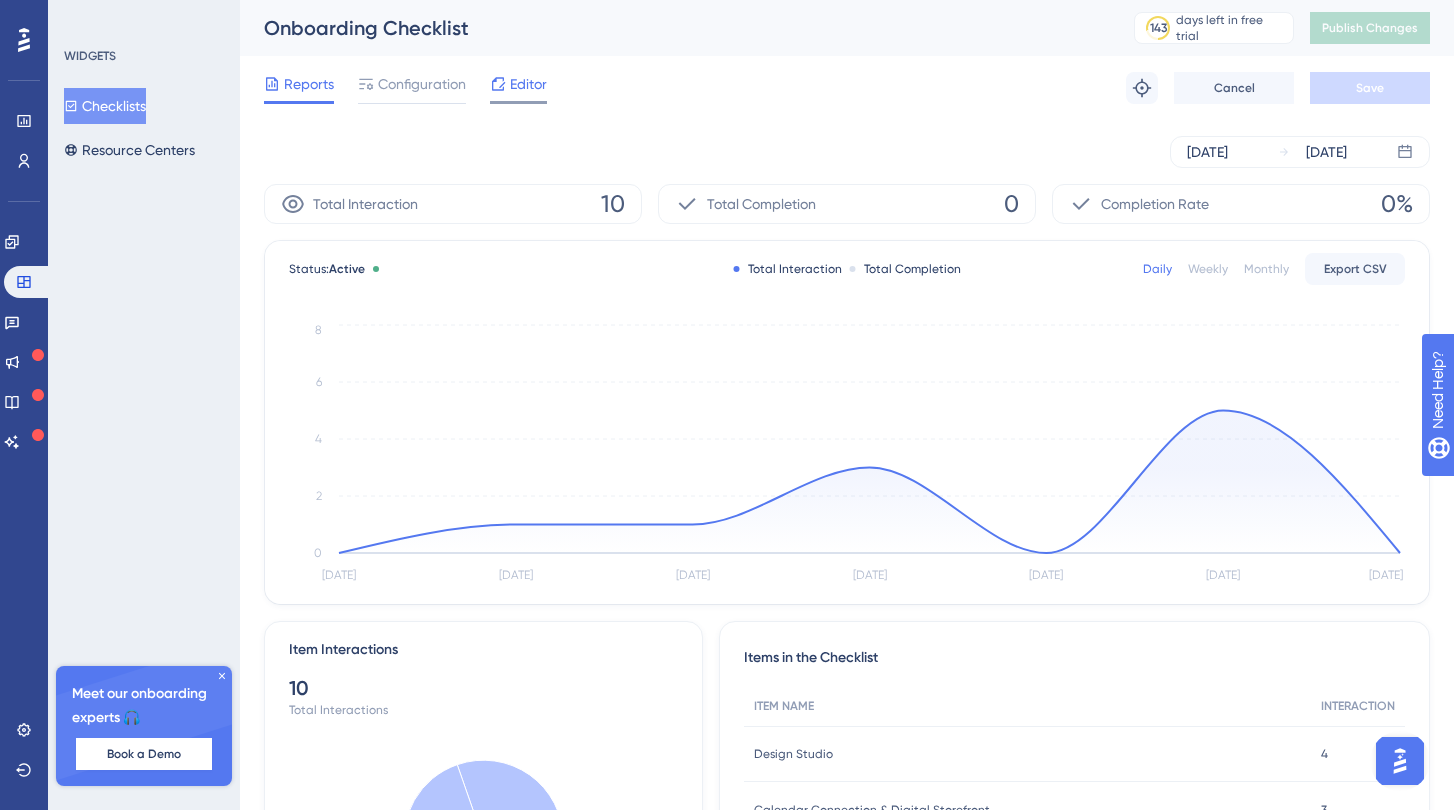 click on "Editor" at bounding box center [528, 84] 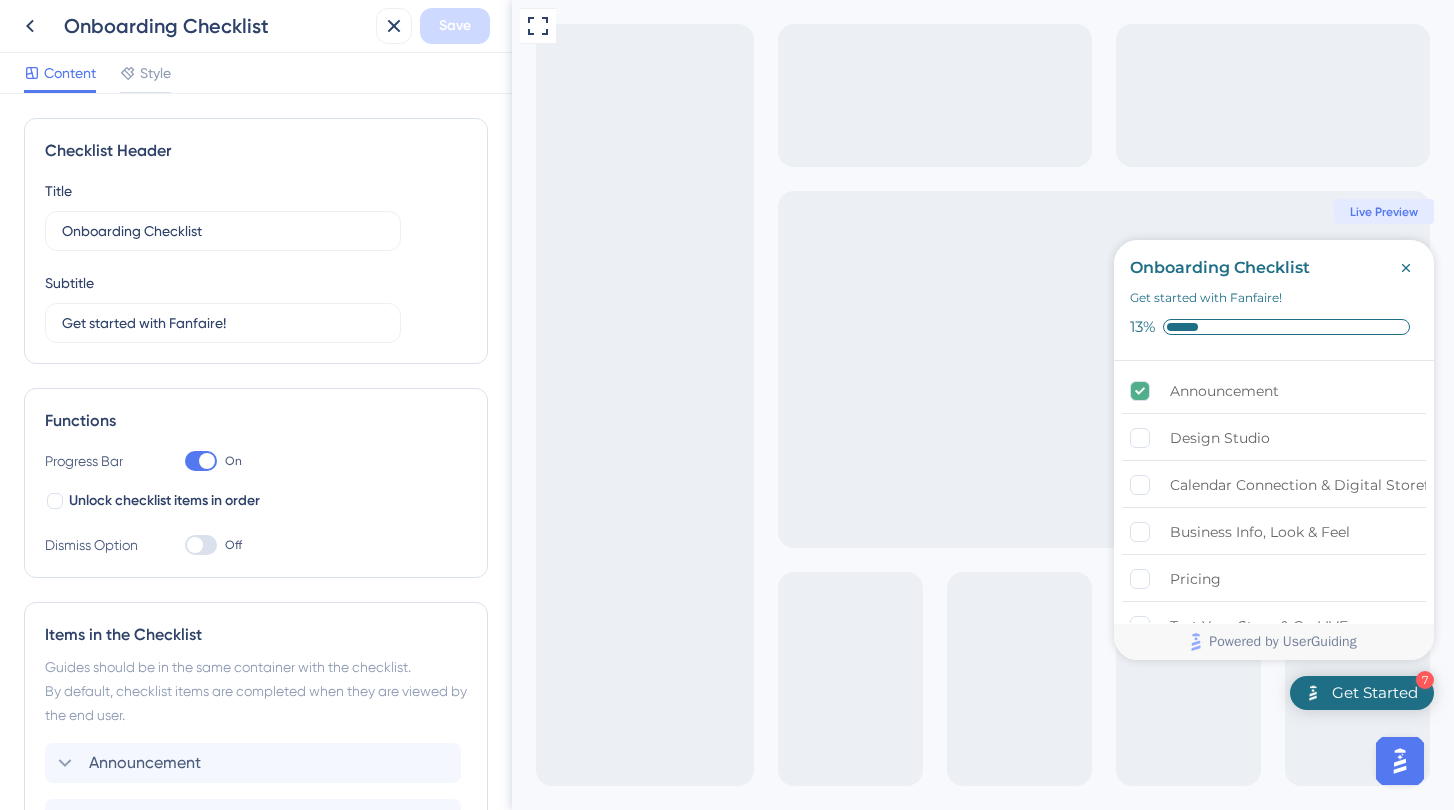 scroll, scrollTop: 0, scrollLeft: 0, axis: both 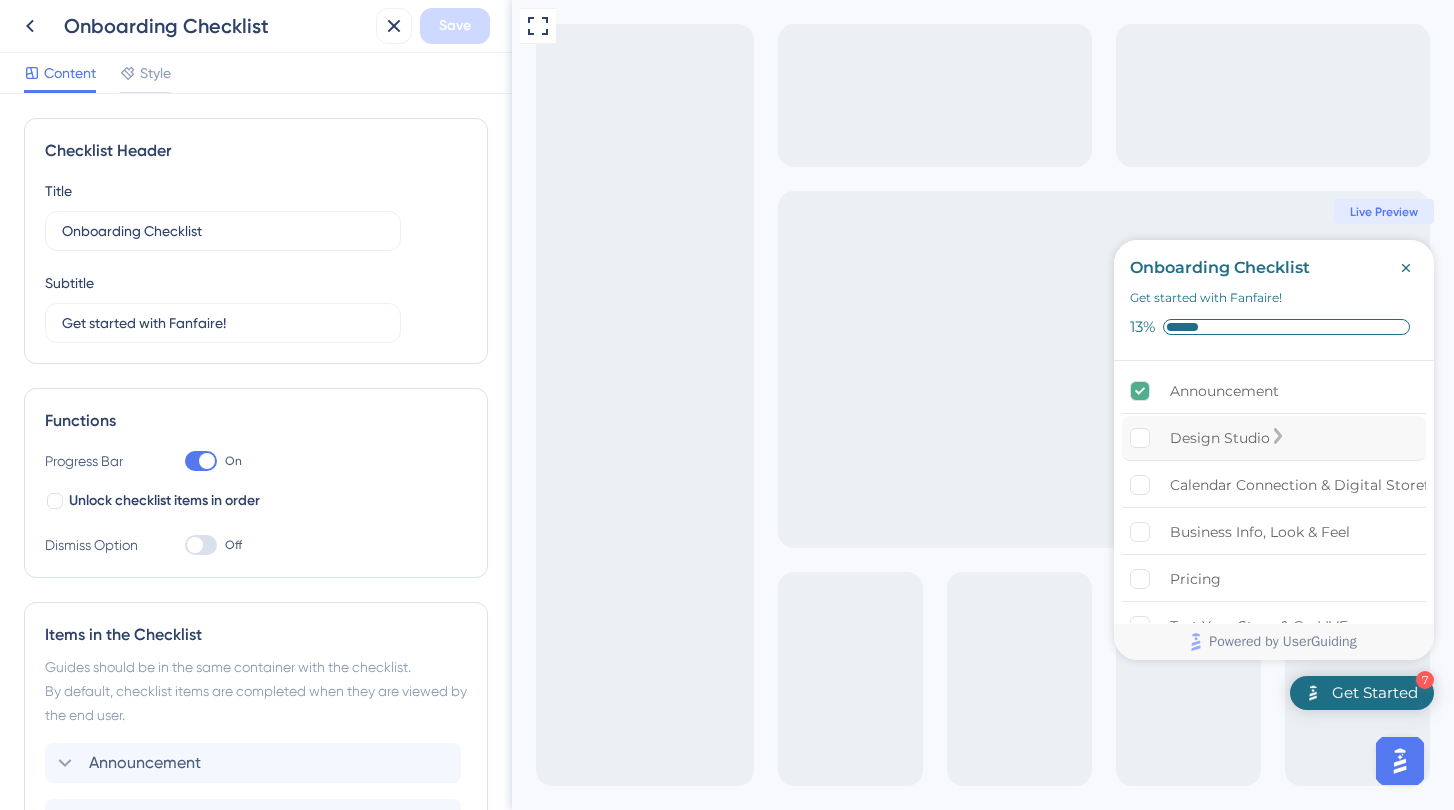click on "Design Studio" at bounding box center [1220, 438] 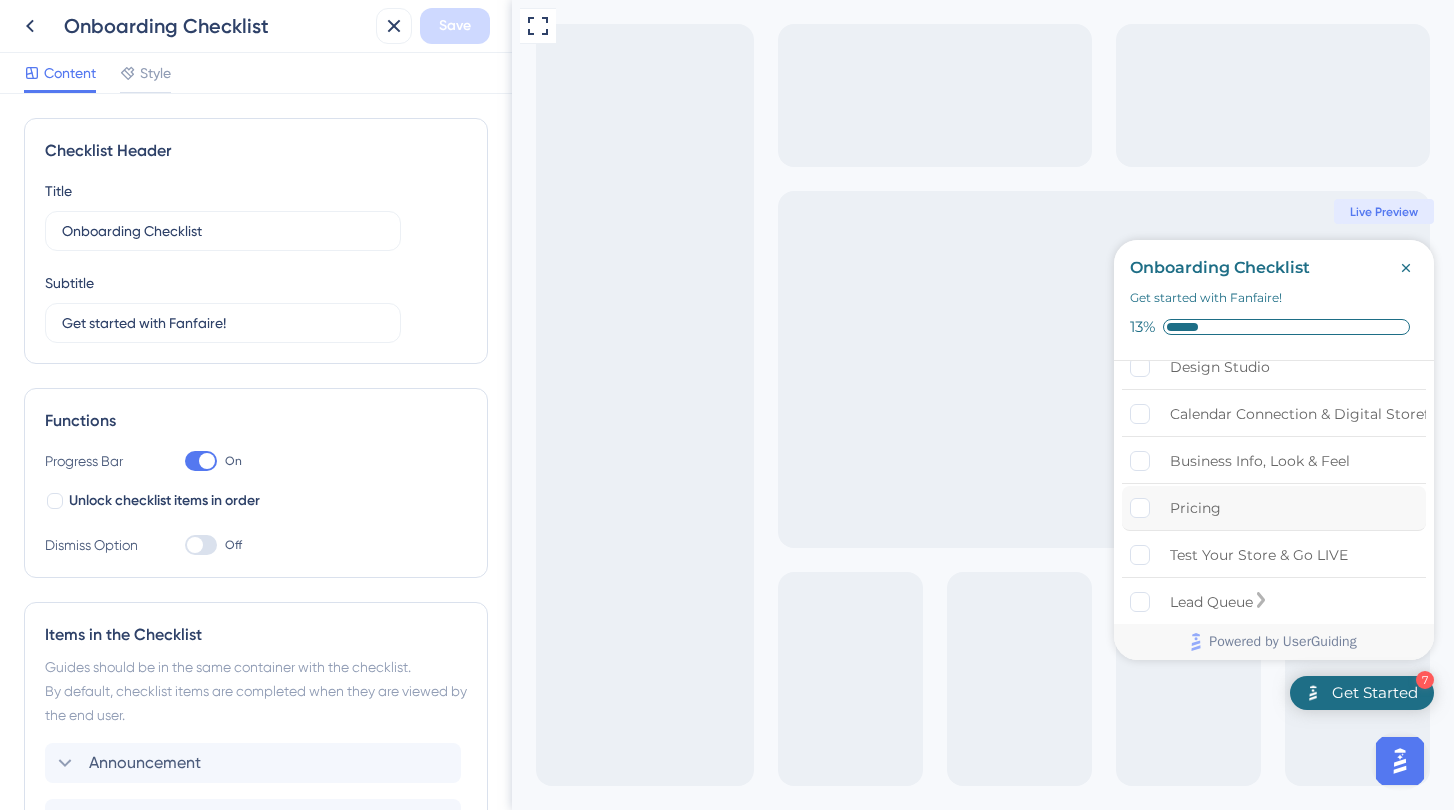 scroll, scrollTop: 129, scrollLeft: 0, axis: vertical 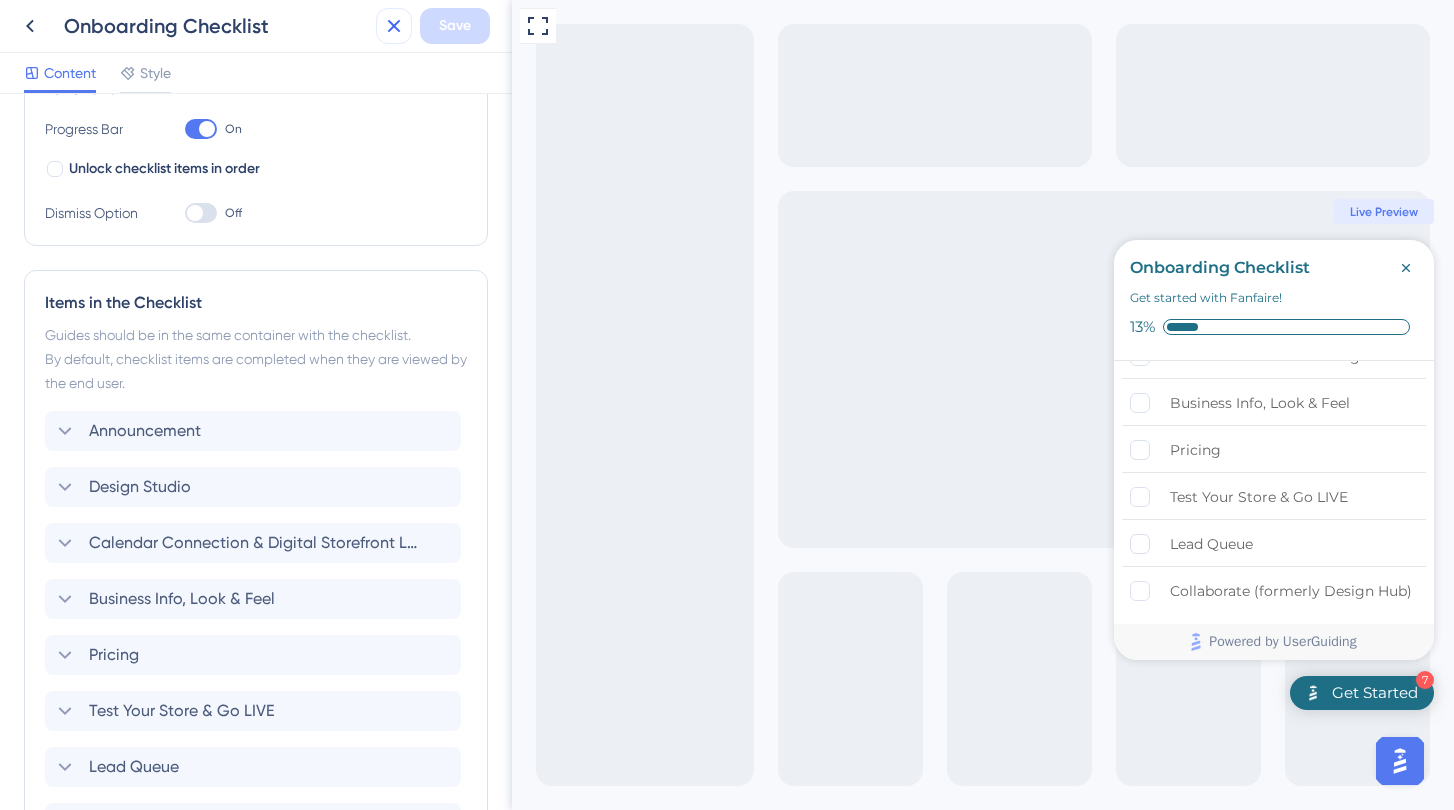 click 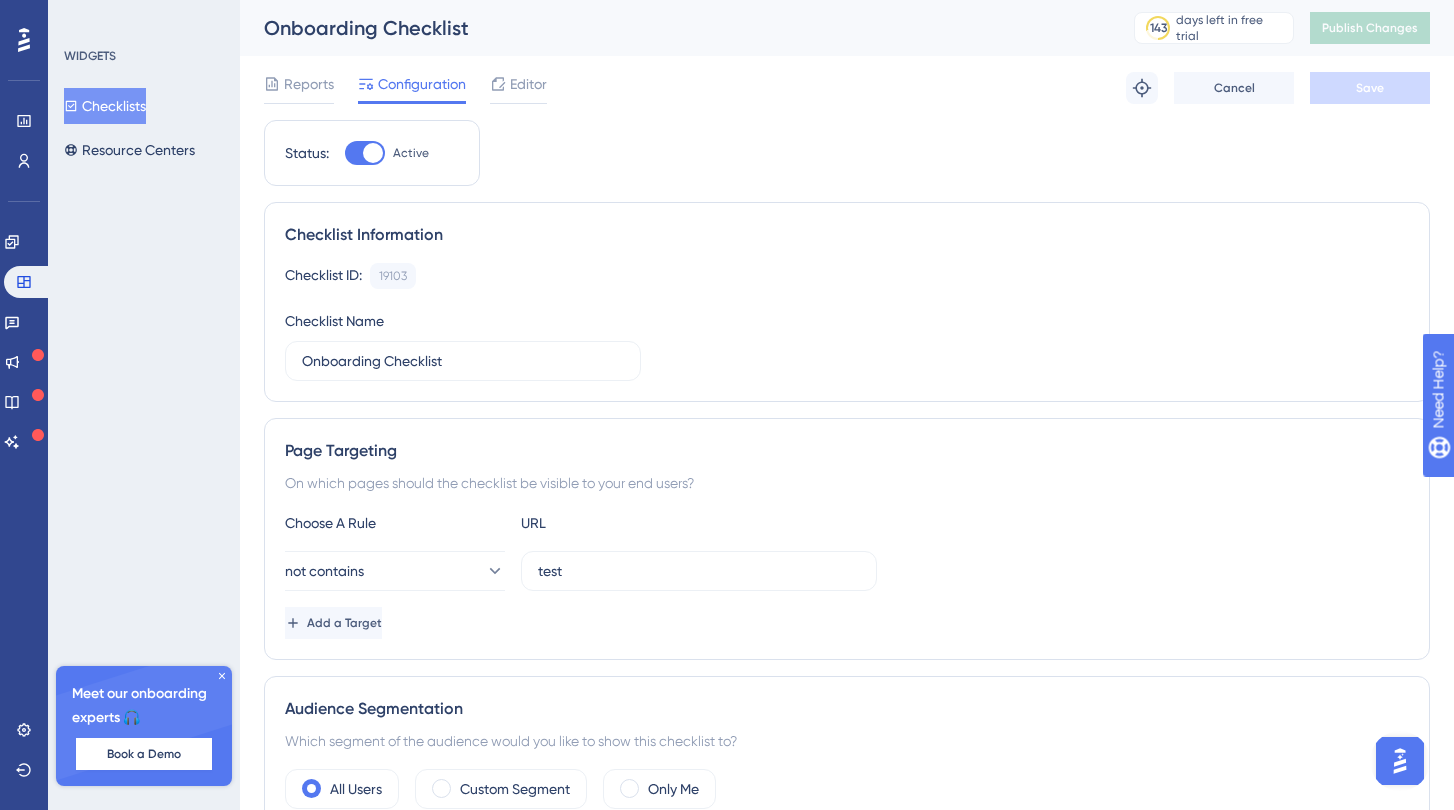 scroll, scrollTop: 0, scrollLeft: 0, axis: both 